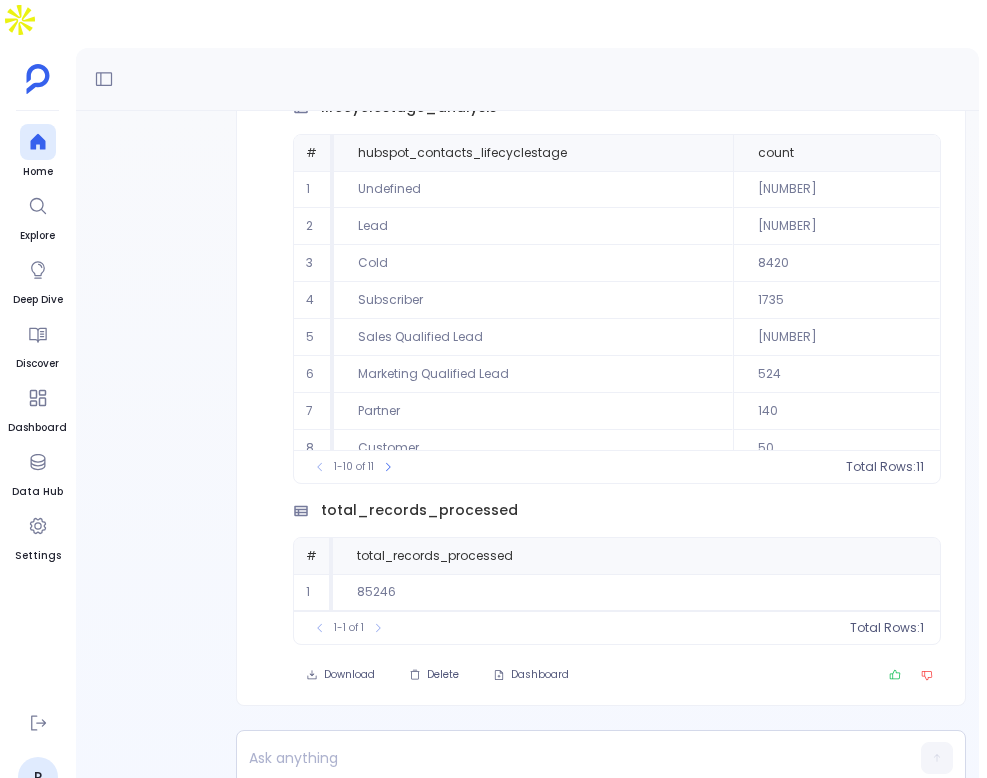 scroll, scrollTop: 0, scrollLeft: 0, axis: both 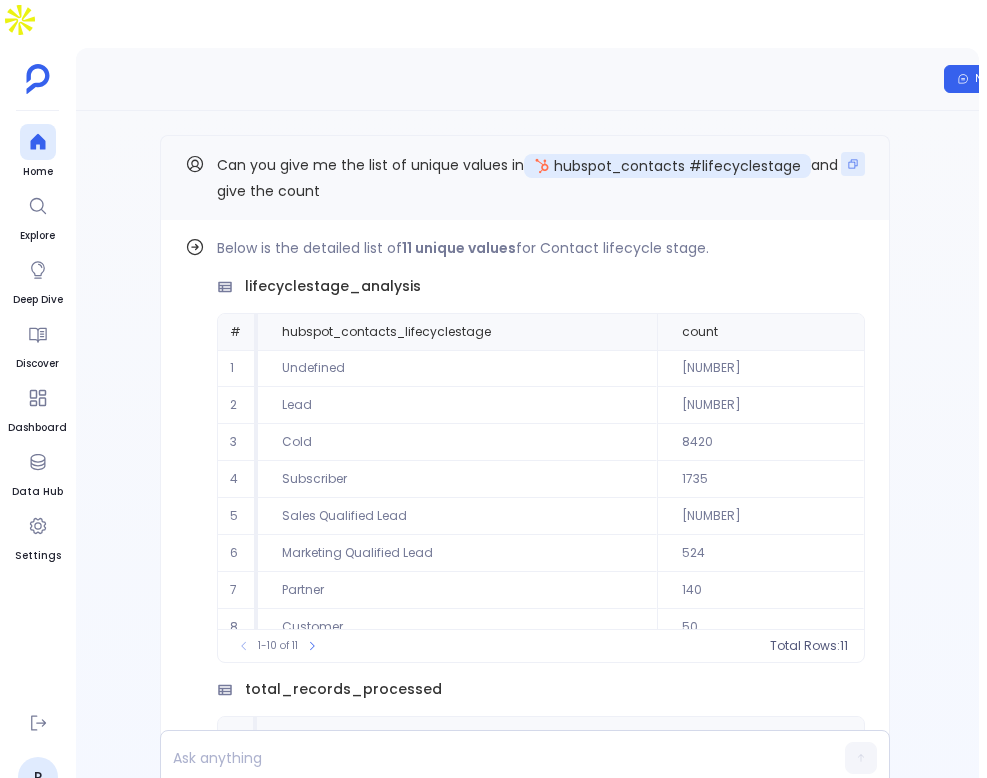 click at bounding box center (853, 164) 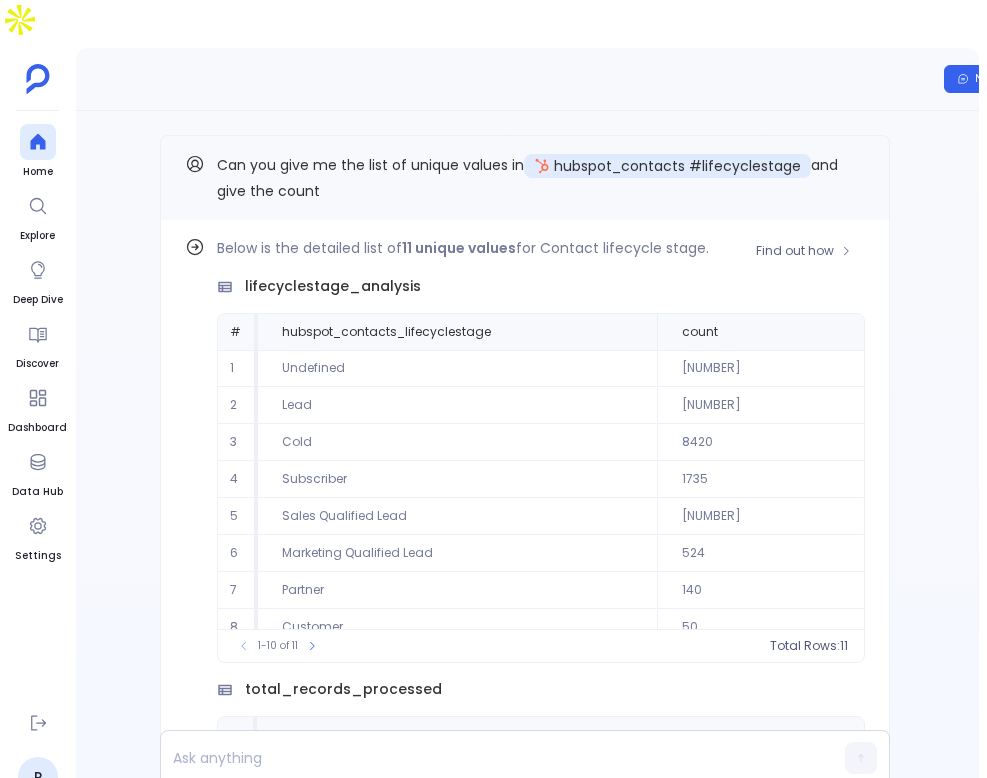 scroll, scrollTop: 91, scrollLeft: 0, axis: vertical 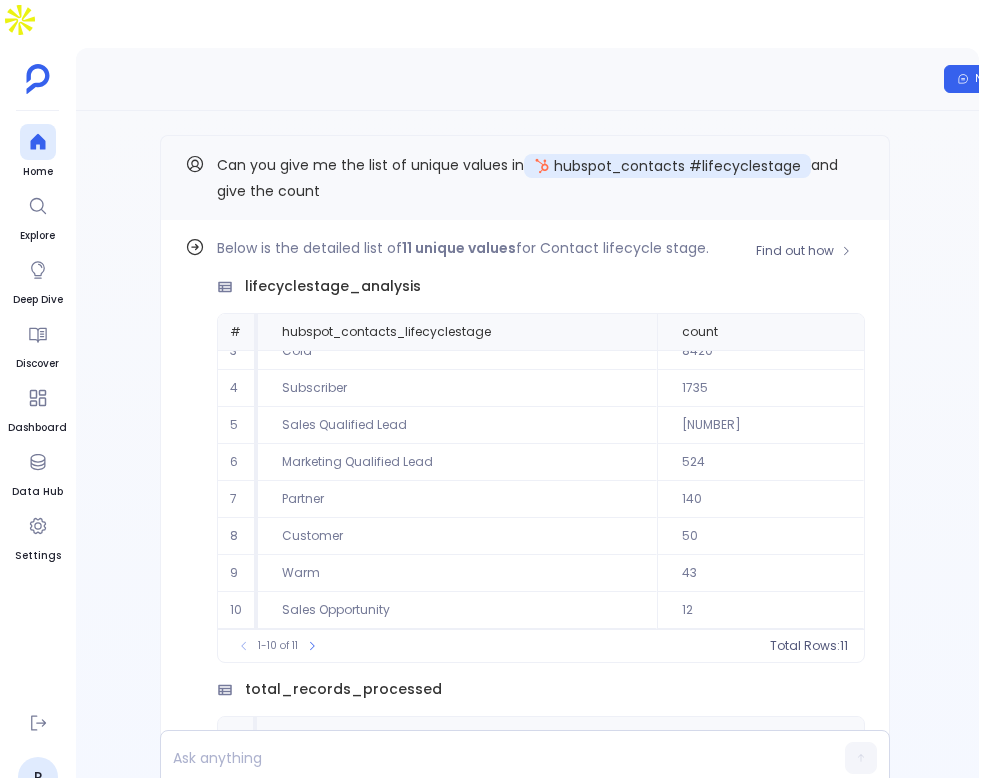 click on "total_records_processed" at bounding box center [457, 332] 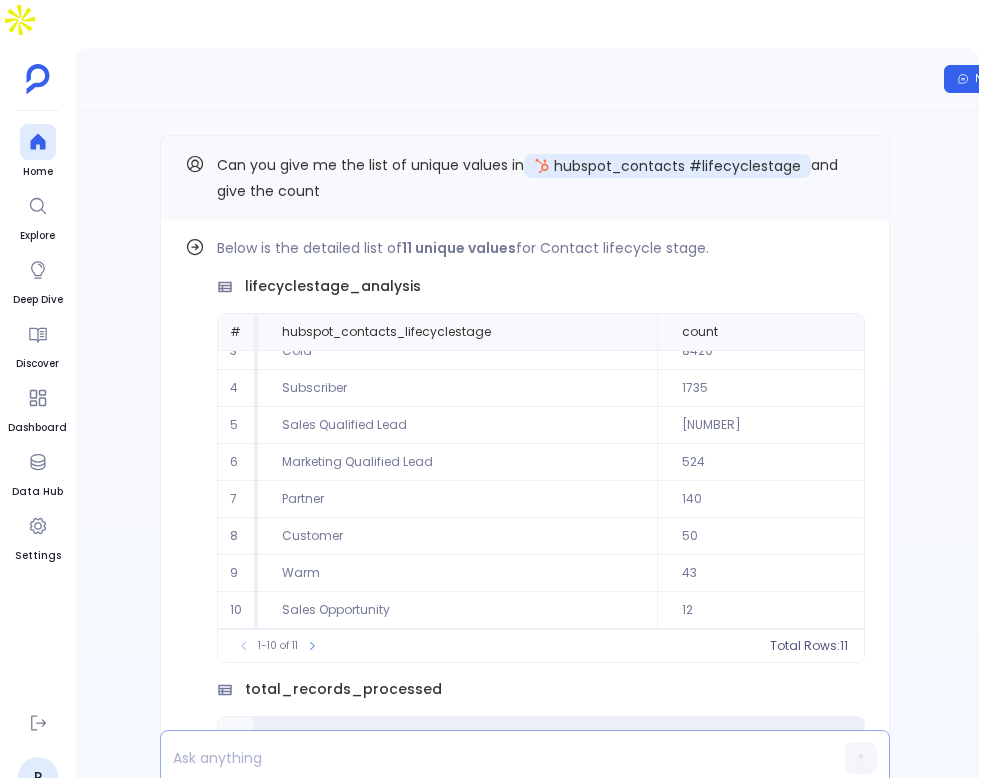 click at bounding box center (486, 758) 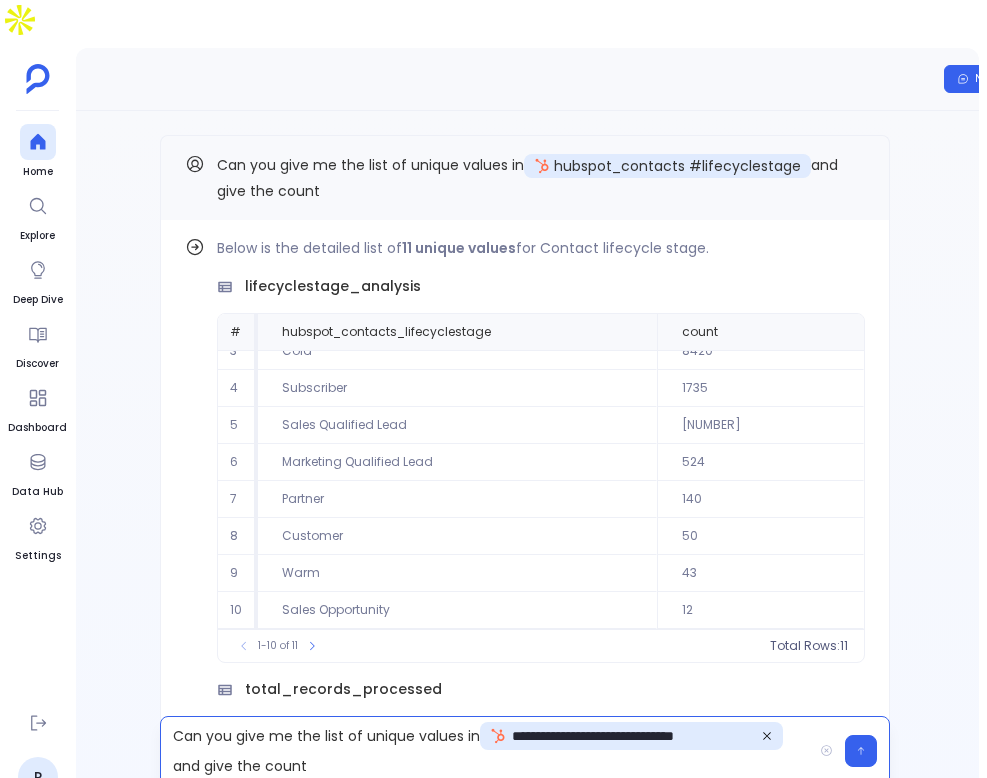 click at bounding box center [767, 736] 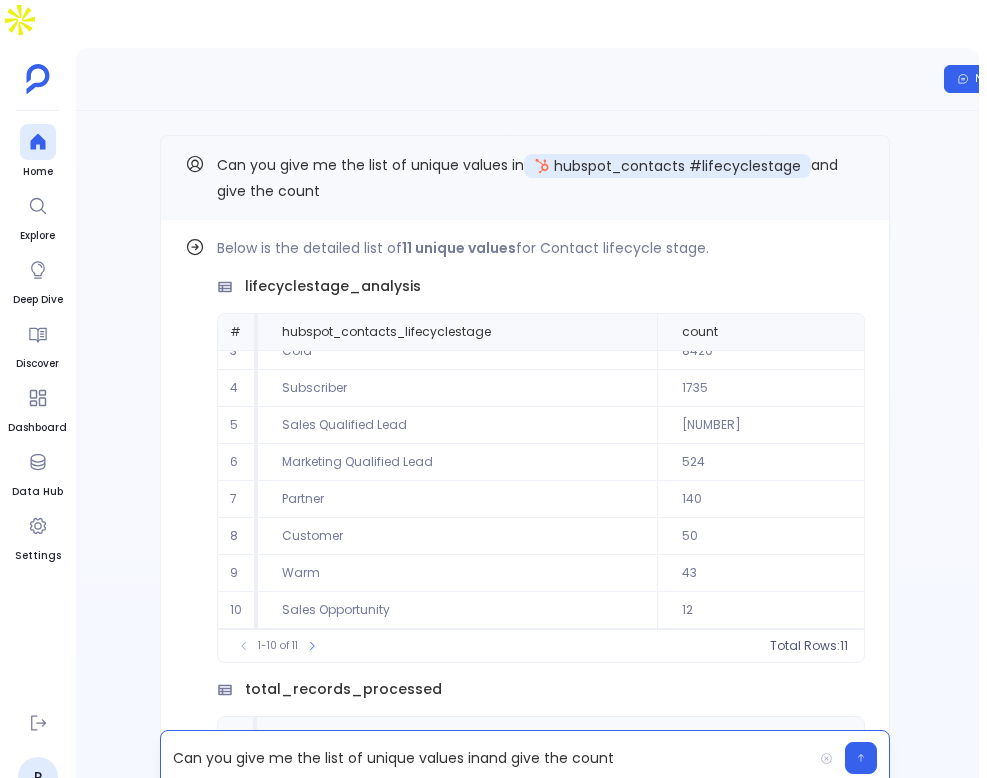 click on "Can you give me the list of unique values in   and give the count" at bounding box center [486, 758] 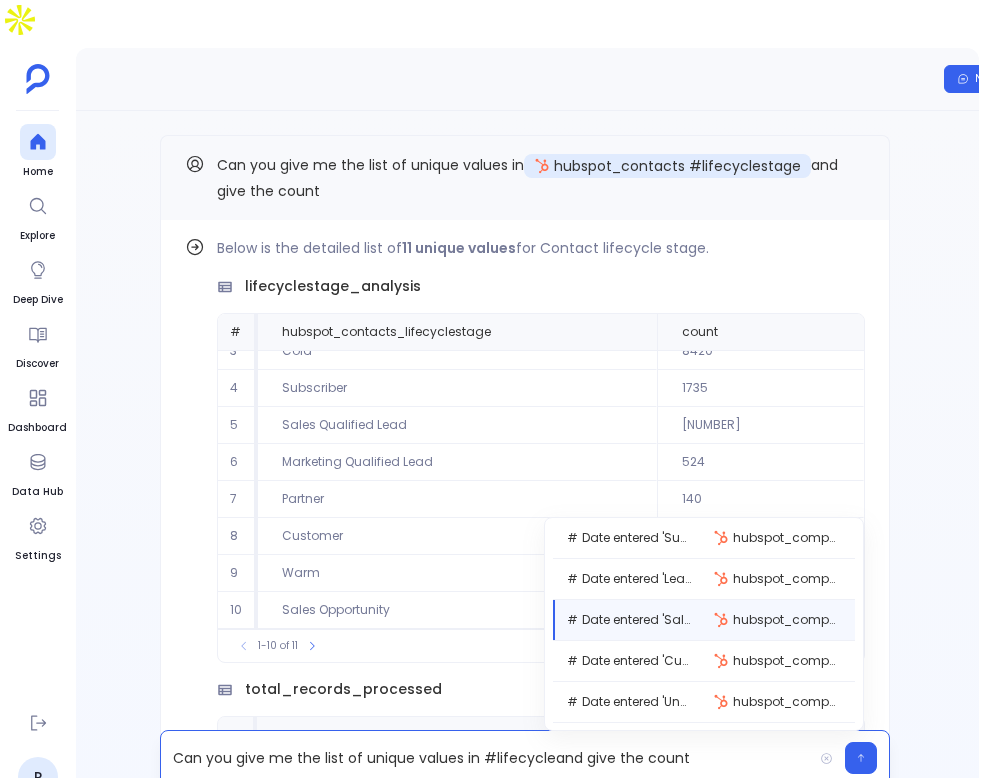 scroll, scrollTop: 29, scrollLeft: 0, axis: vertical 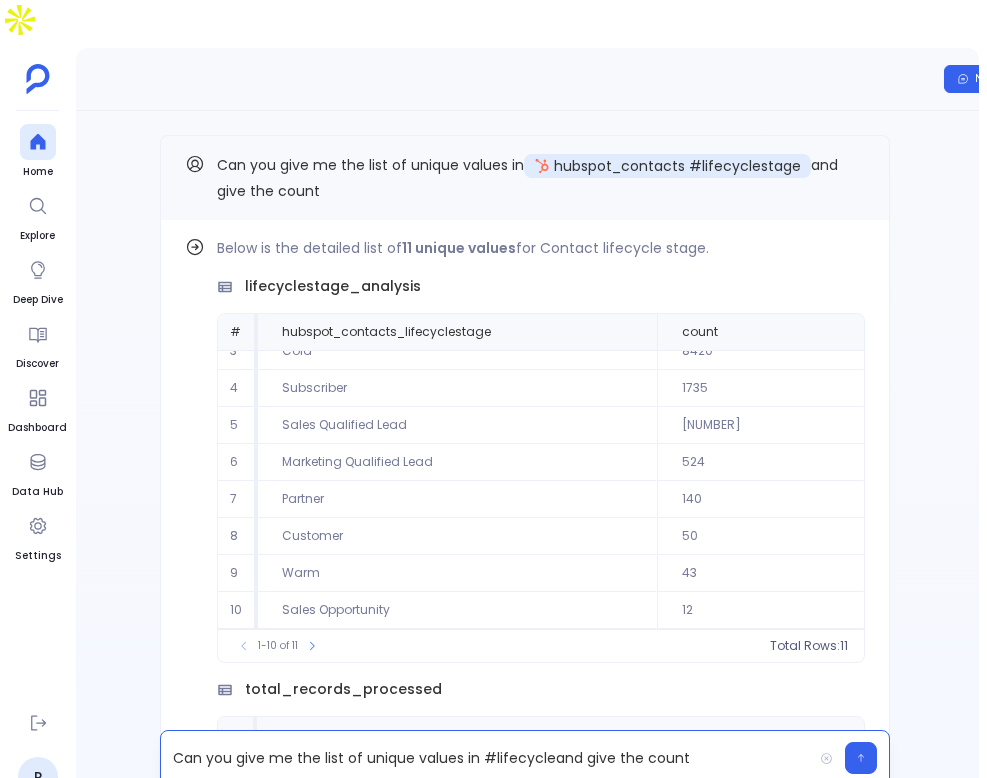 click on "Can you give me the list of unique values in #lifecycle  and give the count" at bounding box center [486, 758] 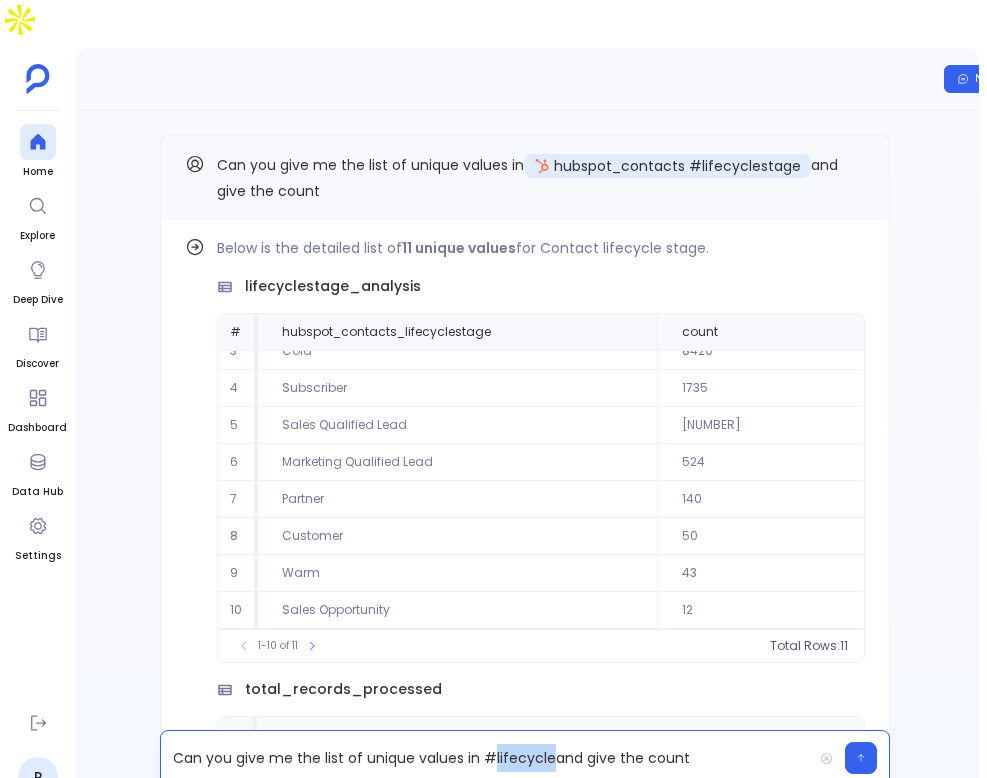 click on "Can you give me the list of unique values in #lifecycle  and give the count" at bounding box center [486, 758] 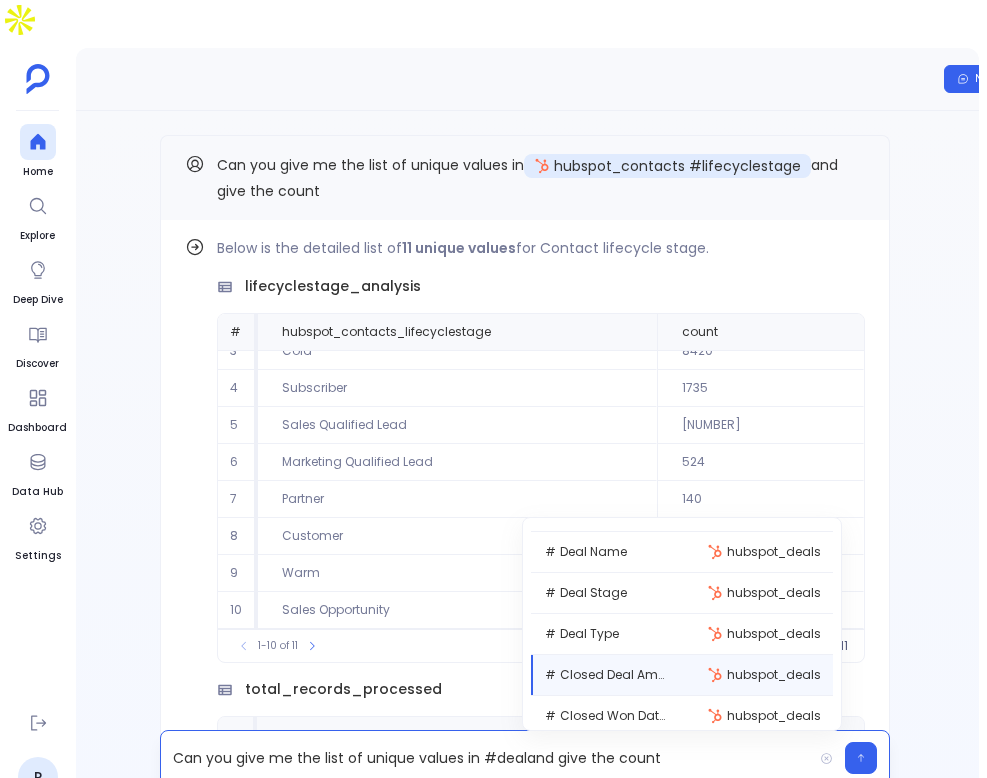 scroll, scrollTop: 1113, scrollLeft: 0, axis: vertical 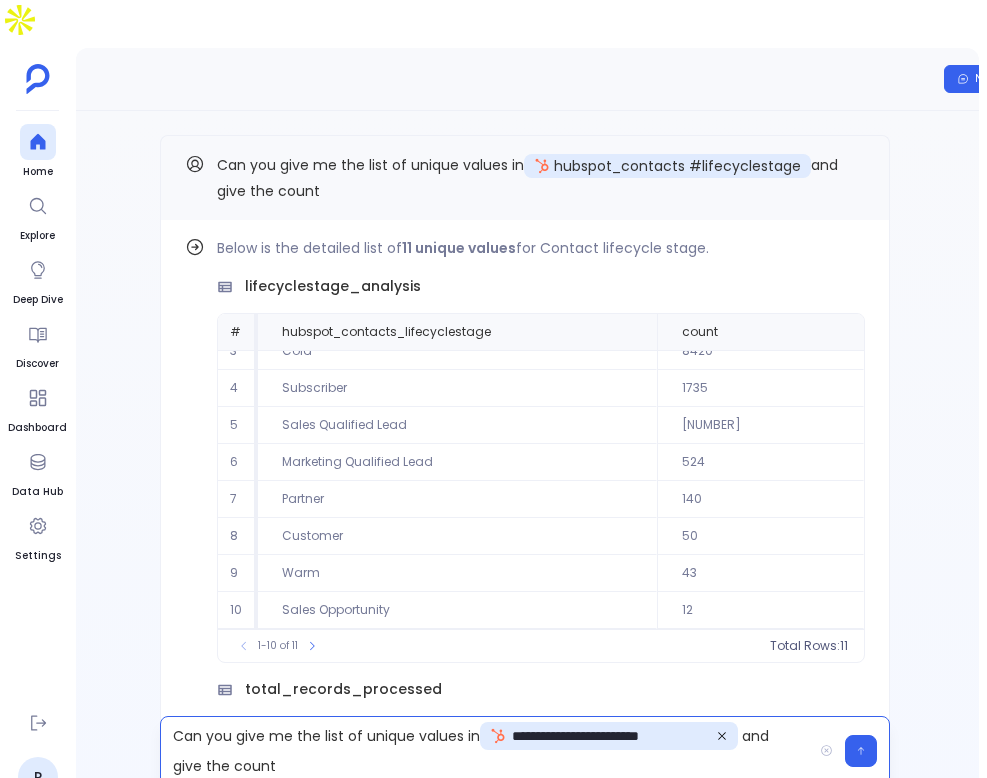 click on "**********" at bounding box center (486, 751) 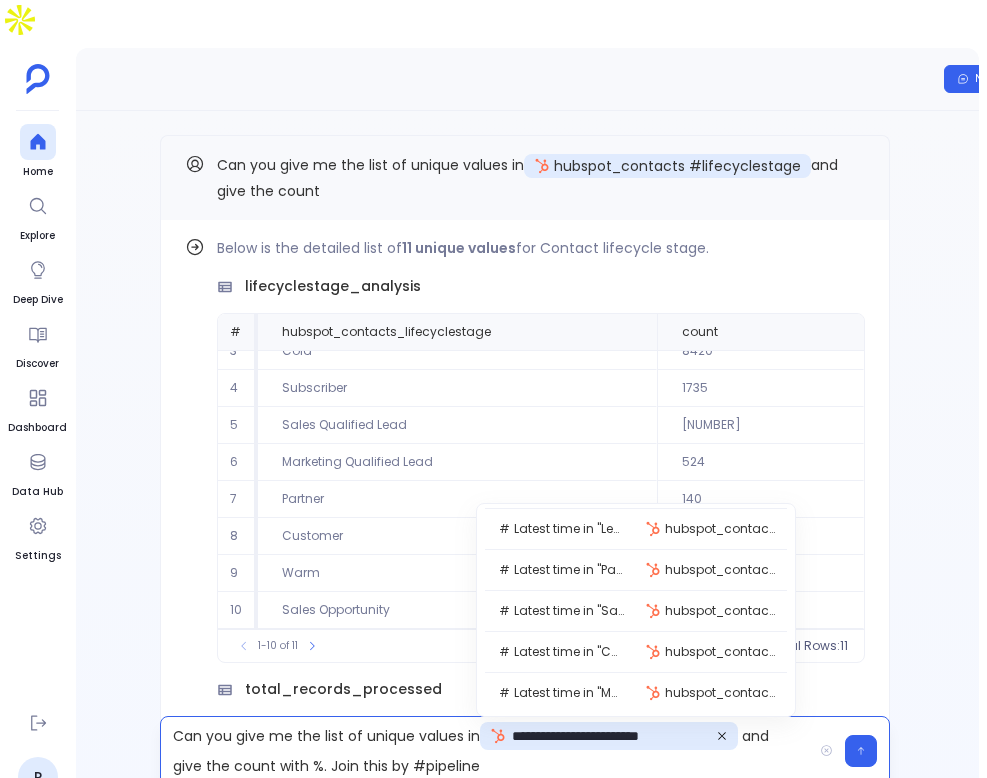 scroll, scrollTop: 1681, scrollLeft: 0, axis: vertical 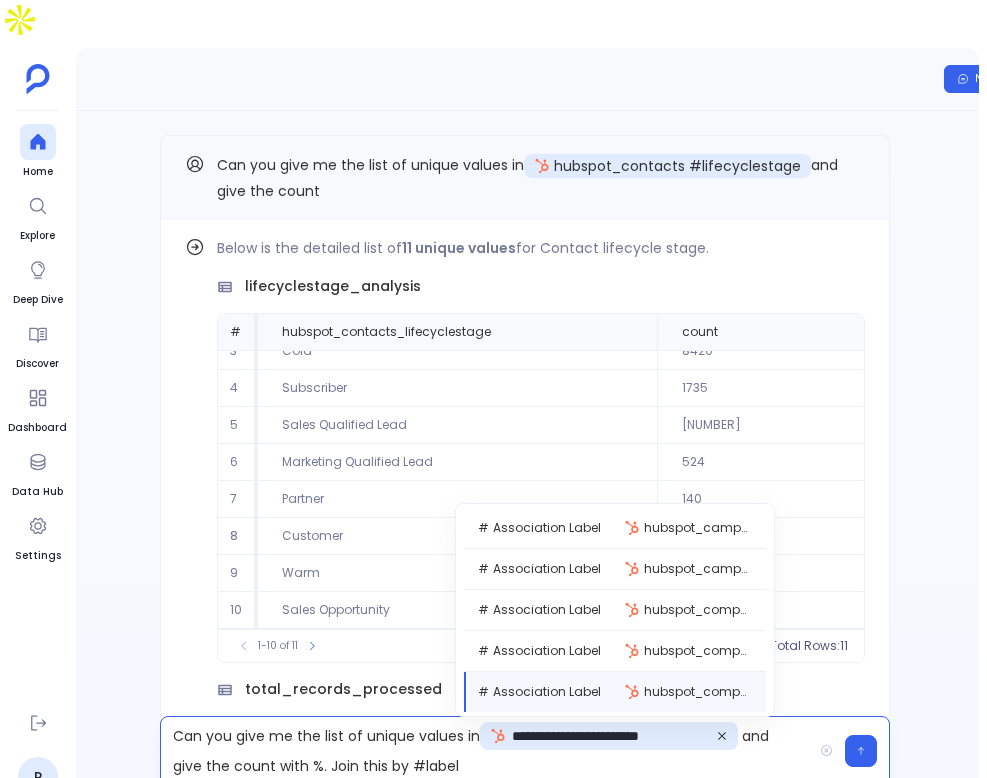 click on "**********" at bounding box center [486, 751] 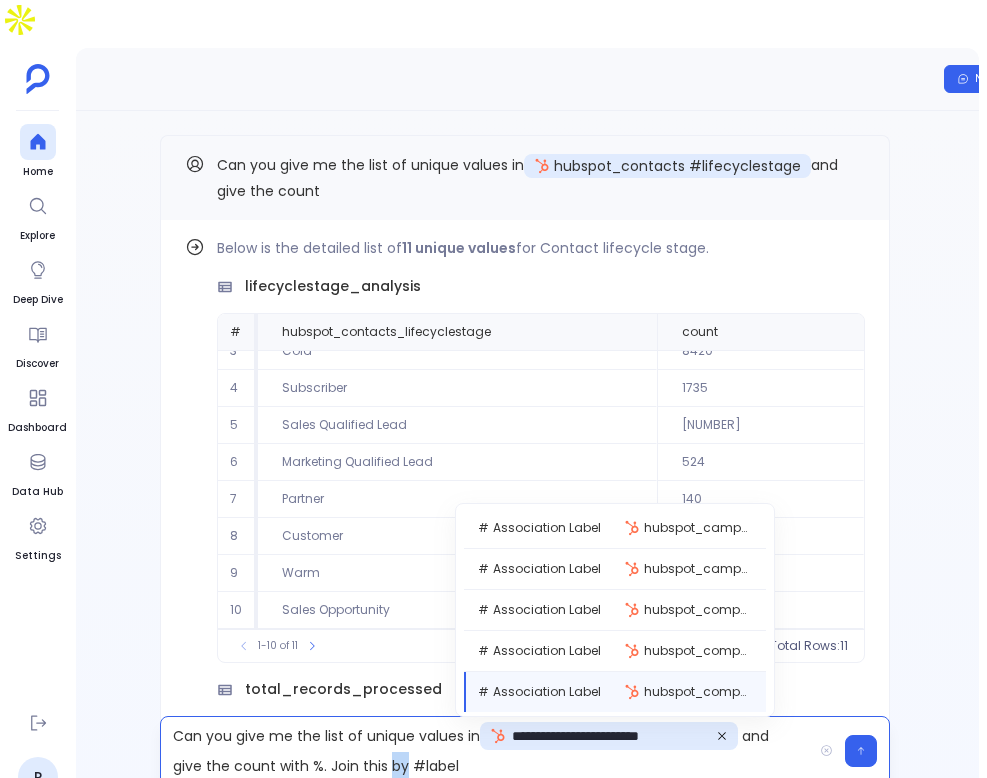 click on "**********" at bounding box center [486, 751] 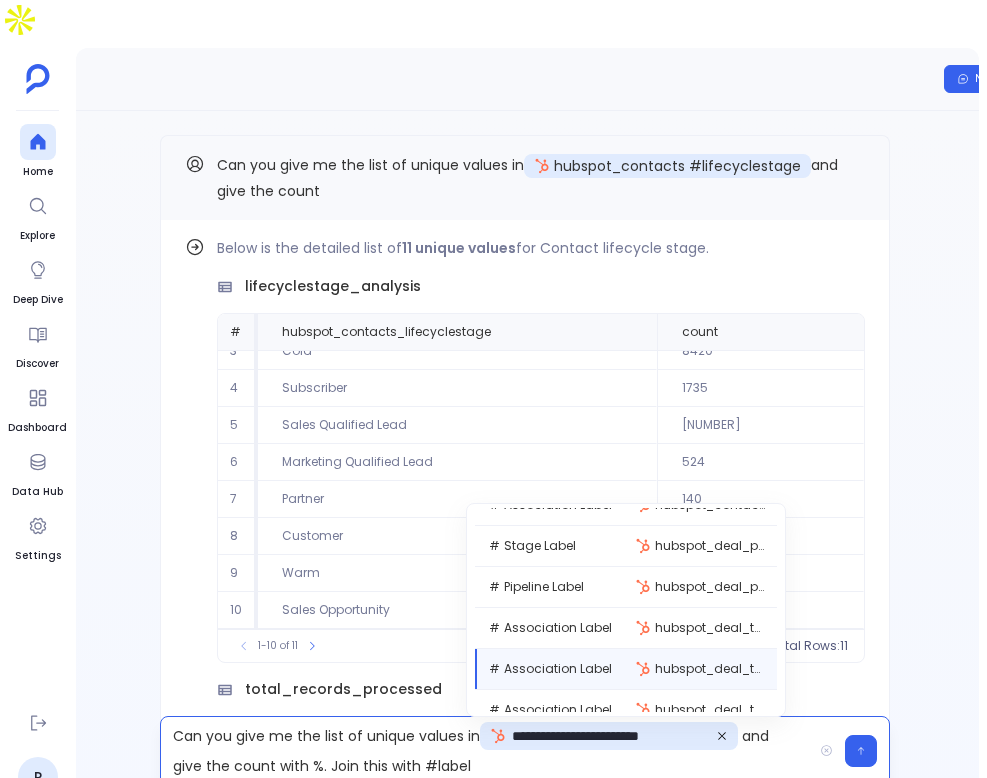 scroll, scrollTop: 450, scrollLeft: 0, axis: vertical 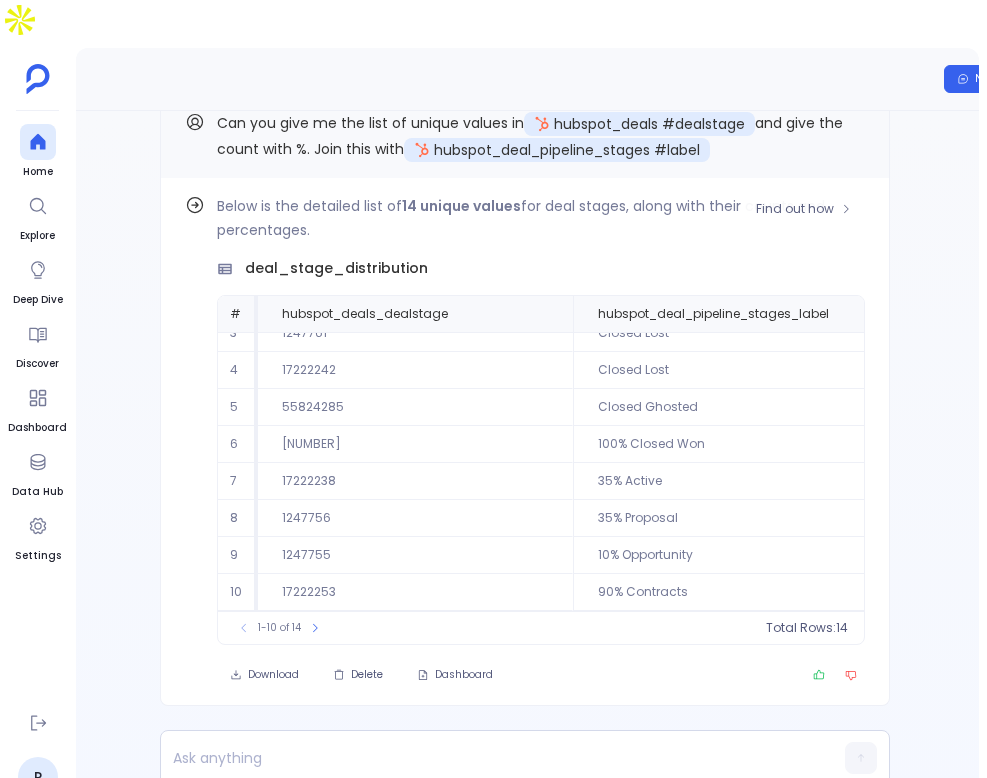 click on "1-10 of 14" at bounding box center [279, 628] 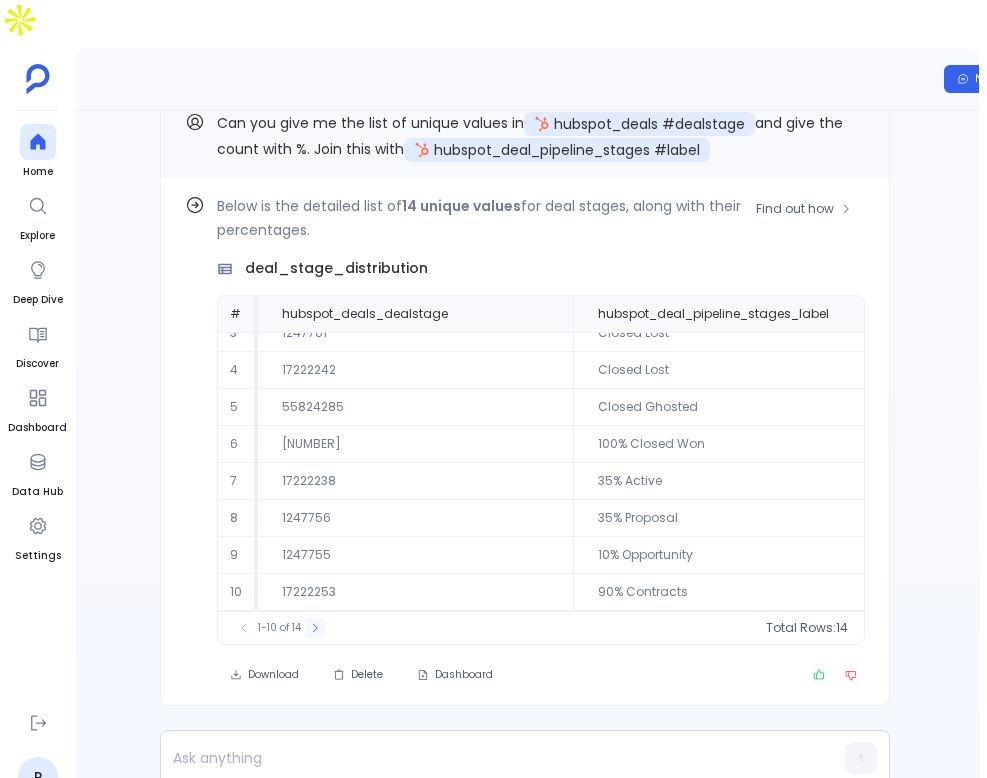 click at bounding box center [244, 628] 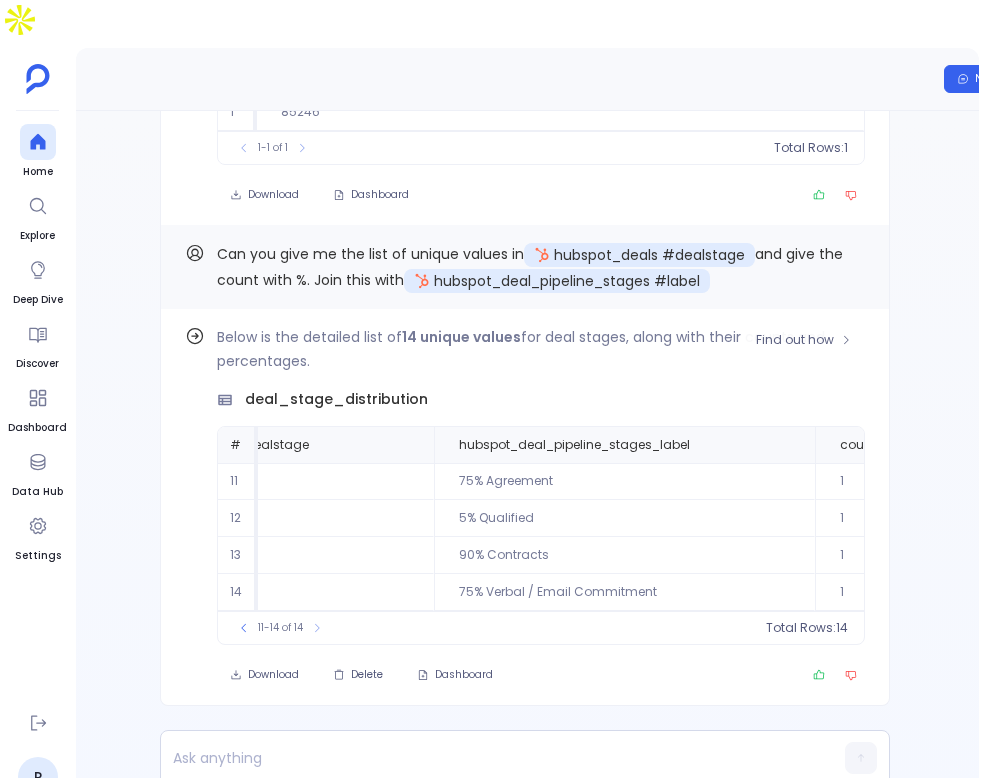 scroll, scrollTop: 0, scrollLeft: 493, axis: horizontal 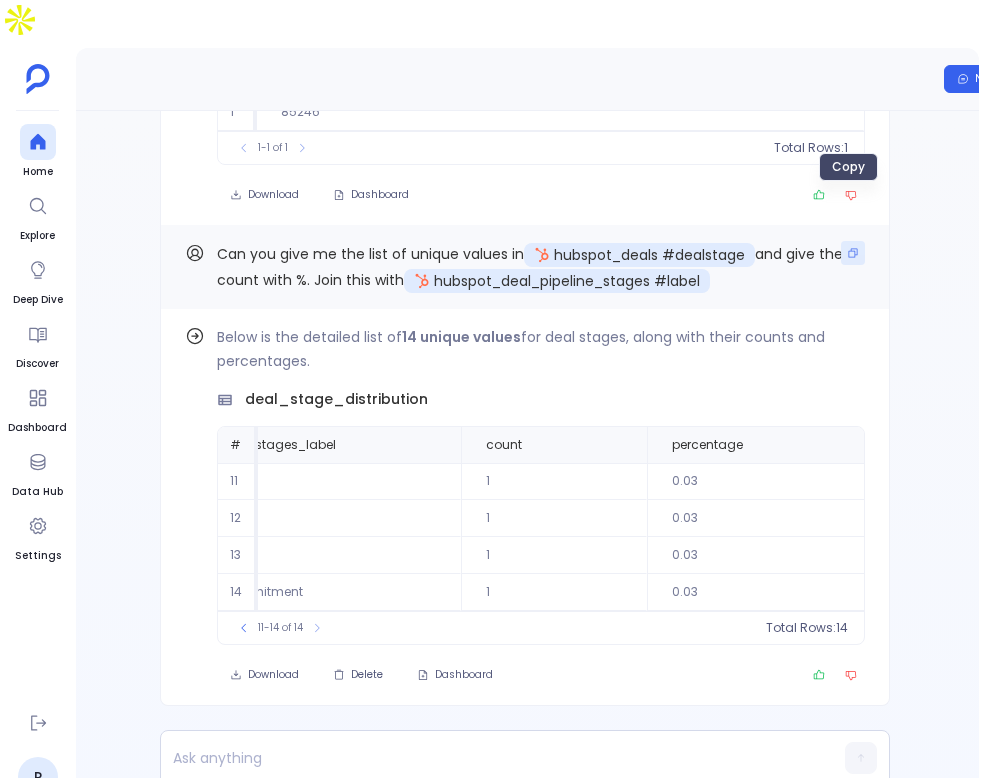 click at bounding box center (853, 253) 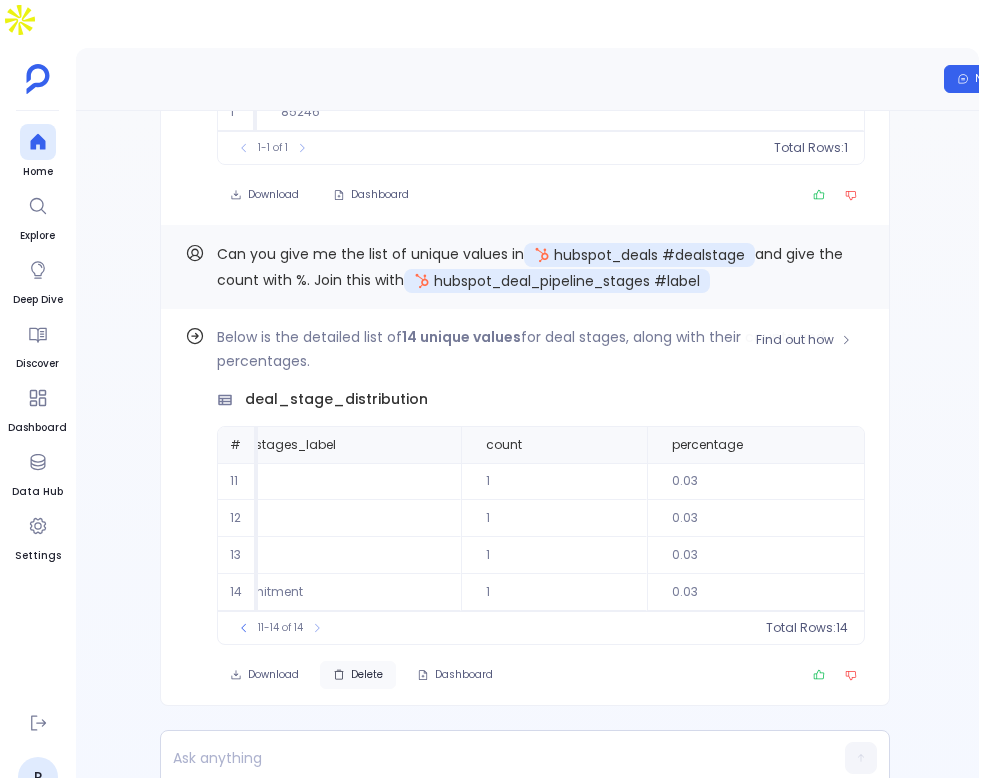 click on "Delete" at bounding box center [264, 675] 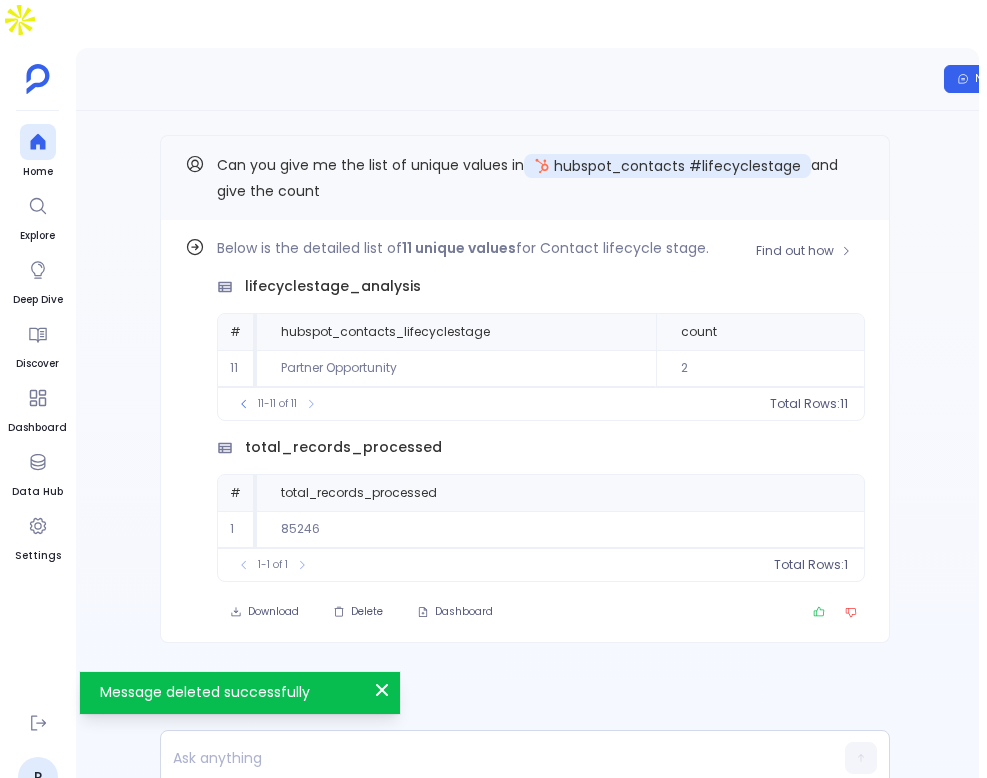 scroll, scrollTop: 0, scrollLeft: 0, axis: both 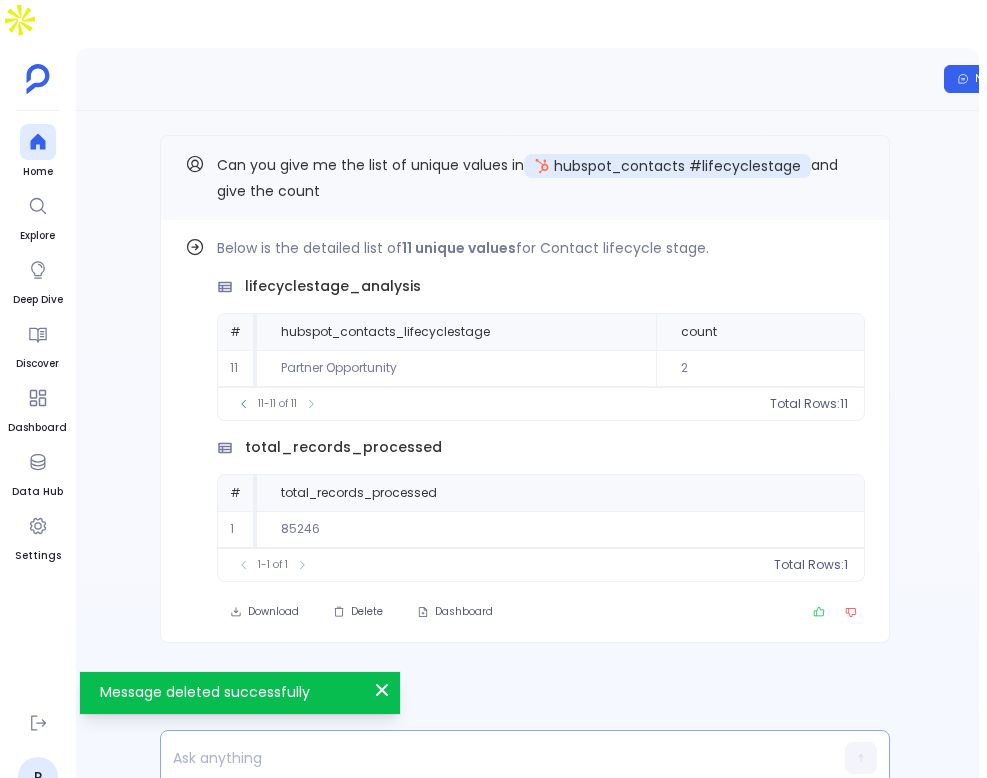 click at bounding box center [486, 758] 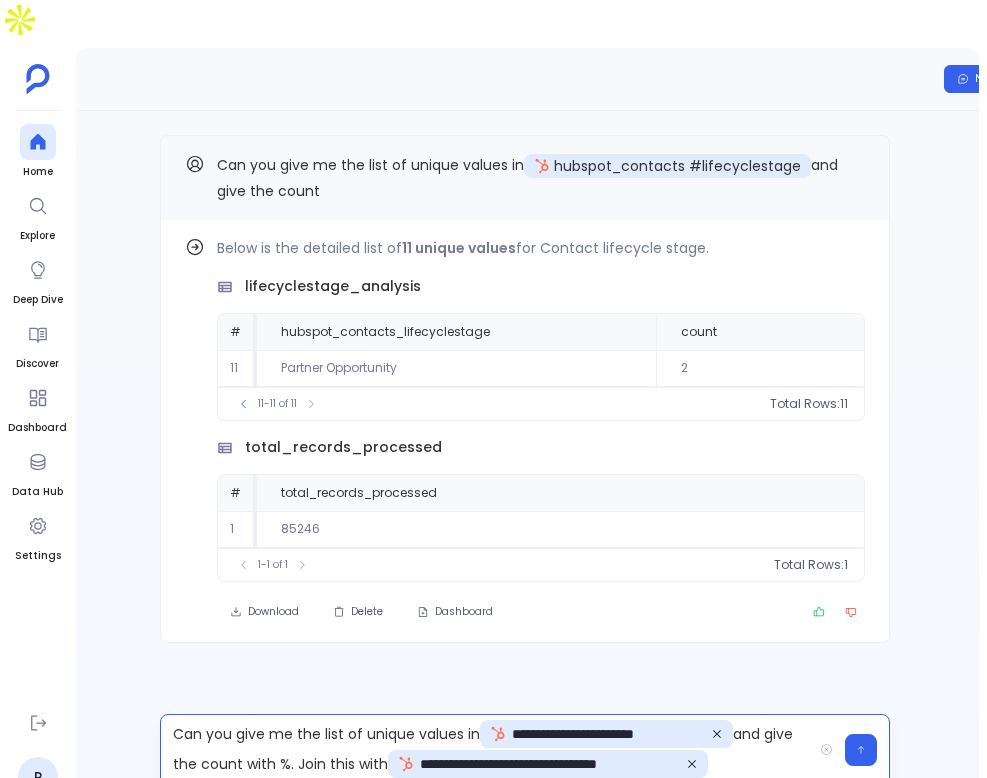 click on "**********" at bounding box center [486, 750] 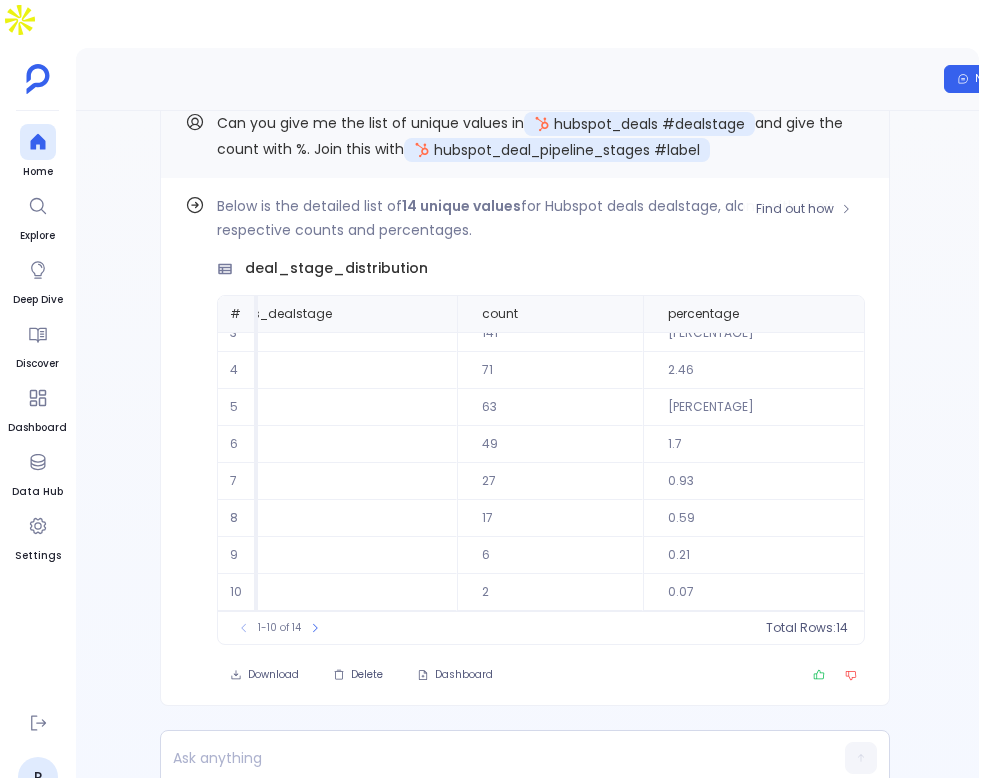 scroll, scrollTop: 0, scrollLeft: 498, axis: horizontal 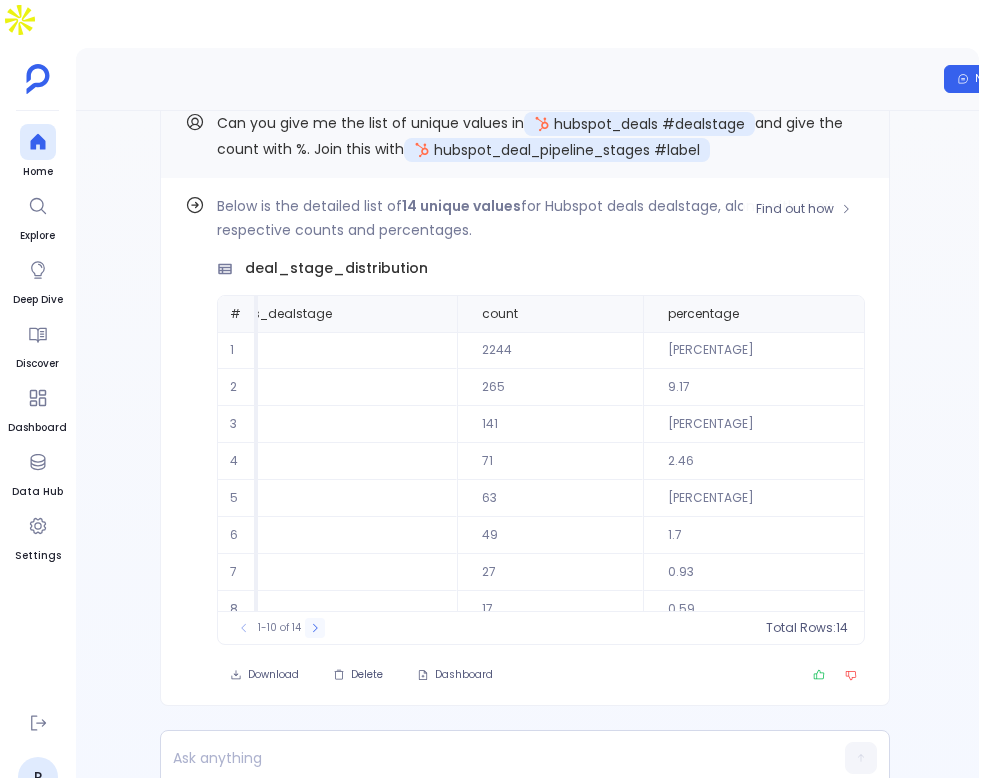 click at bounding box center (244, 628) 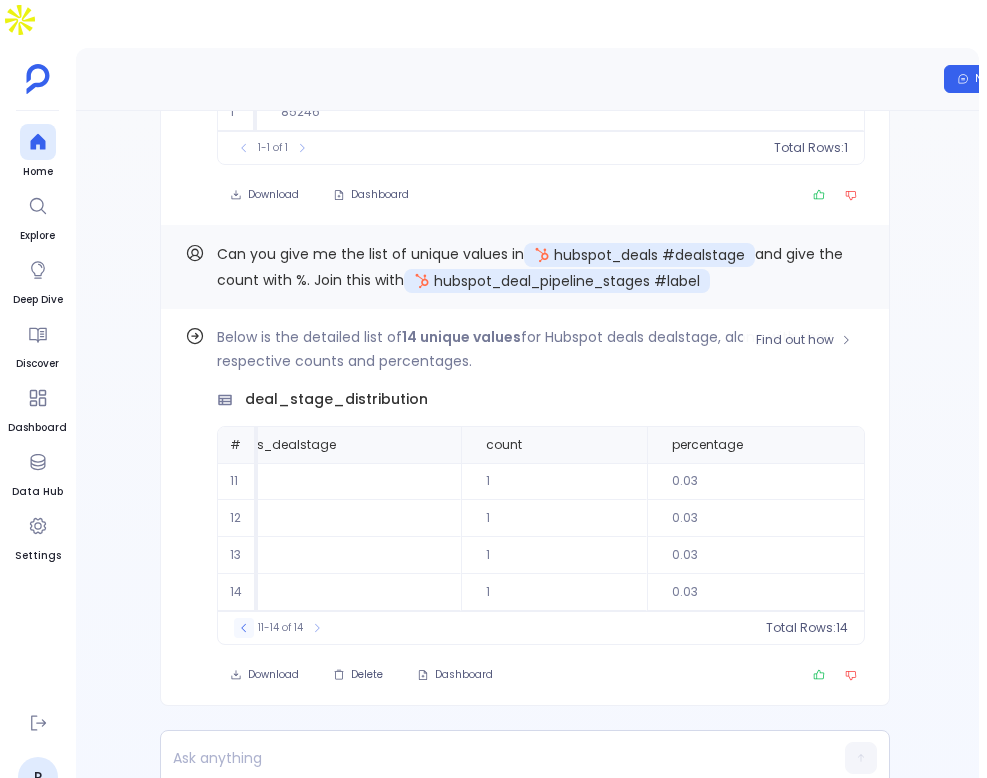 click at bounding box center (244, 628) 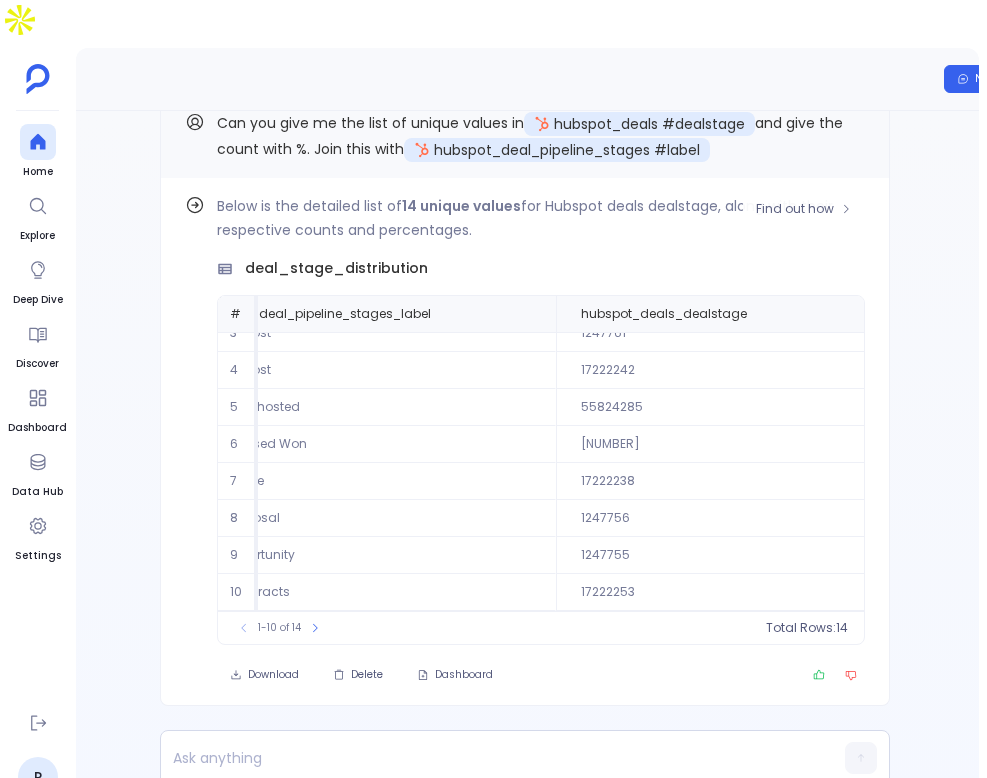 scroll, scrollTop: 96, scrollLeft: 0, axis: vertical 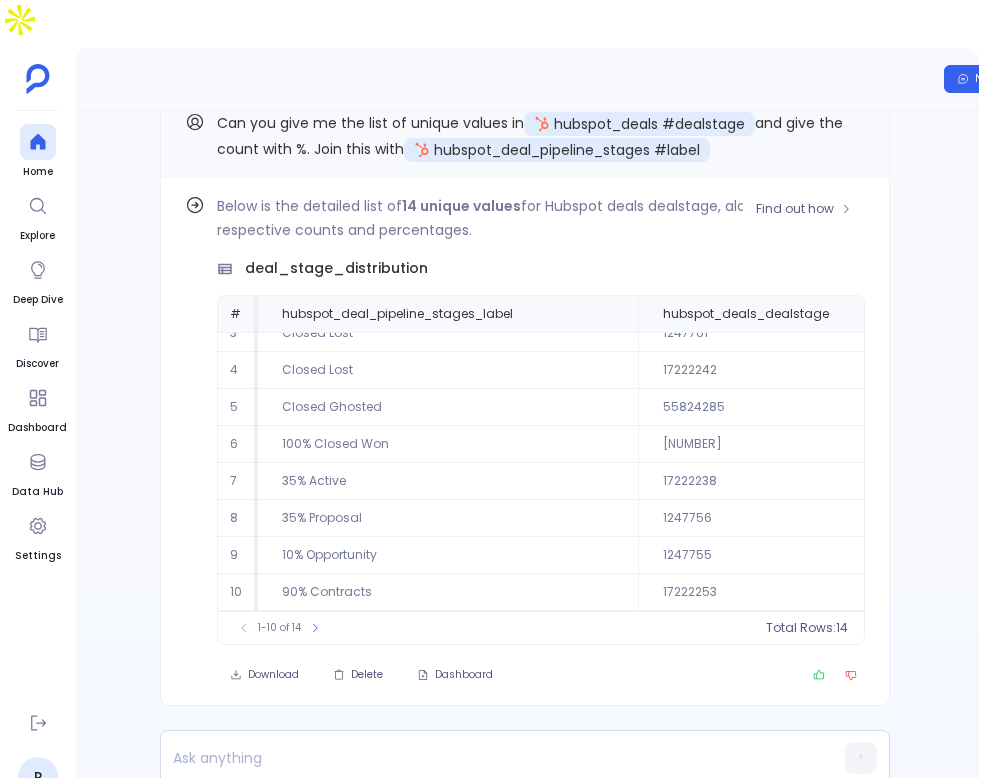 click on "1-10 of 14" at bounding box center [279, 628] 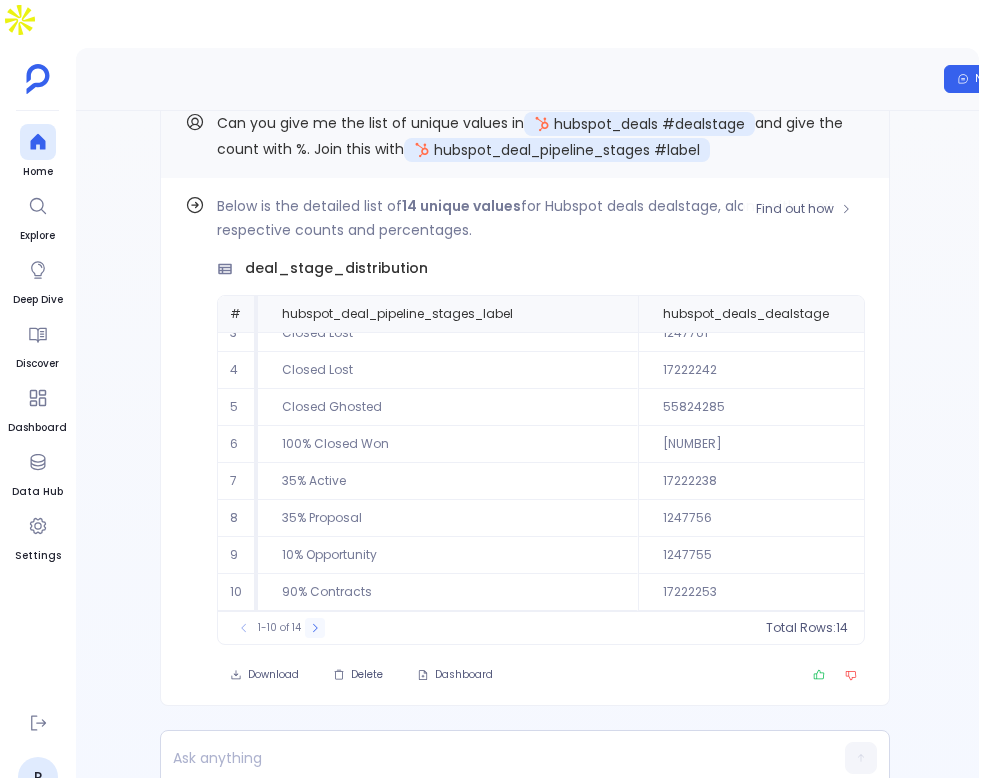 click at bounding box center (244, 628) 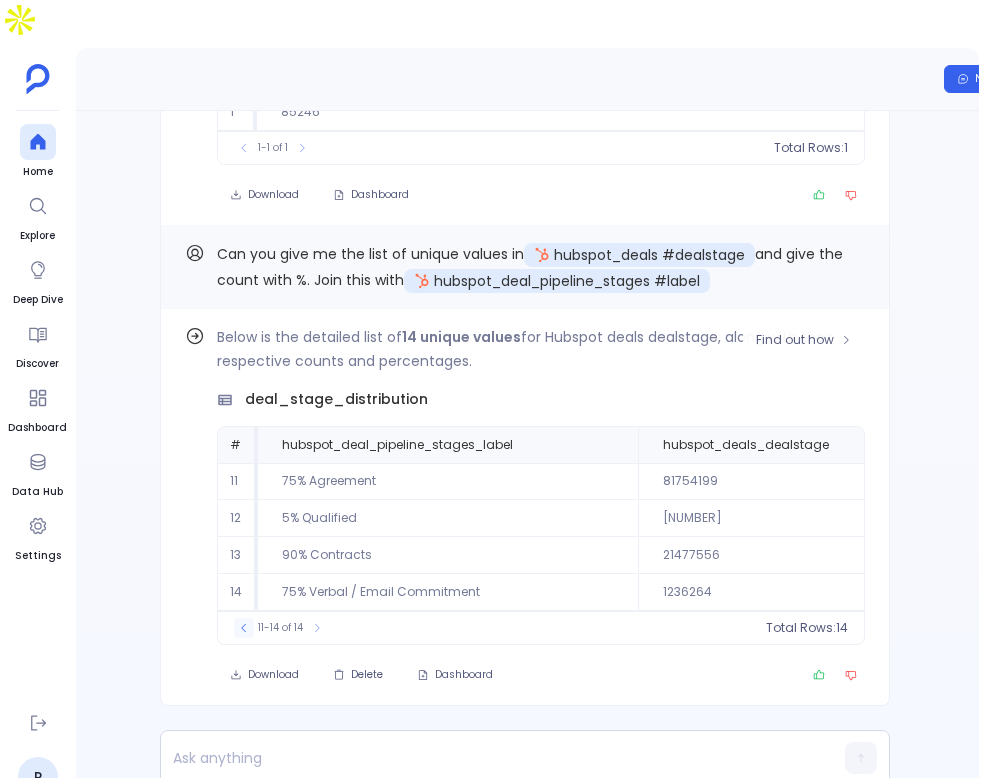 click at bounding box center (244, 628) 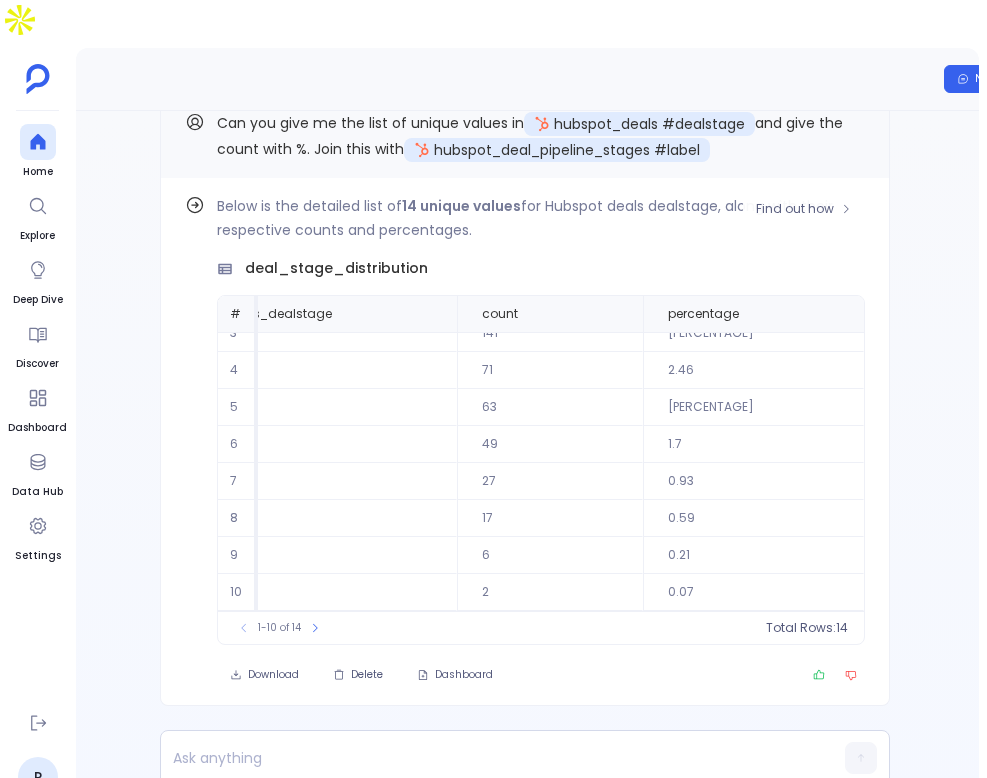 scroll, scrollTop: 96, scrollLeft: 0, axis: vertical 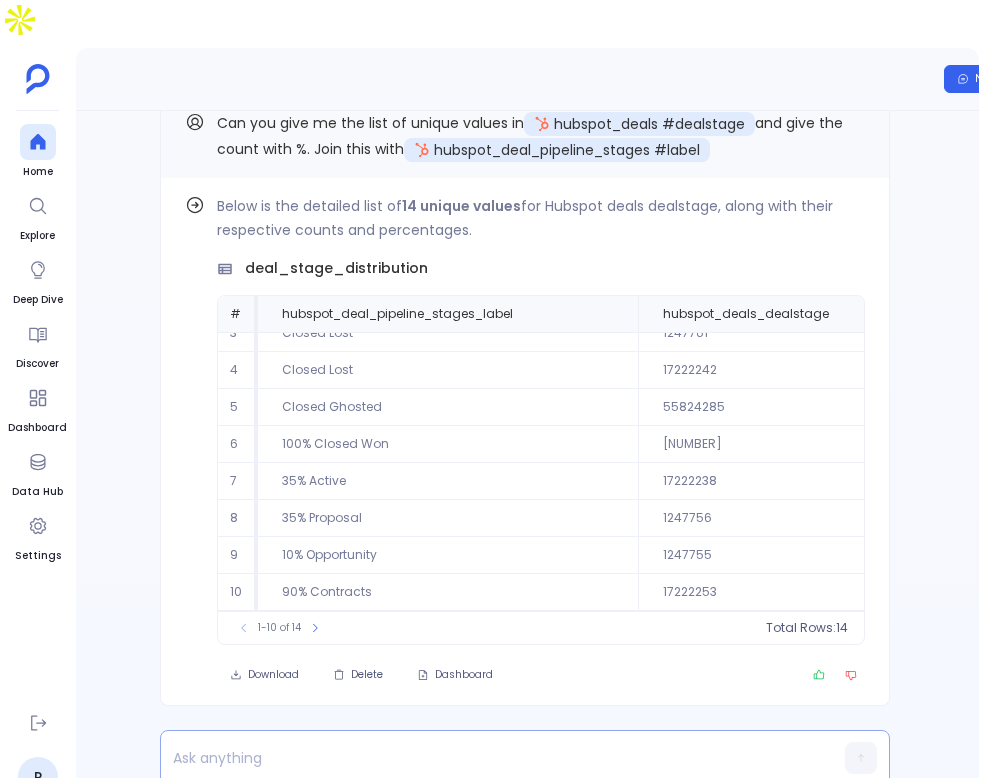 click at bounding box center (486, 758) 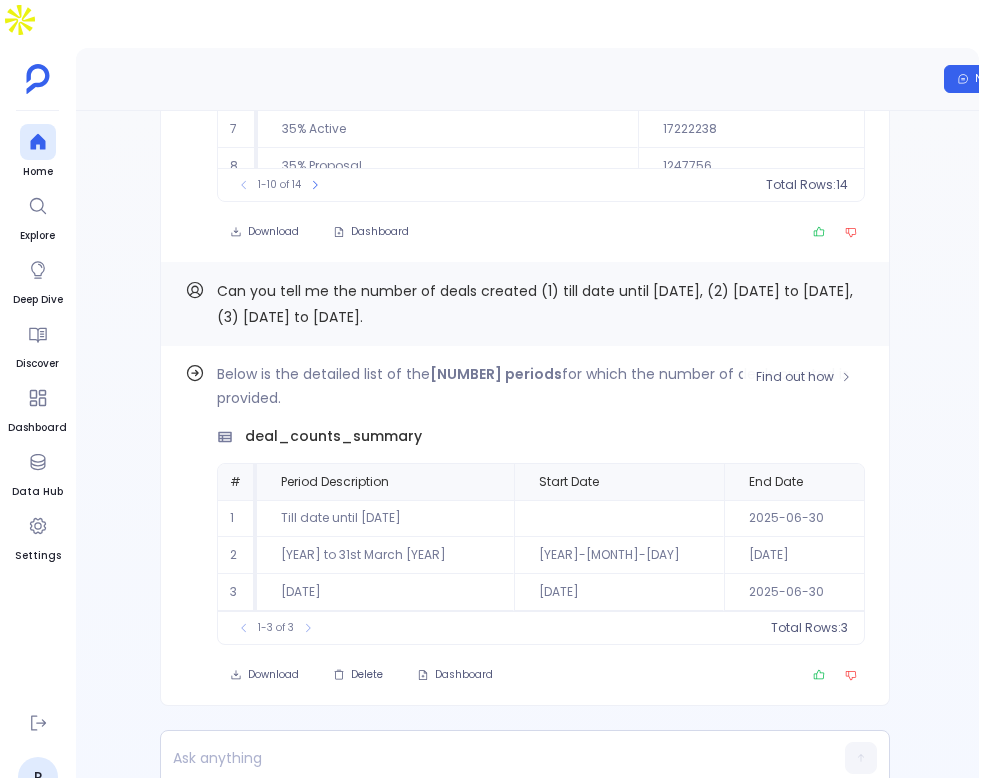 scroll, scrollTop: 0, scrollLeft: 285, axis: horizontal 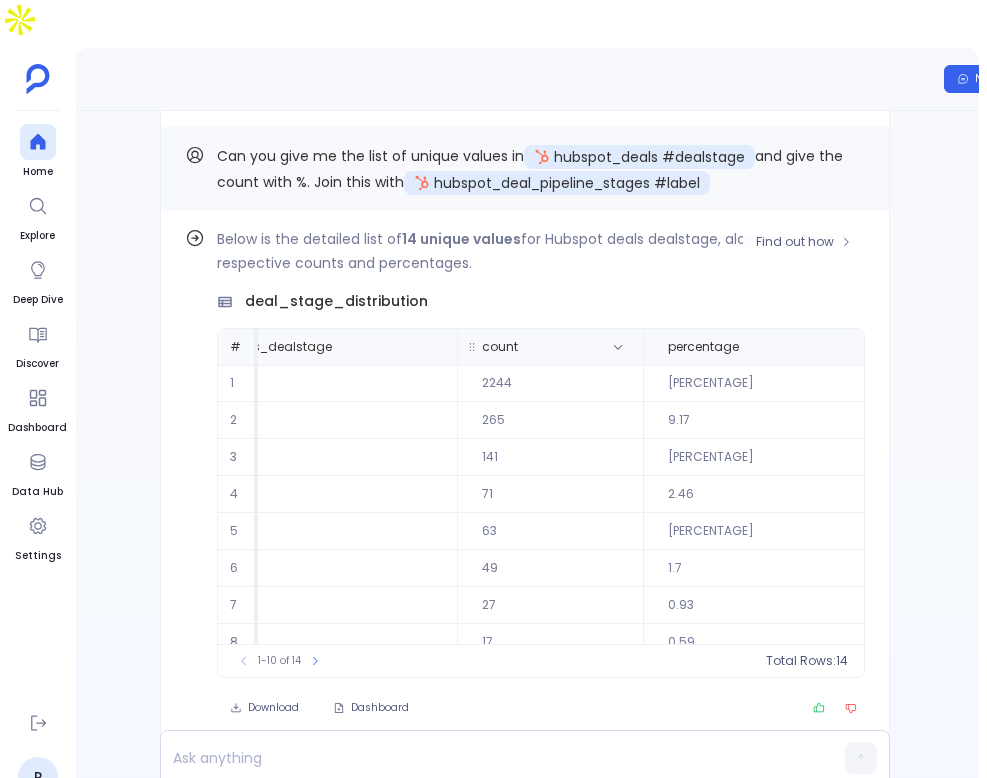 click on "count" at bounding box center [550, 347] 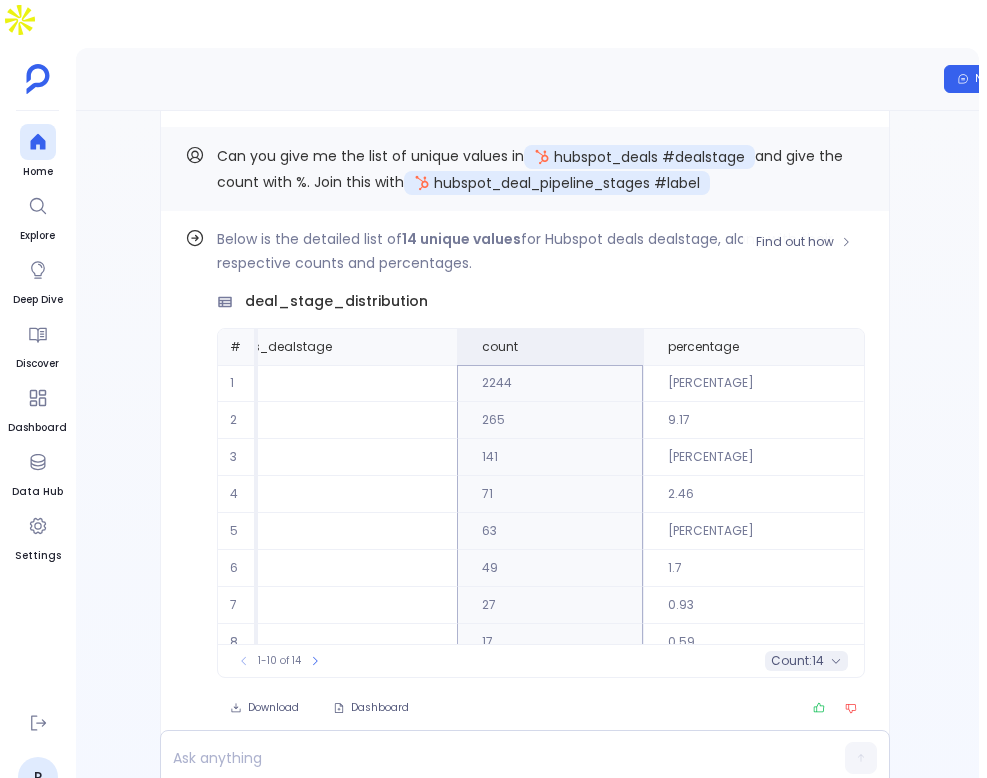 click on "14" at bounding box center (818, 661) 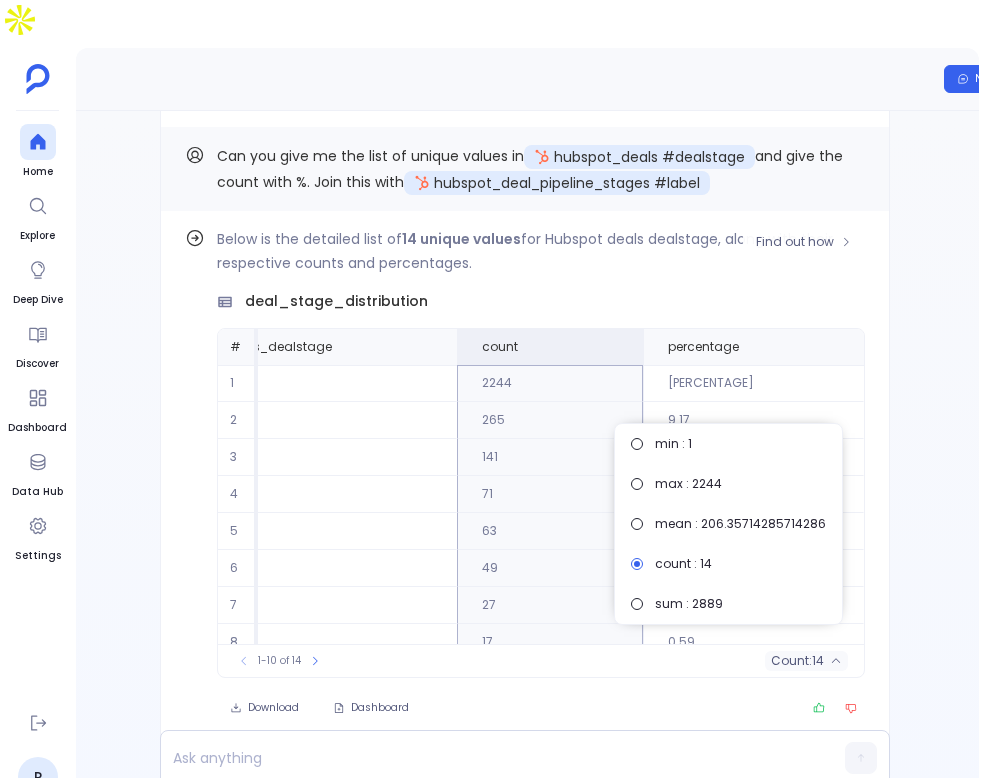 click on "Download Dashboard" at bounding box center (541, 1151) 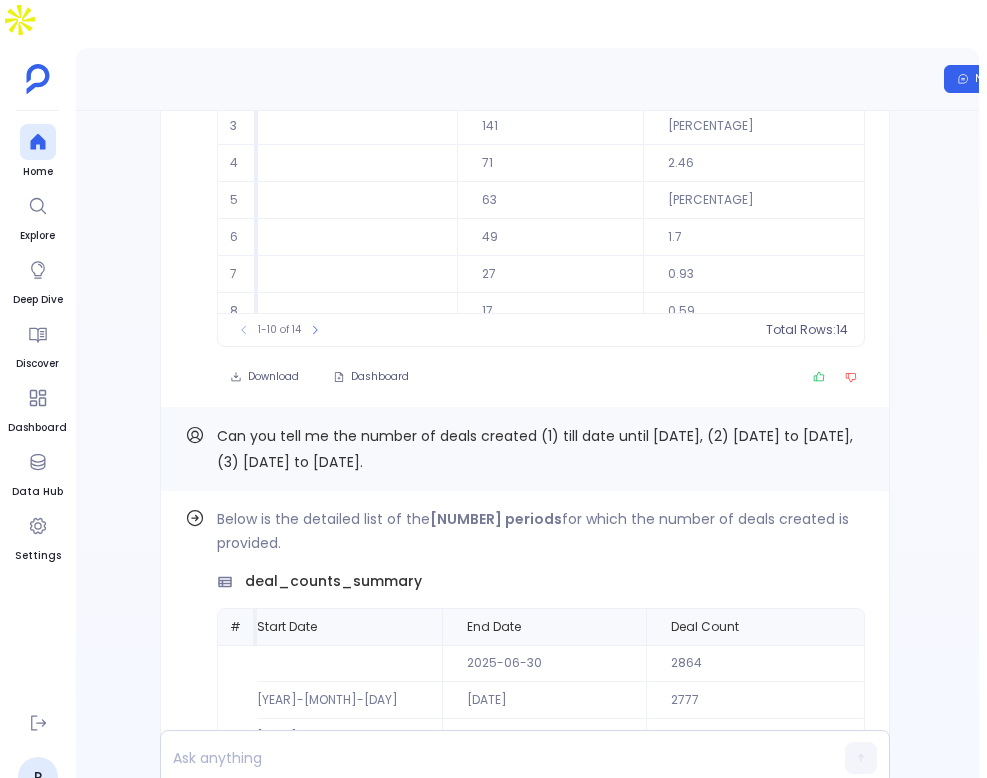 scroll, scrollTop: -26, scrollLeft: 0, axis: vertical 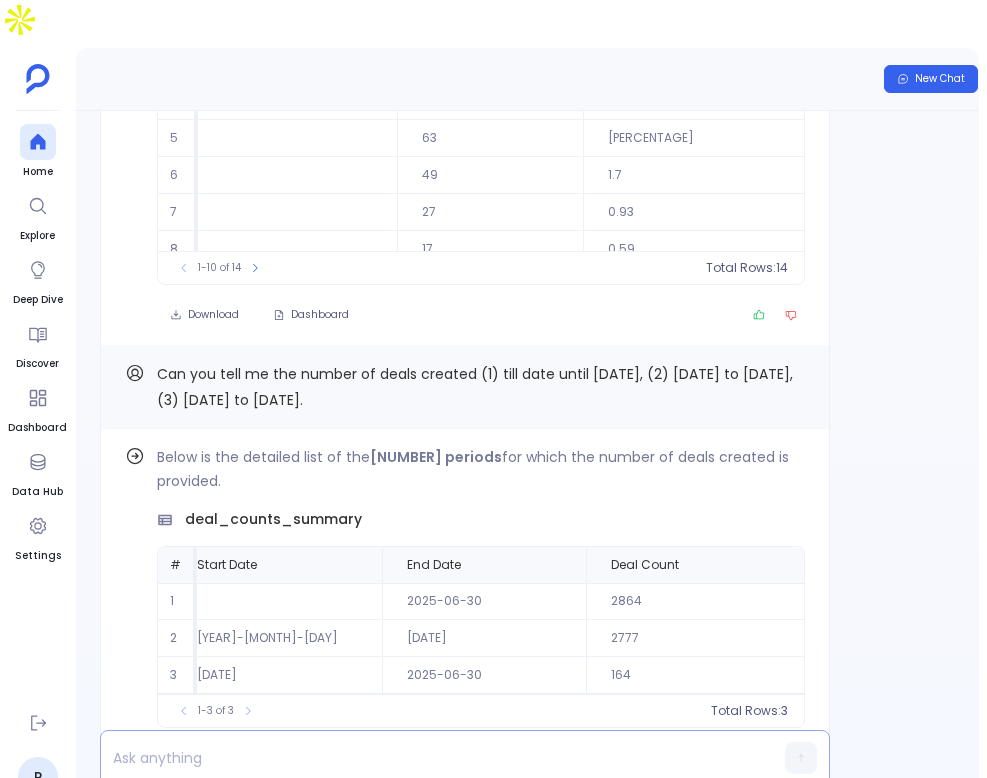 click at bounding box center (426, 758) 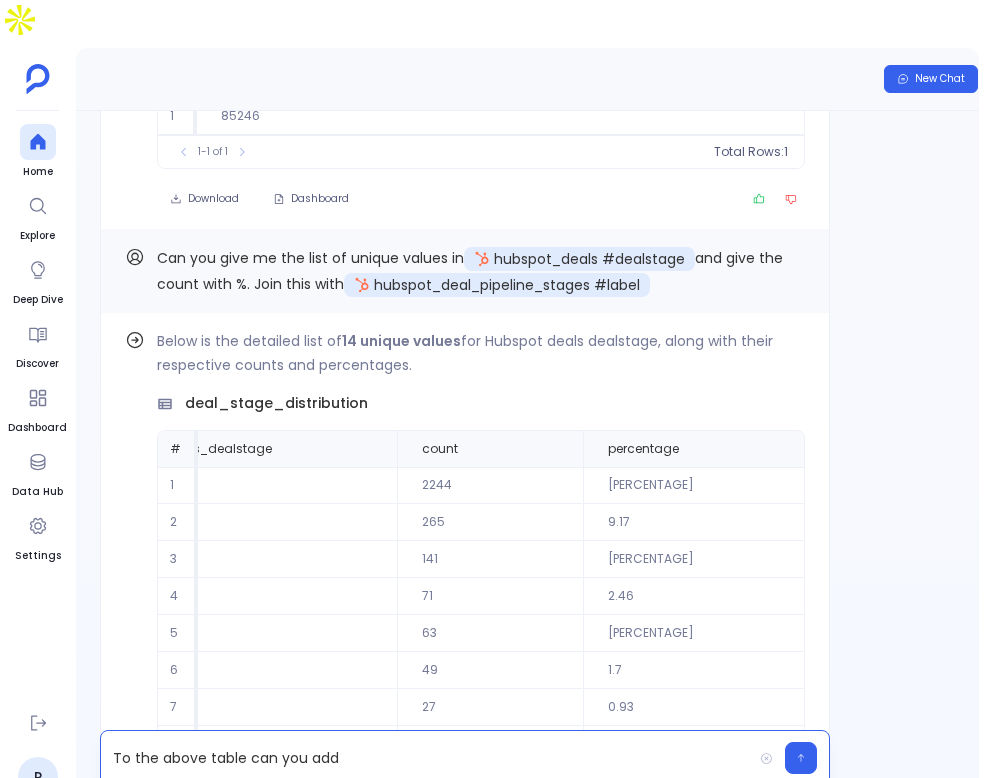 scroll, scrollTop: -620, scrollLeft: 0, axis: vertical 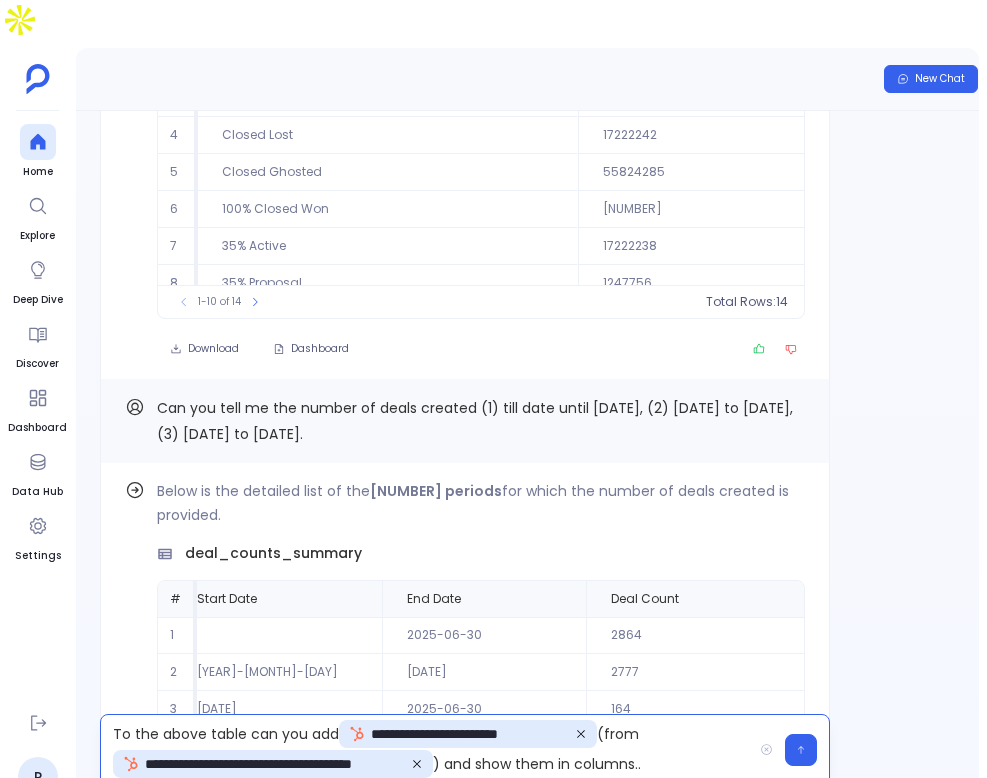 click on "**********" at bounding box center [426, 750] 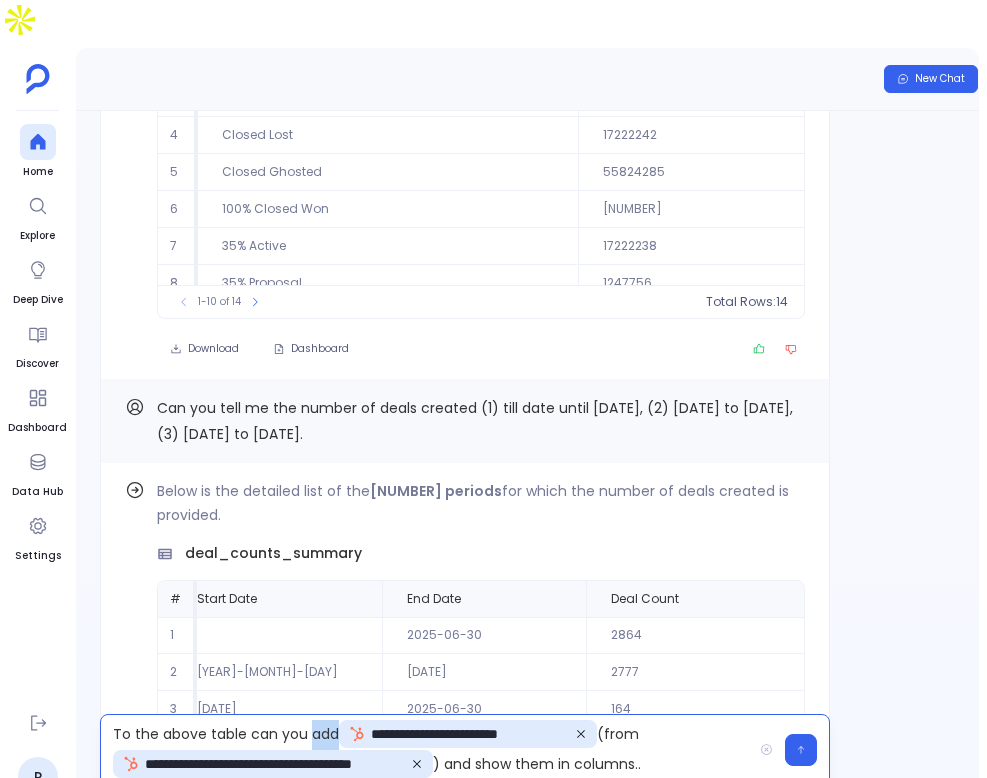 click on "**********" at bounding box center (426, 750) 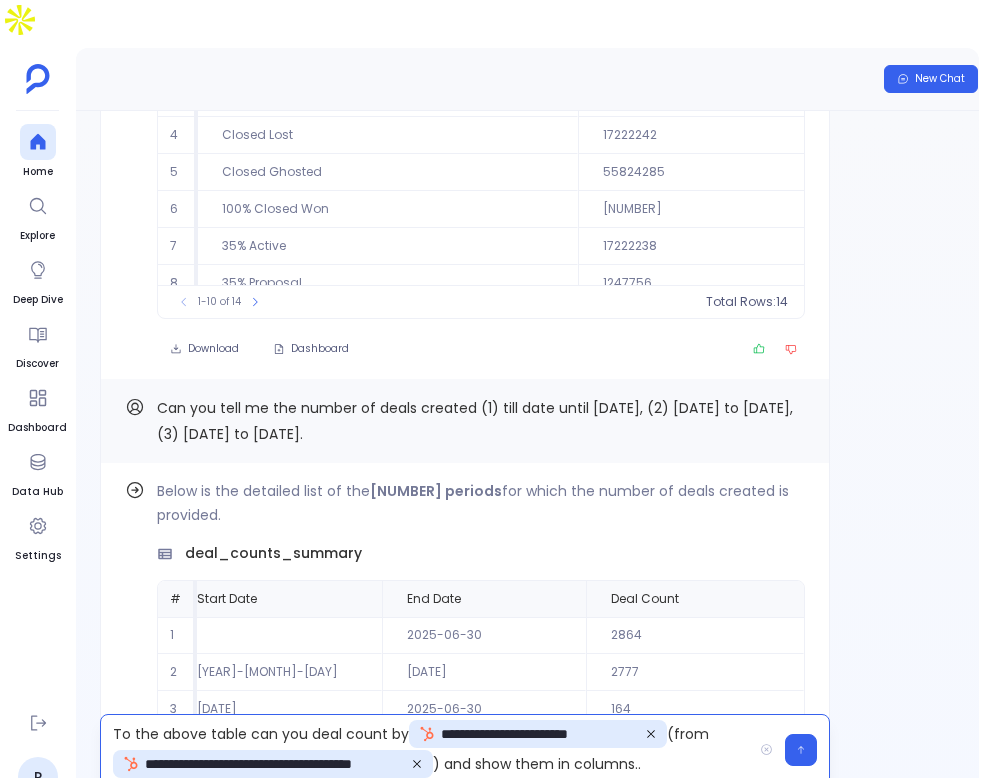 click on "**********" at bounding box center [426, 750] 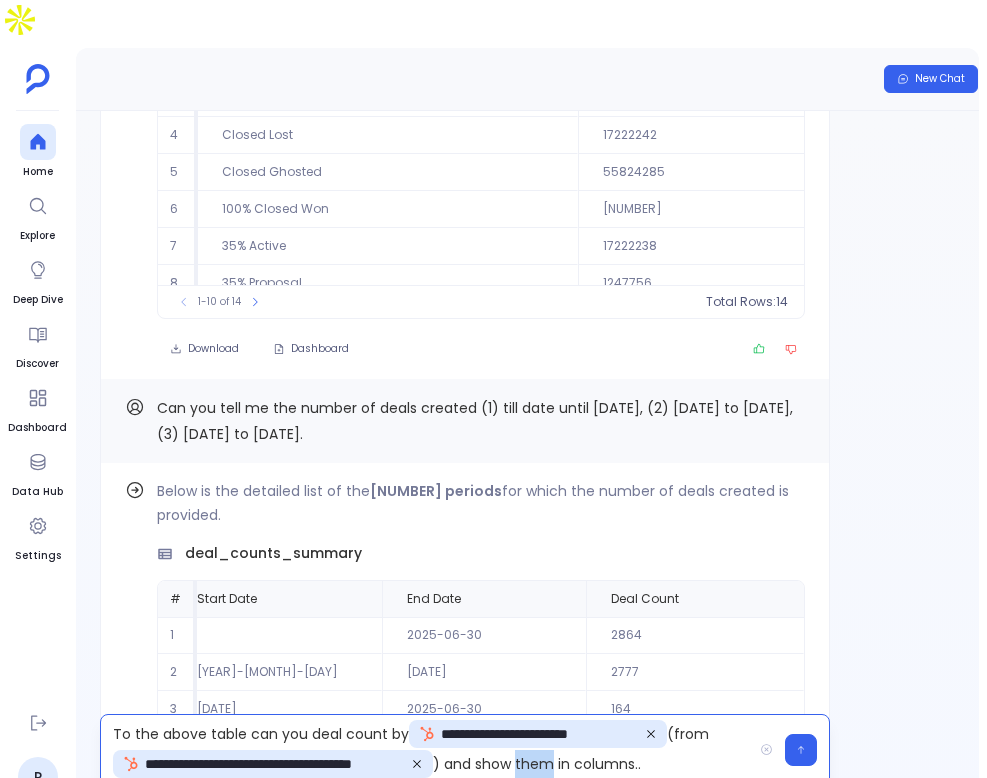 click on "**********" at bounding box center [426, 750] 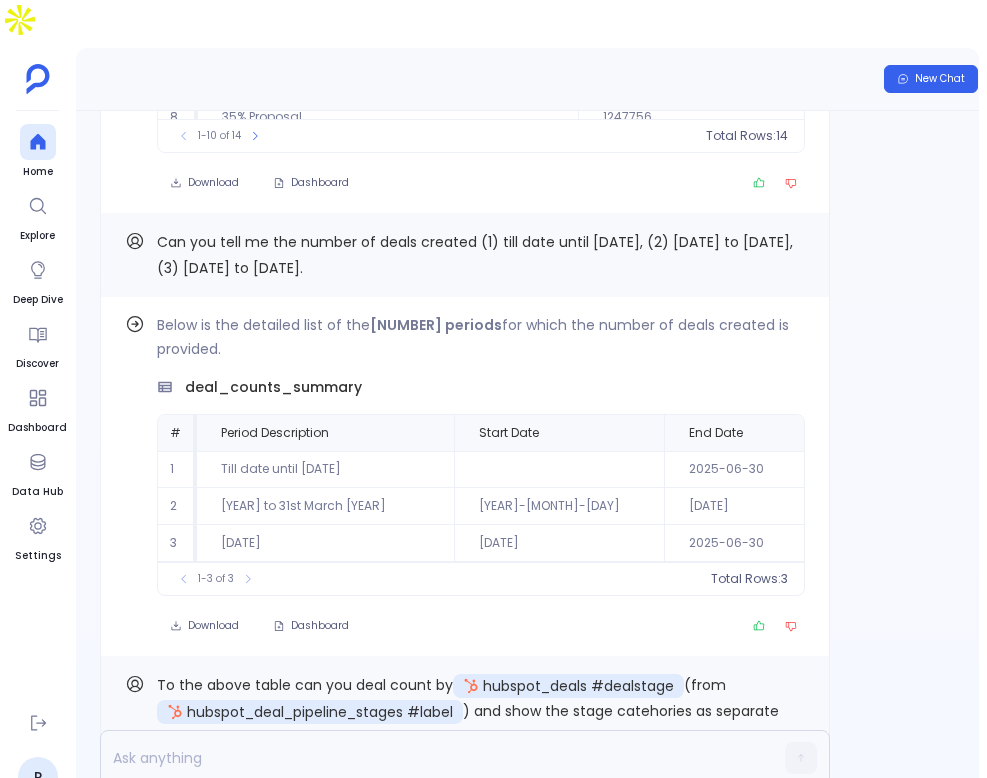scroll, scrollTop: 0, scrollLeft: 0, axis: both 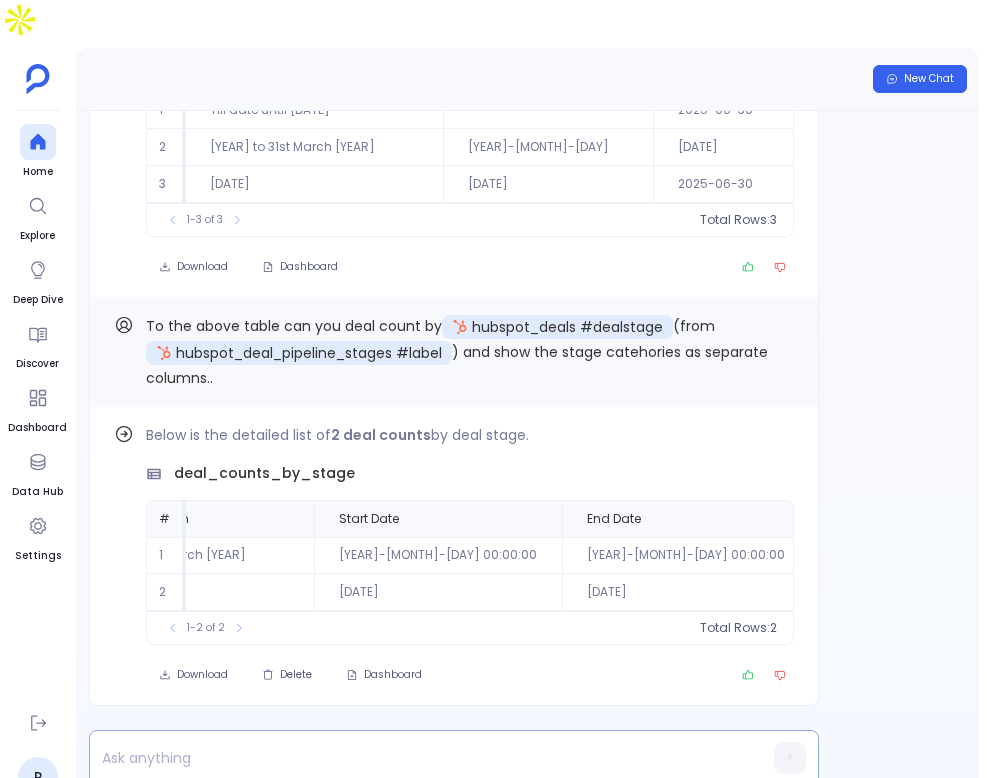 click at bounding box center [415, 758] 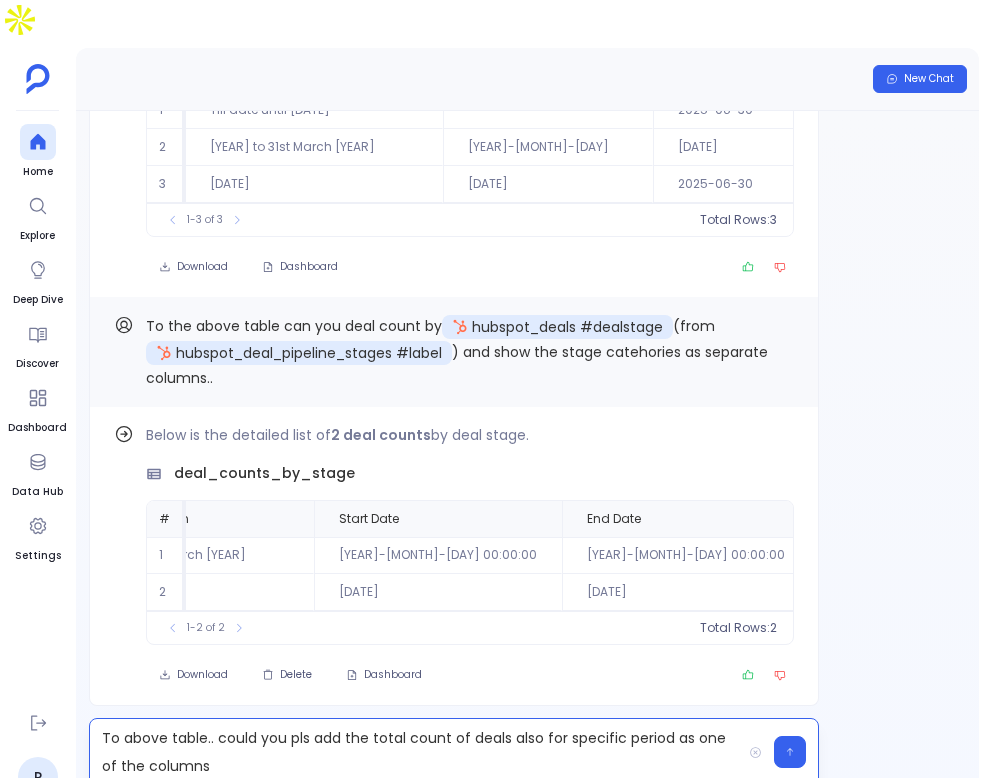 scroll, scrollTop: 0, scrollLeft: 285, axis: horizontal 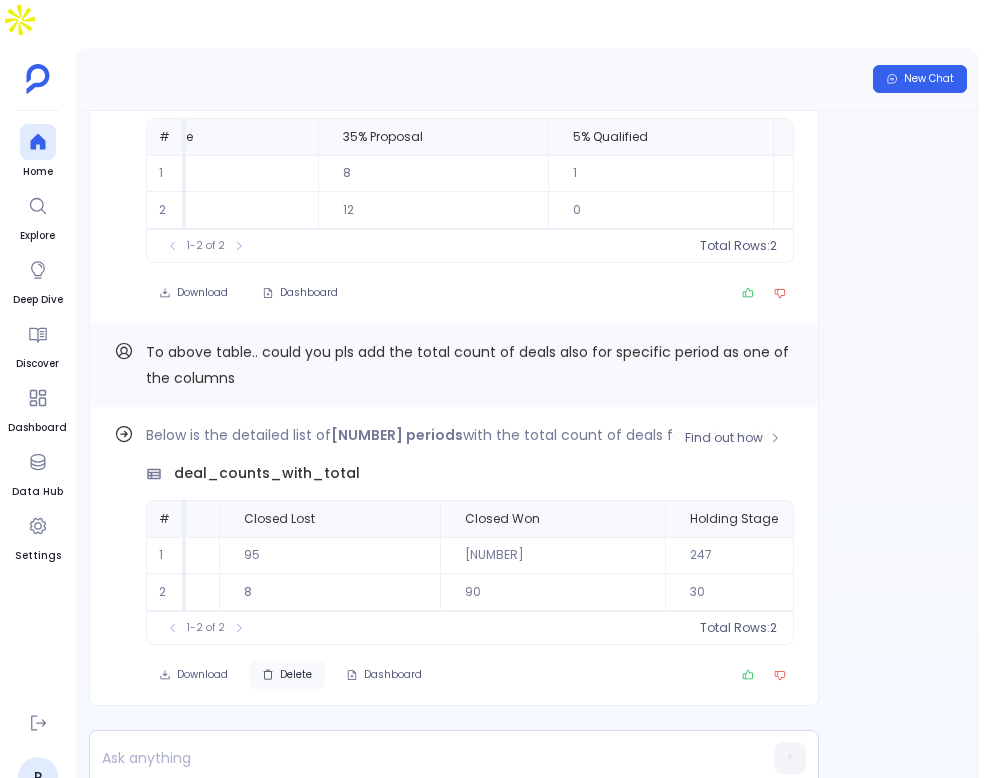 click on "Delete" at bounding box center (202, 675) 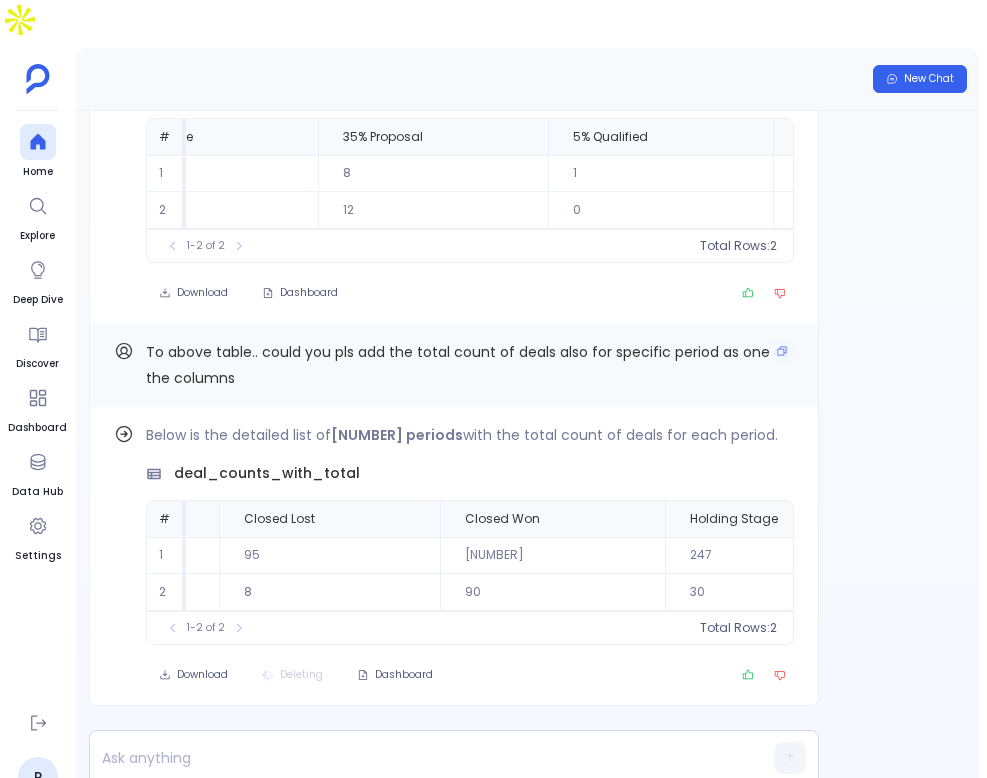 scroll, scrollTop: 0, scrollLeft: 3215, axis: horizontal 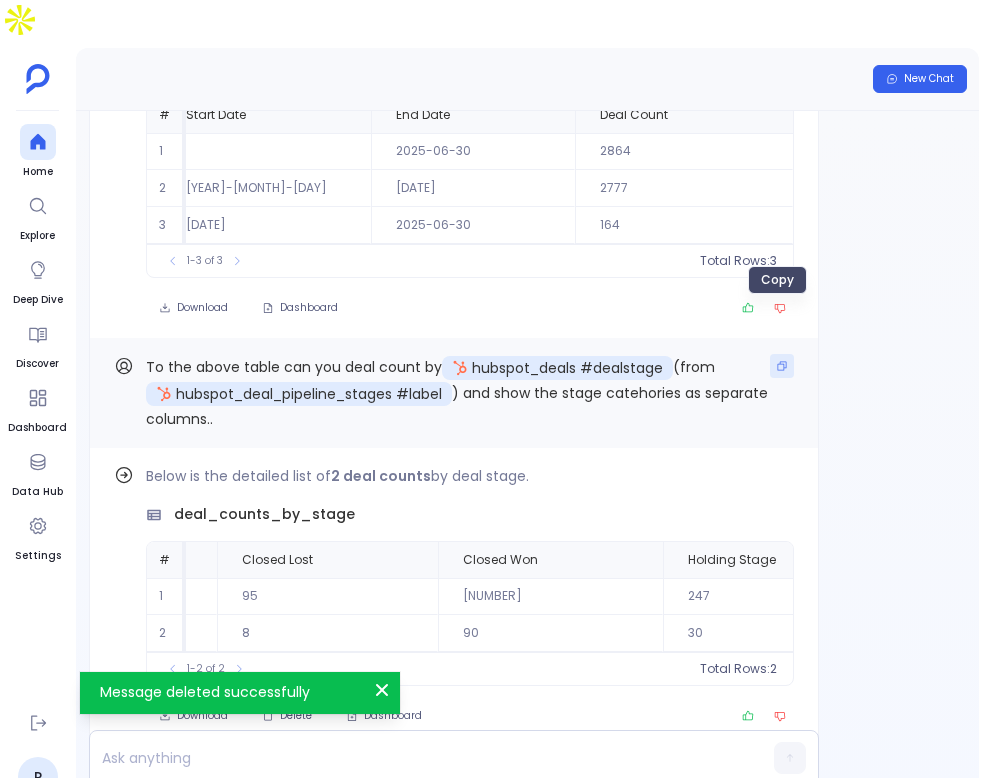click at bounding box center [782, 366] 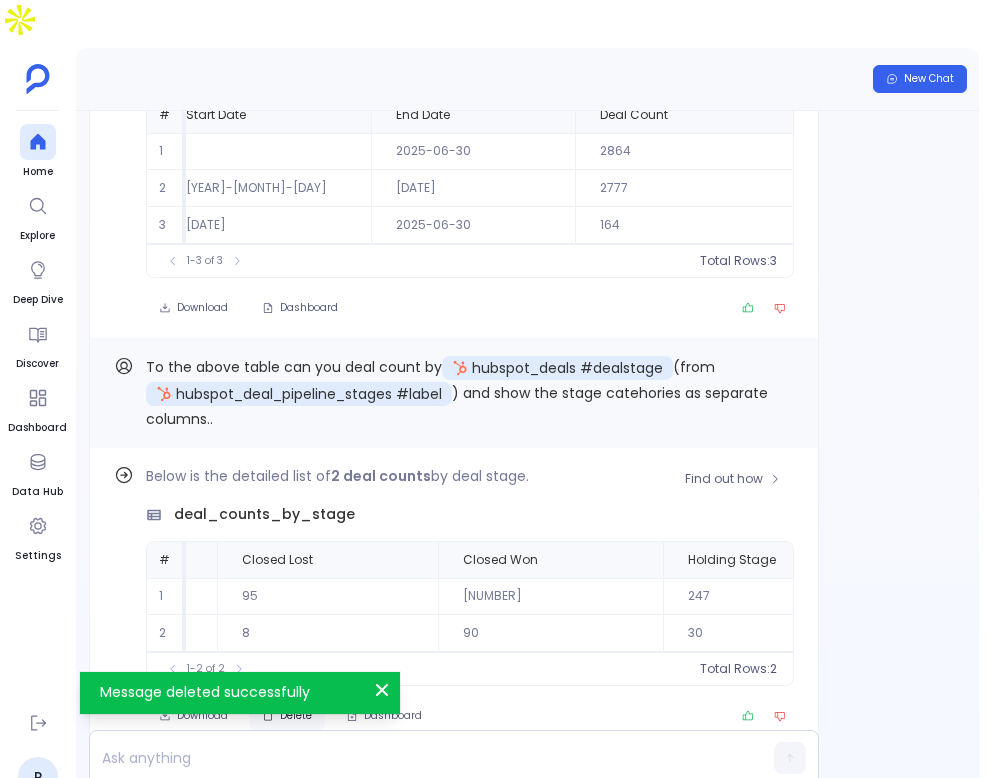 click on "Delete" at bounding box center (202, 716) 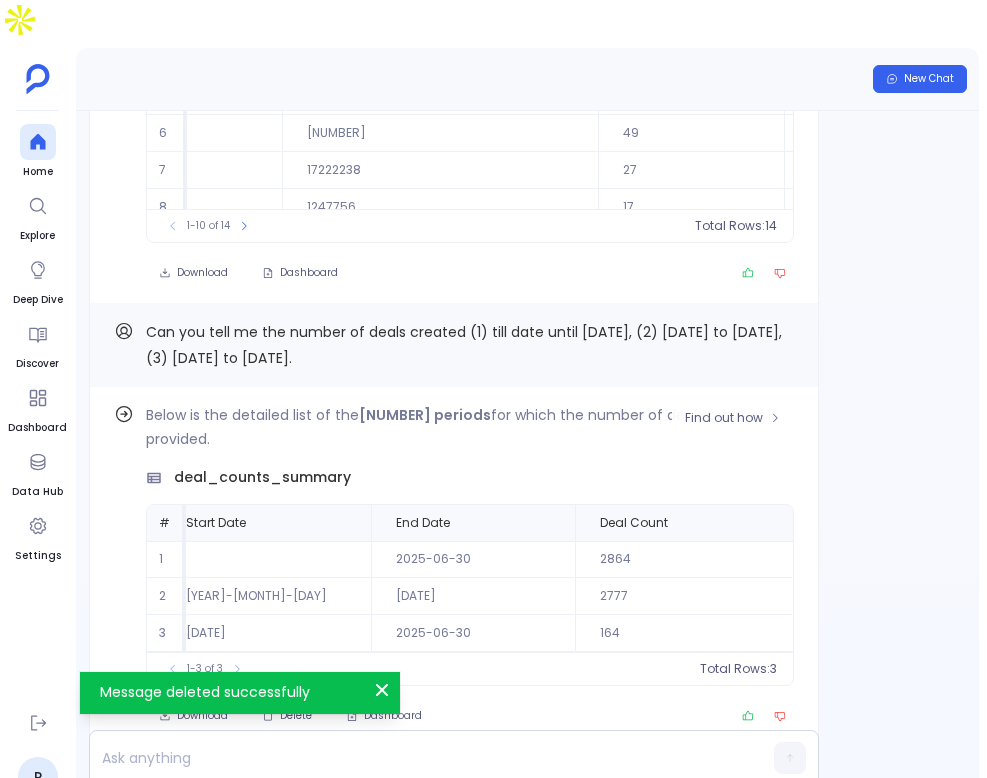 scroll, scrollTop: -78, scrollLeft: 0, axis: vertical 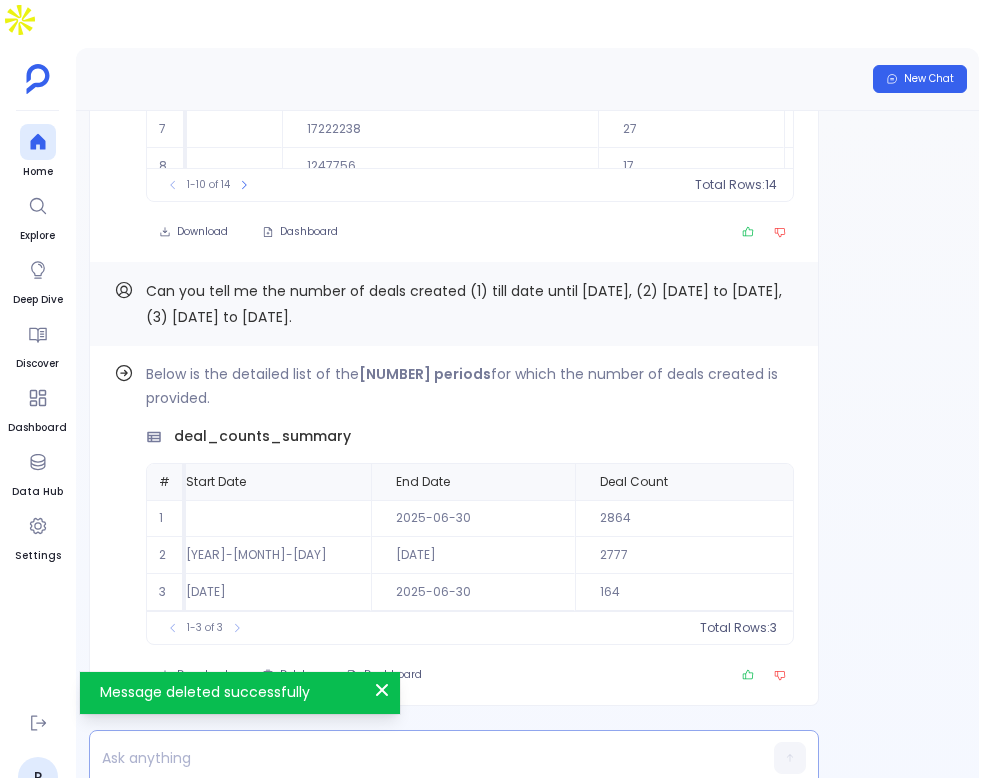 click at bounding box center [415, 758] 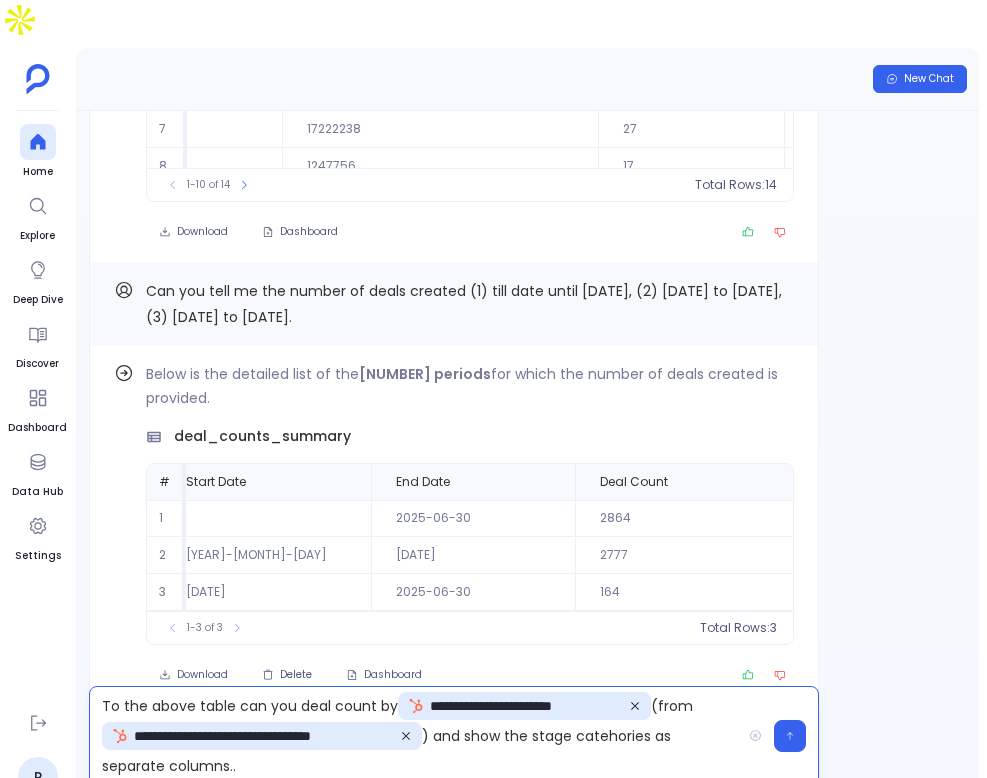 click on "**********" at bounding box center (415, 736) 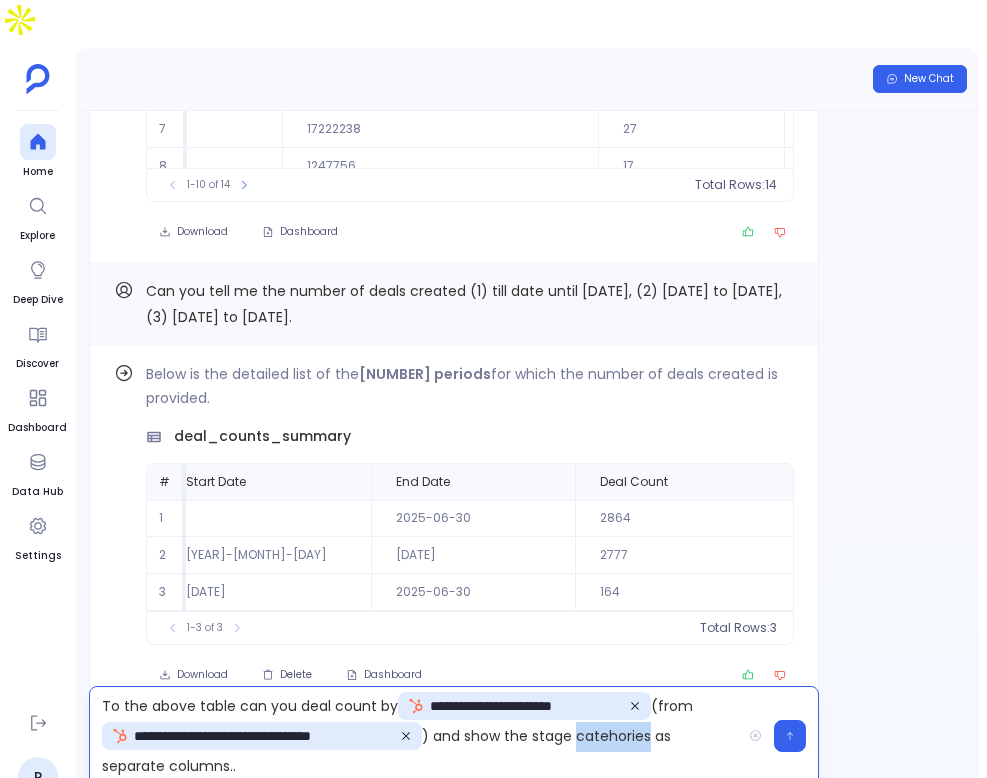 click on "**********" at bounding box center [415, 736] 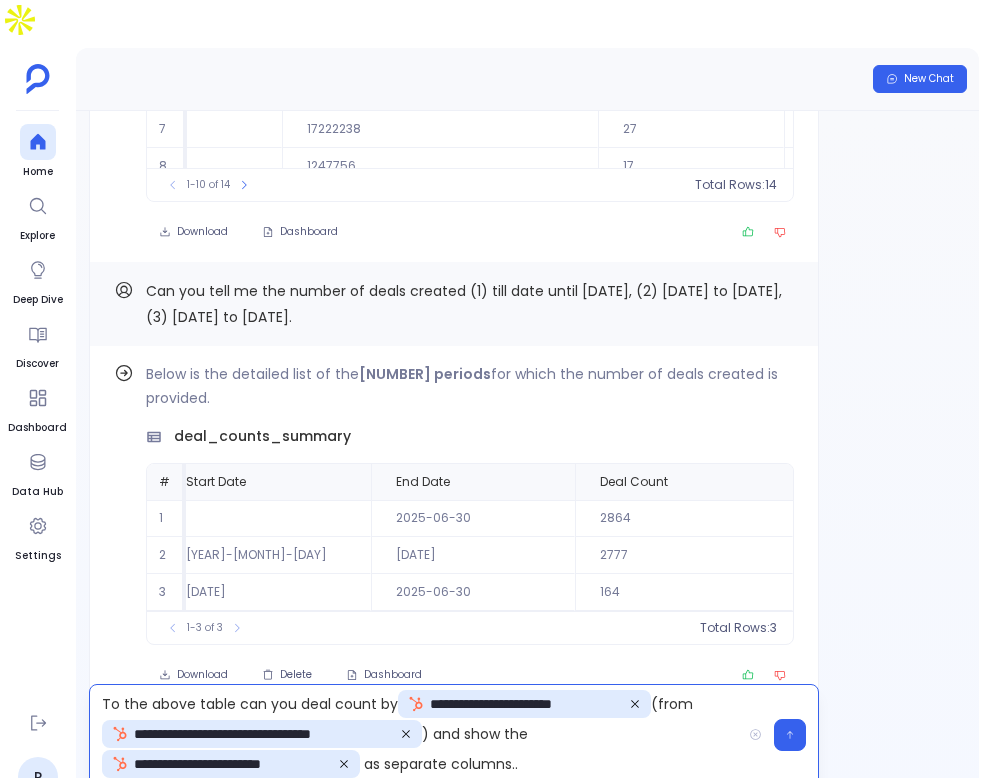 click on "**********" at bounding box center [415, 735] 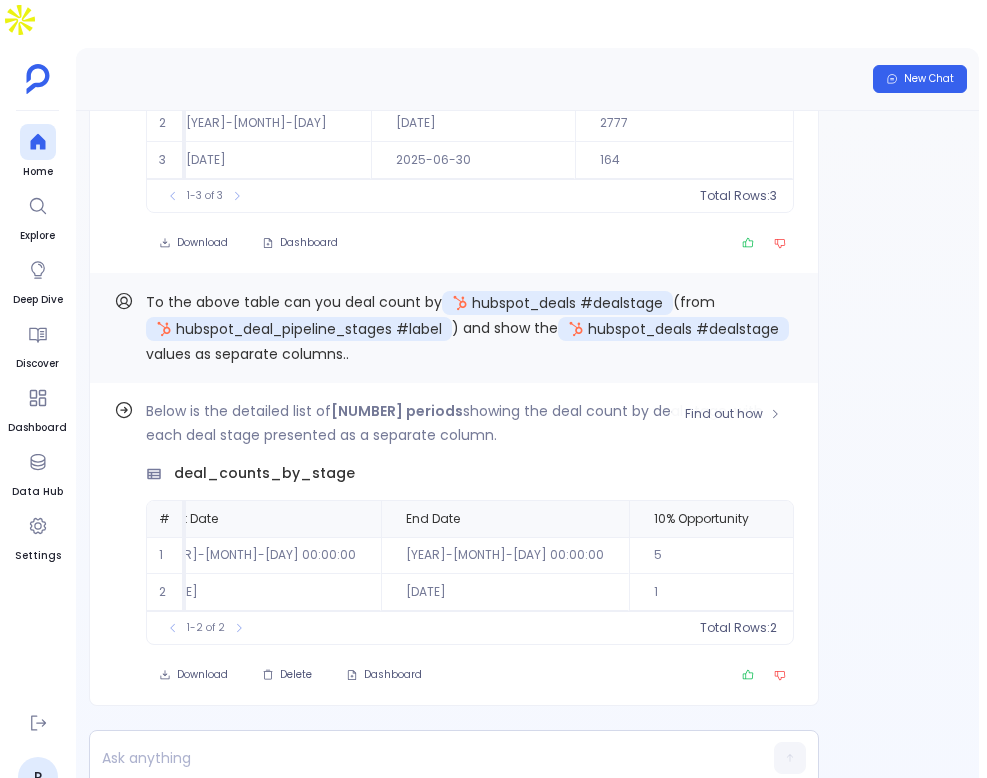 scroll, scrollTop: 0, scrollLeft: 168, axis: horizontal 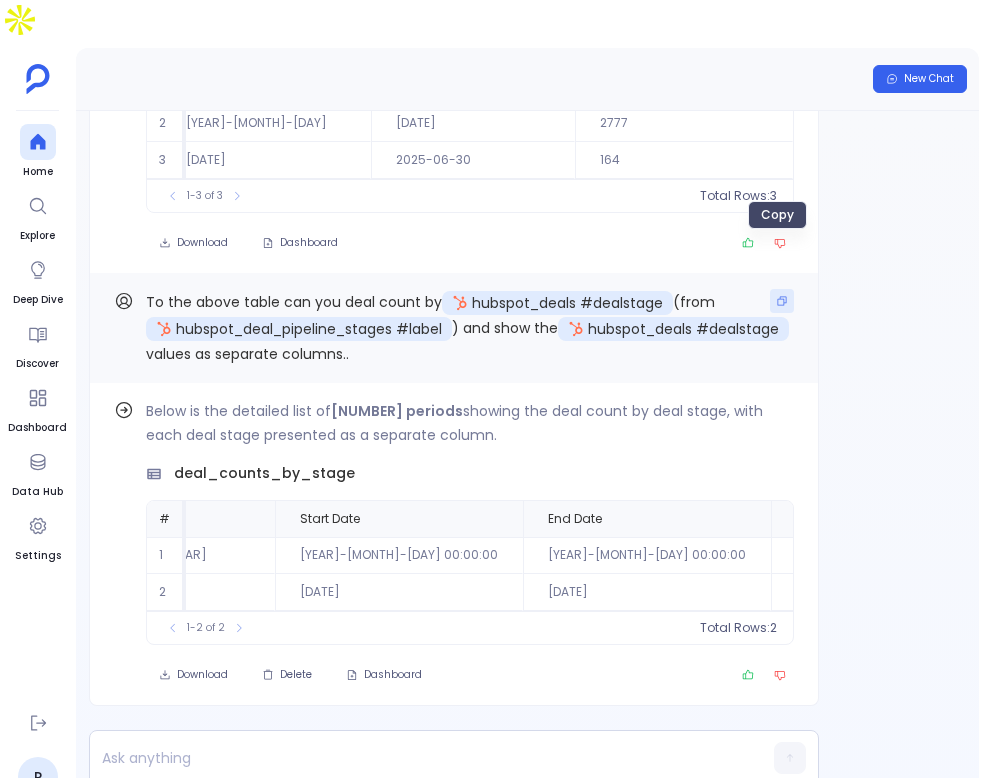 click at bounding box center (782, 301) 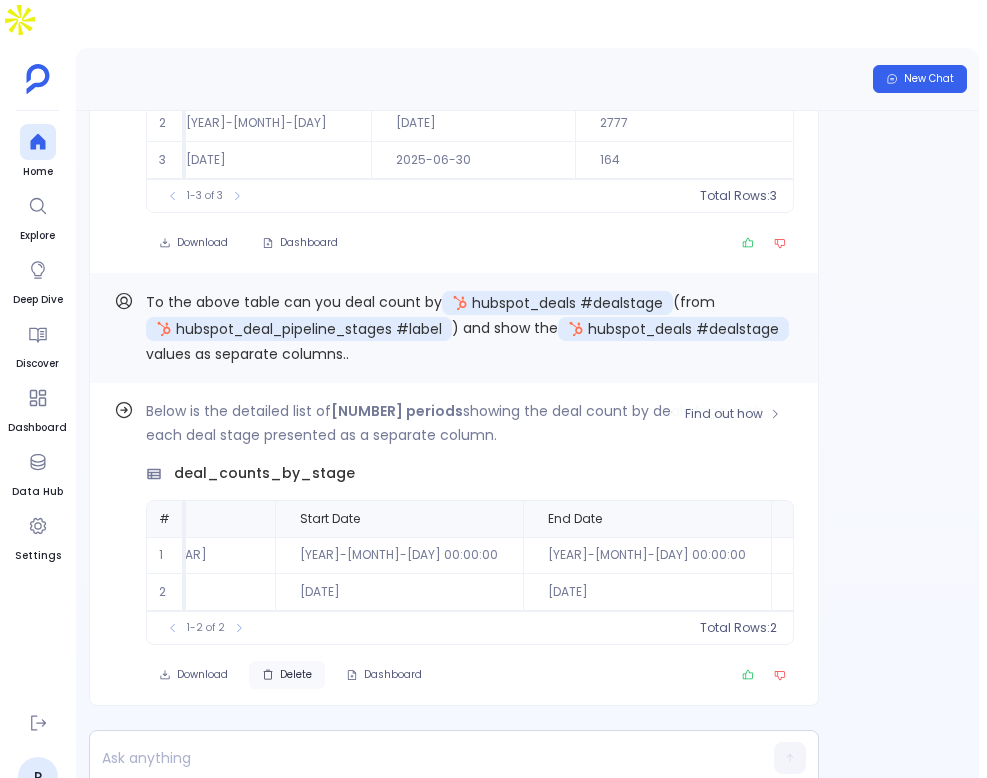 click on "Delete" at bounding box center [193, 675] 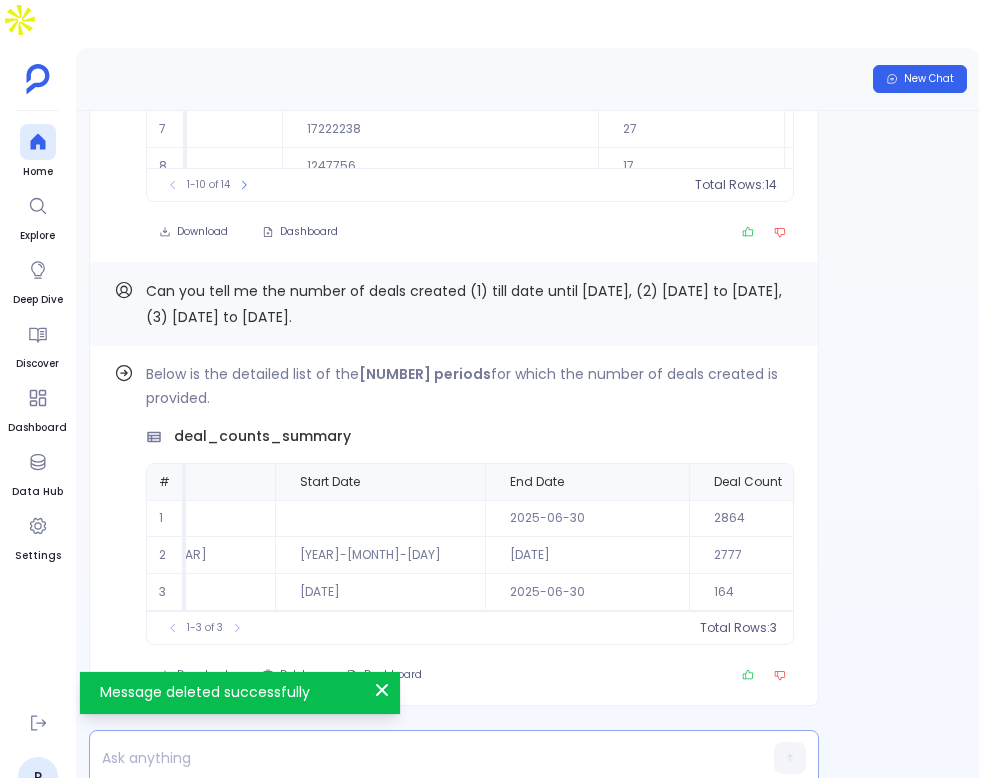 click at bounding box center (415, 758) 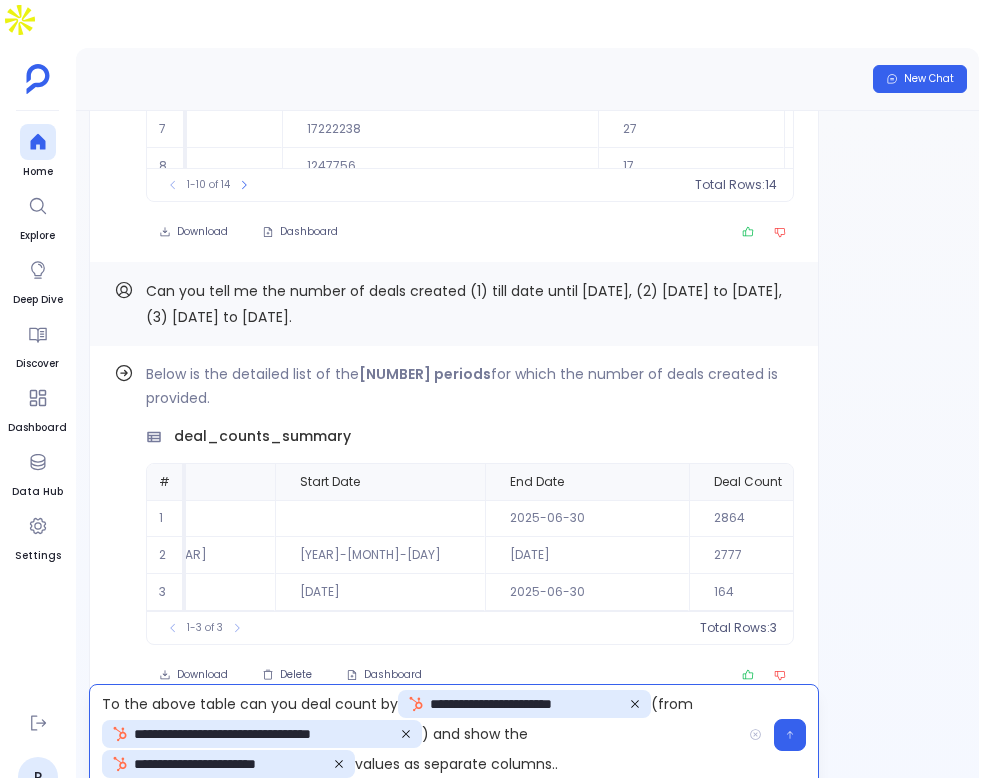 click on "**********" at bounding box center (415, 735) 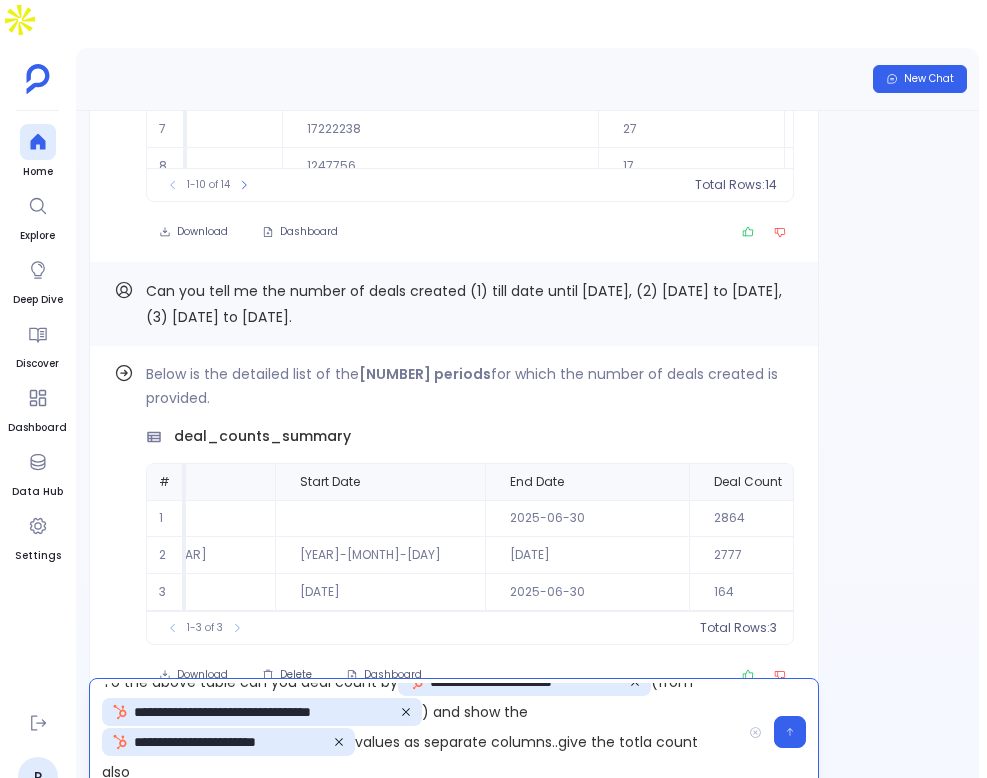 scroll, scrollTop: 0, scrollLeft: 0, axis: both 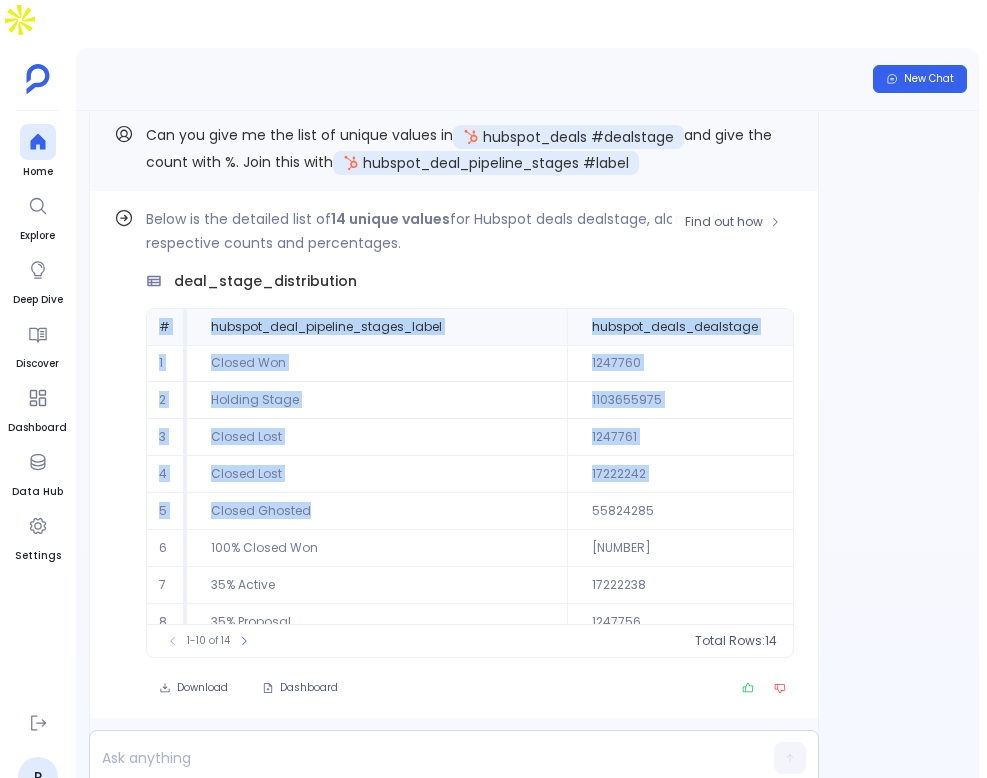 drag, startPoint x: 156, startPoint y: 294, endPoint x: 502, endPoint y: 479, distance: 392.35315 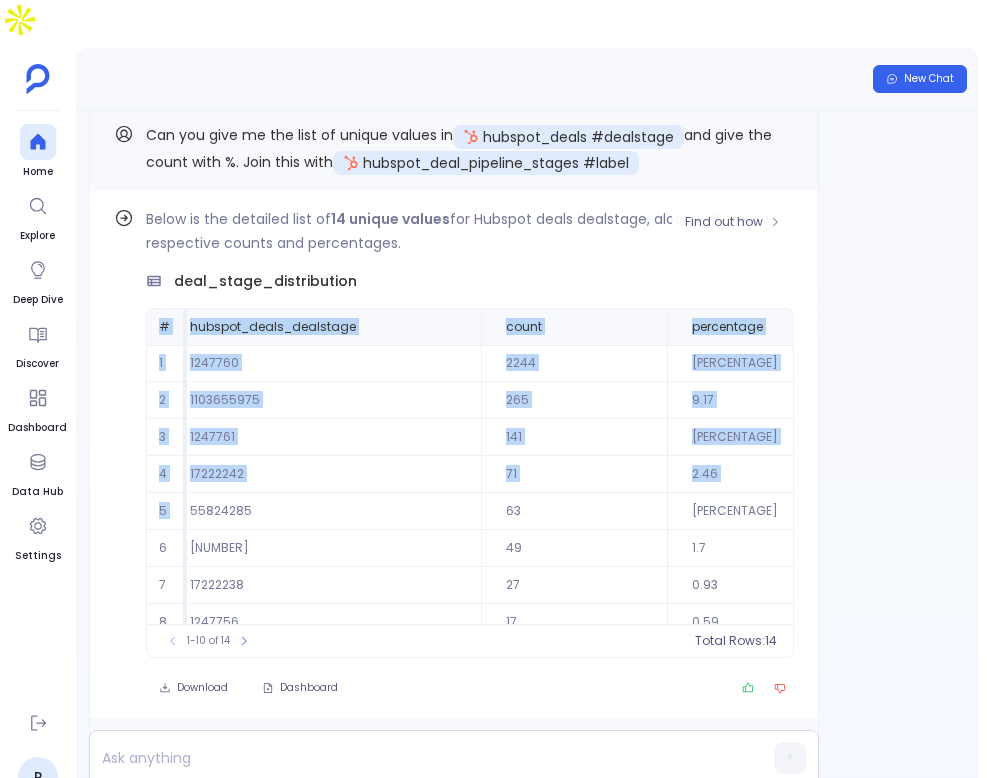 scroll, scrollTop: 0, scrollLeft: 498, axis: horizontal 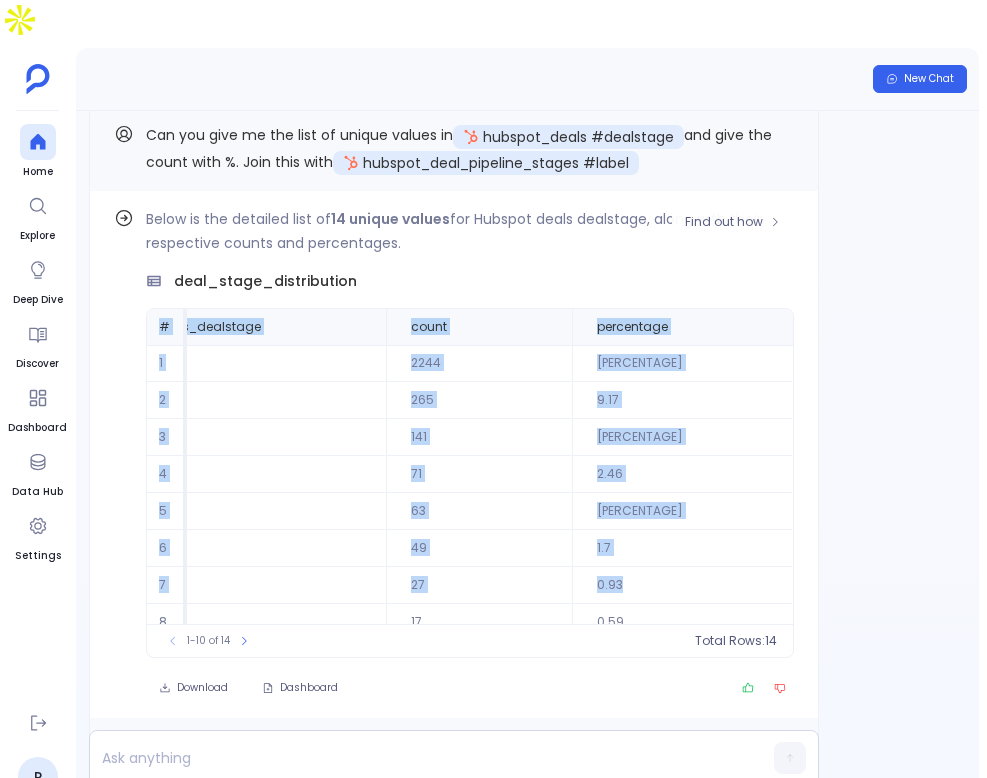 click on "0.93" at bounding box center [682, 363] 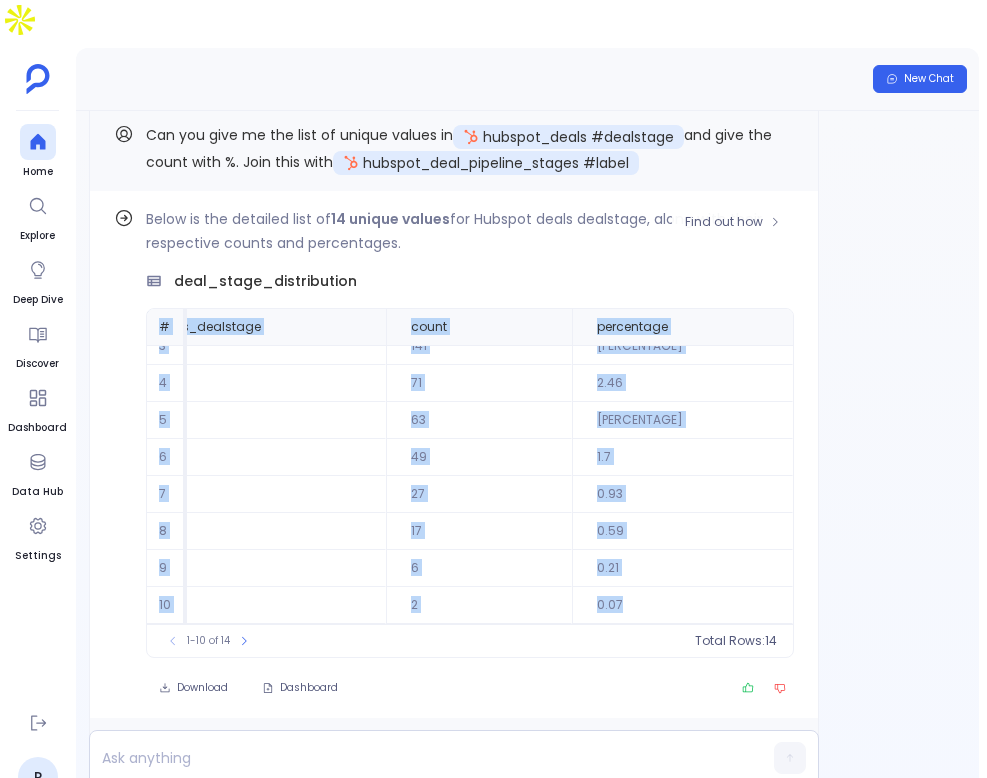 click on "0.07" at bounding box center (682, 272) 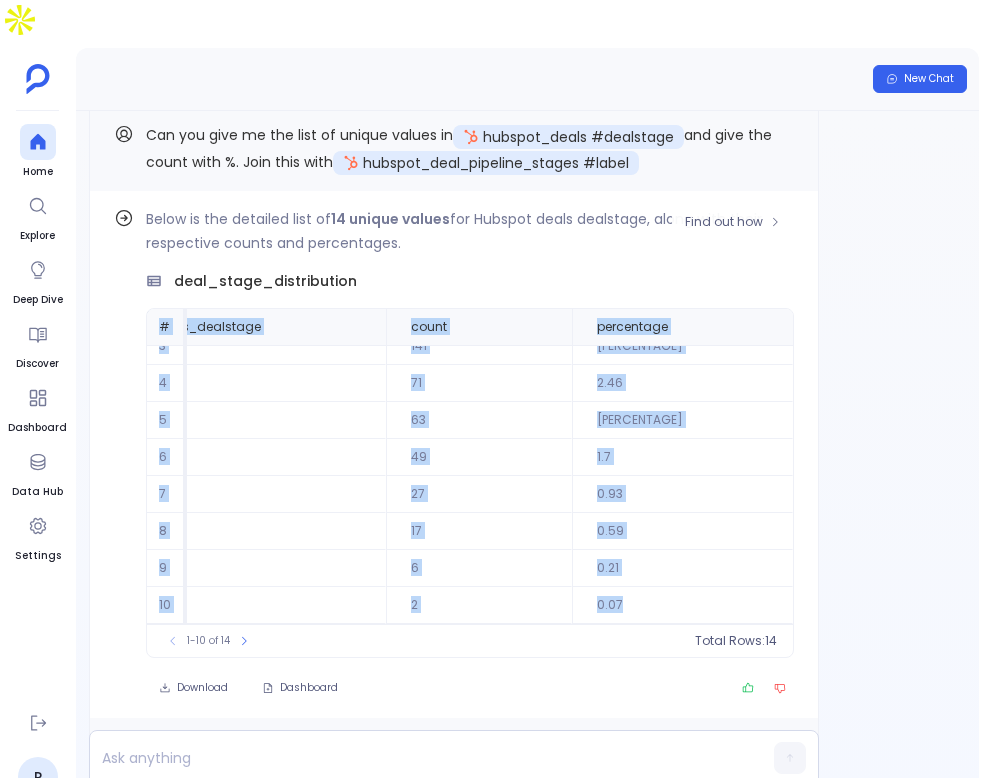 click on "1.7" at bounding box center [682, 272] 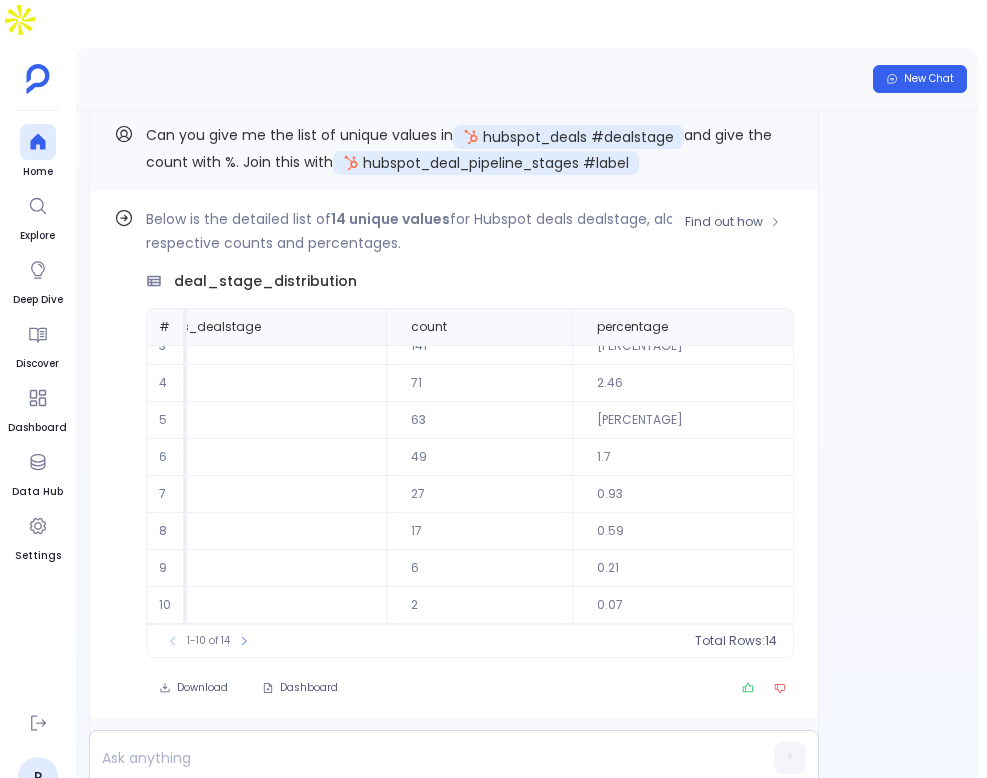scroll, scrollTop: 96, scrollLeft: 0, axis: vertical 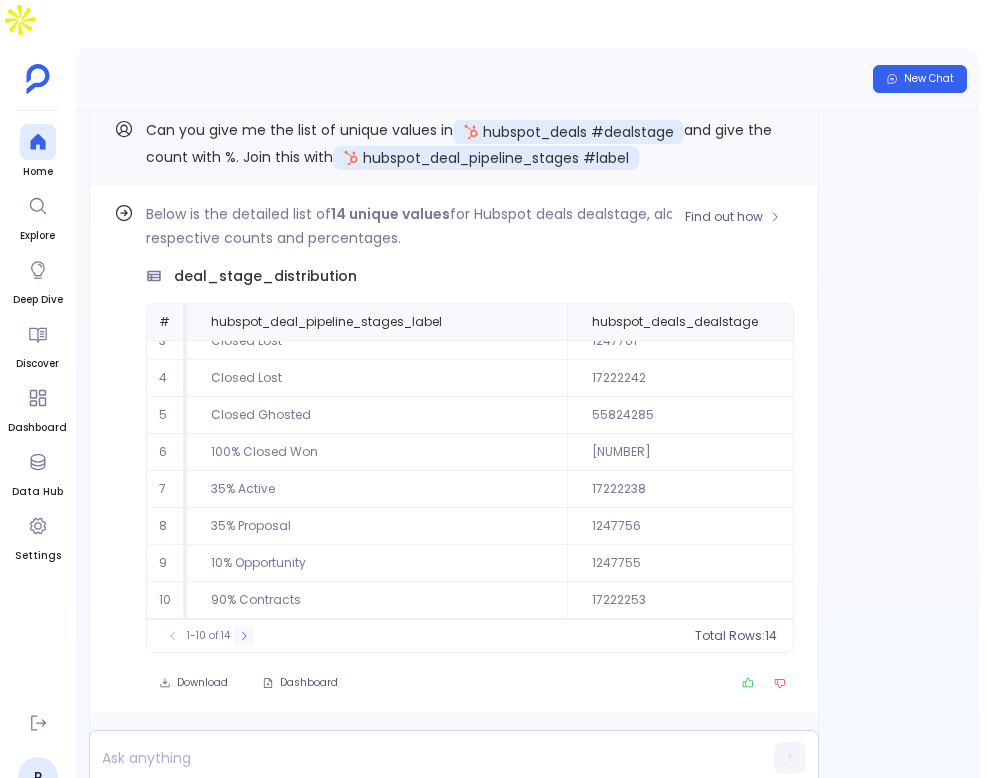 click at bounding box center (244, 636) 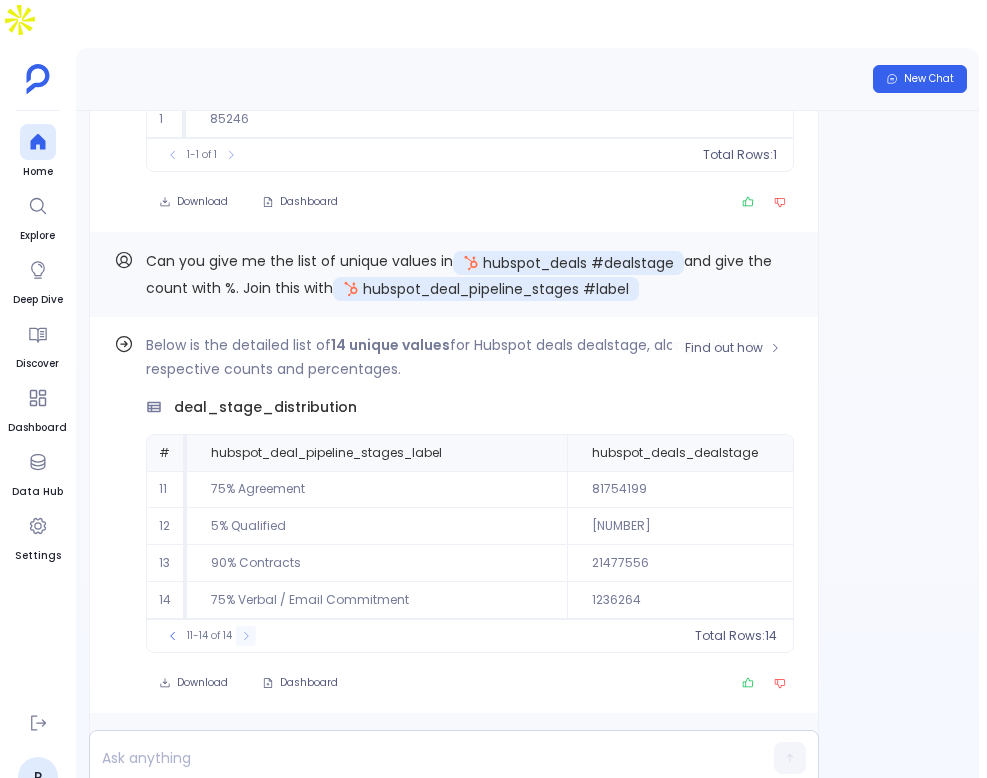 scroll, scrollTop: 0, scrollLeft: 0, axis: both 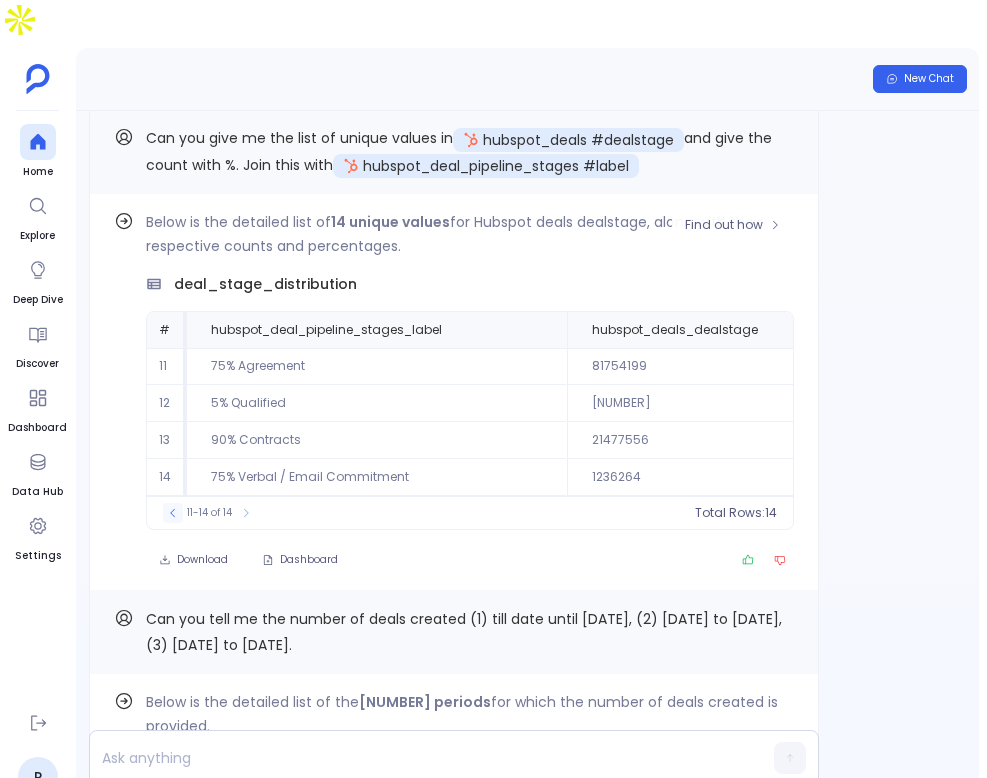 click at bounding box center (173, 513) 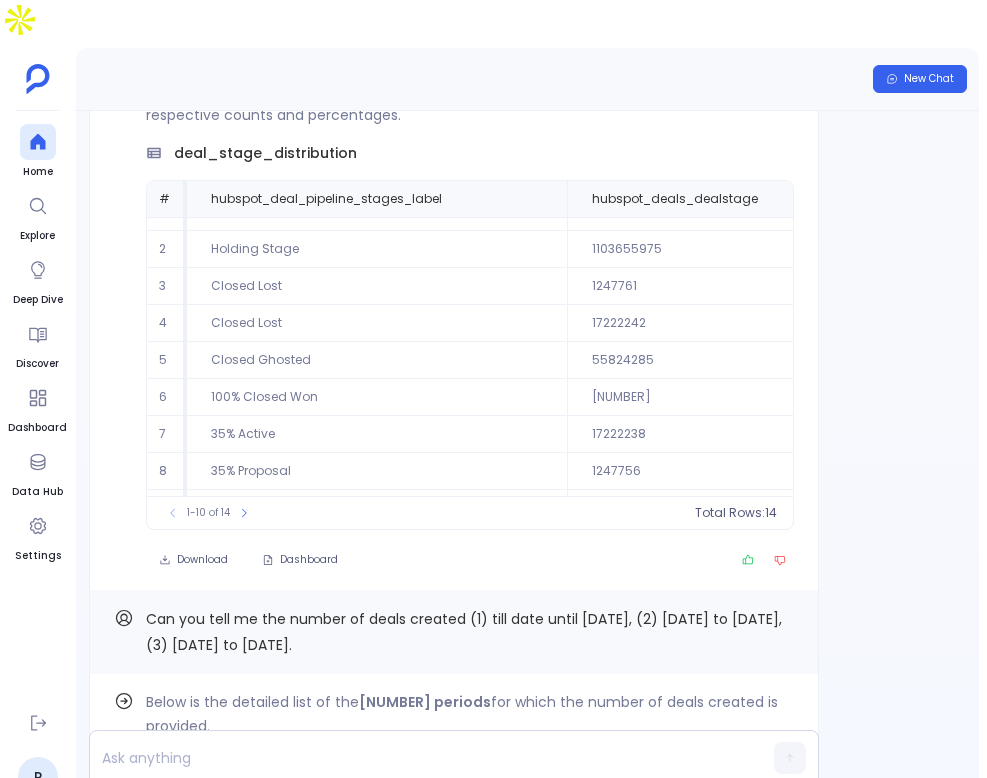 scroll, scrollTop: 96, scrollLeft: 0, axis: vertical 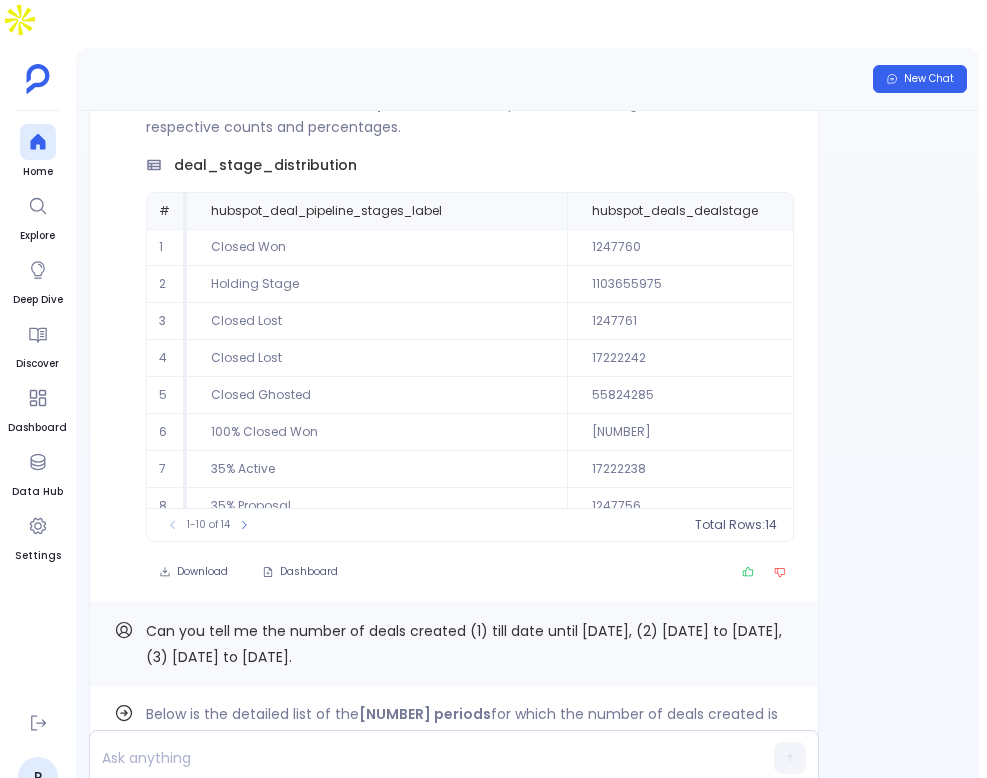 click on "Holding Stage" at bounding box center [377, 247] 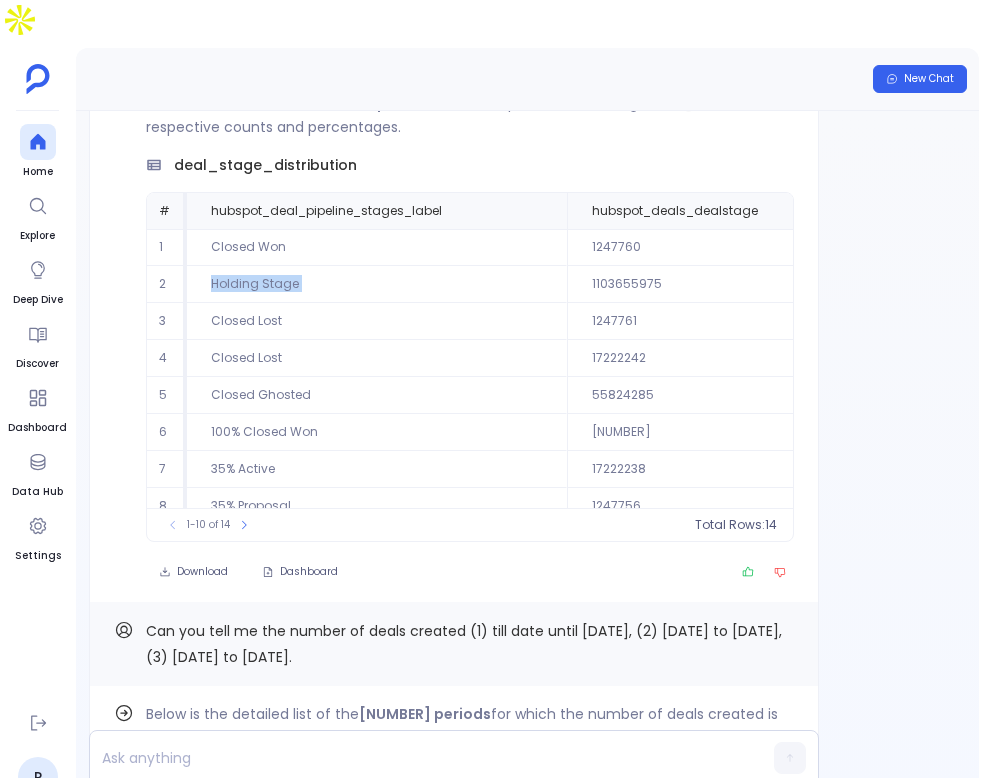 click on "Holding Stage" at bounding box center [377, 247] 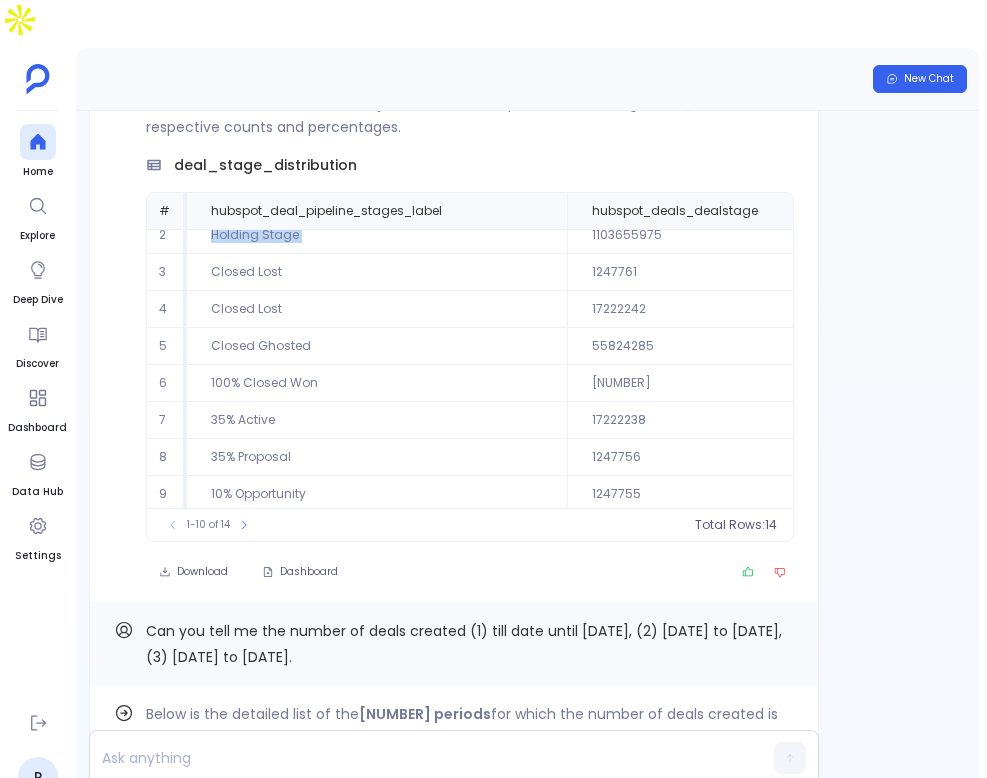 scroll, scrollTop: 91, scrollLeft: 0, axis: vertical 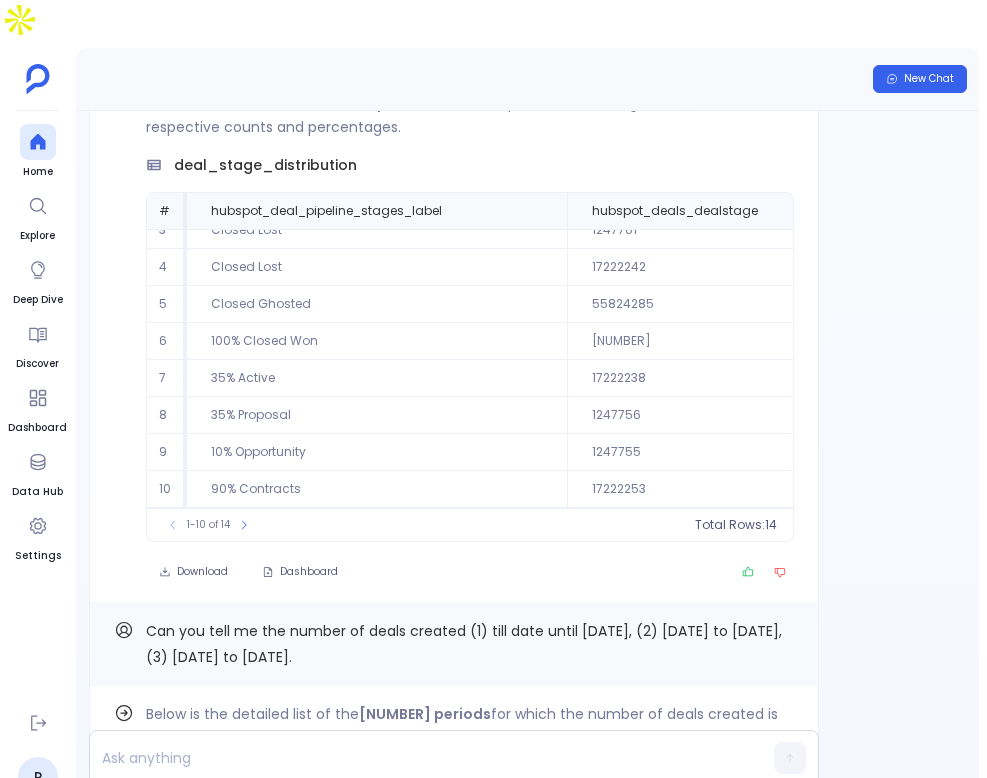 click on "35% Proposal" at bounding box center [377, 156] 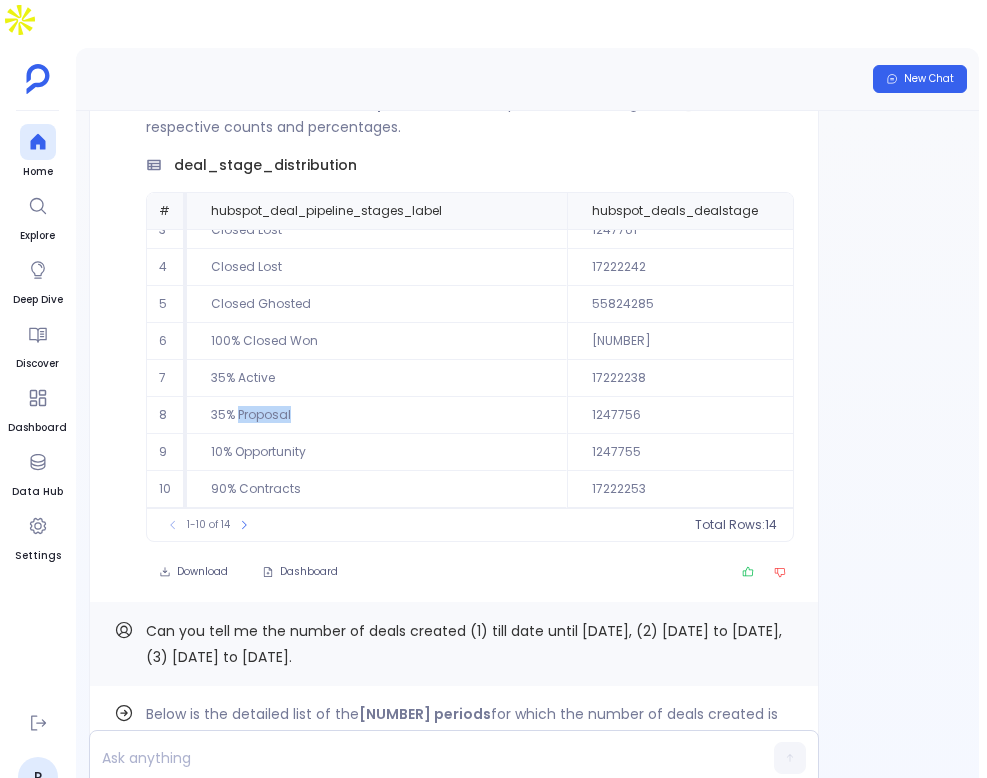 click on "35% Proposal" at bounding box center (377, 156) 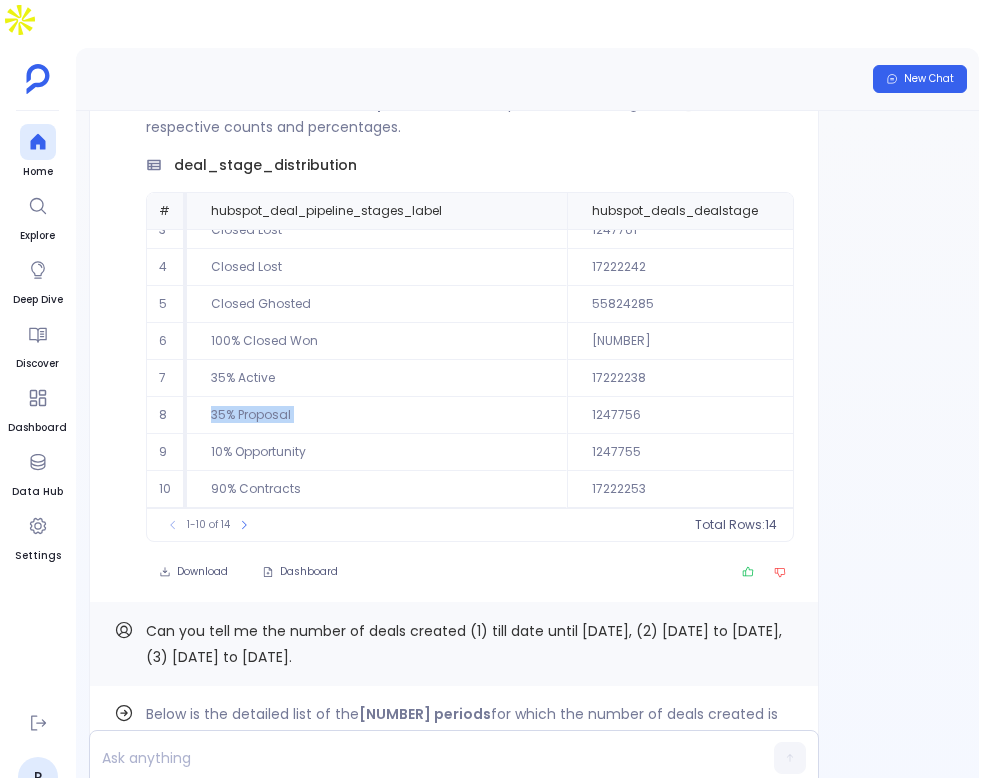click on "35% Proposal" at bounding box center (377, 156) 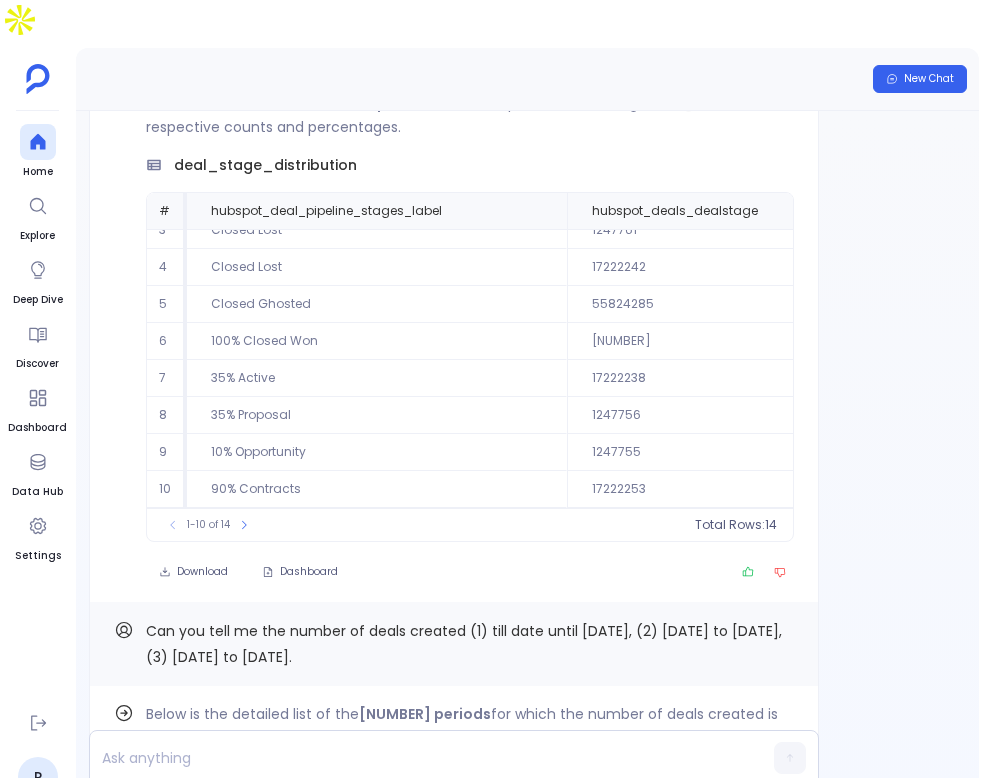 click on "10% Opportunity" at bounding box center (377, 156) 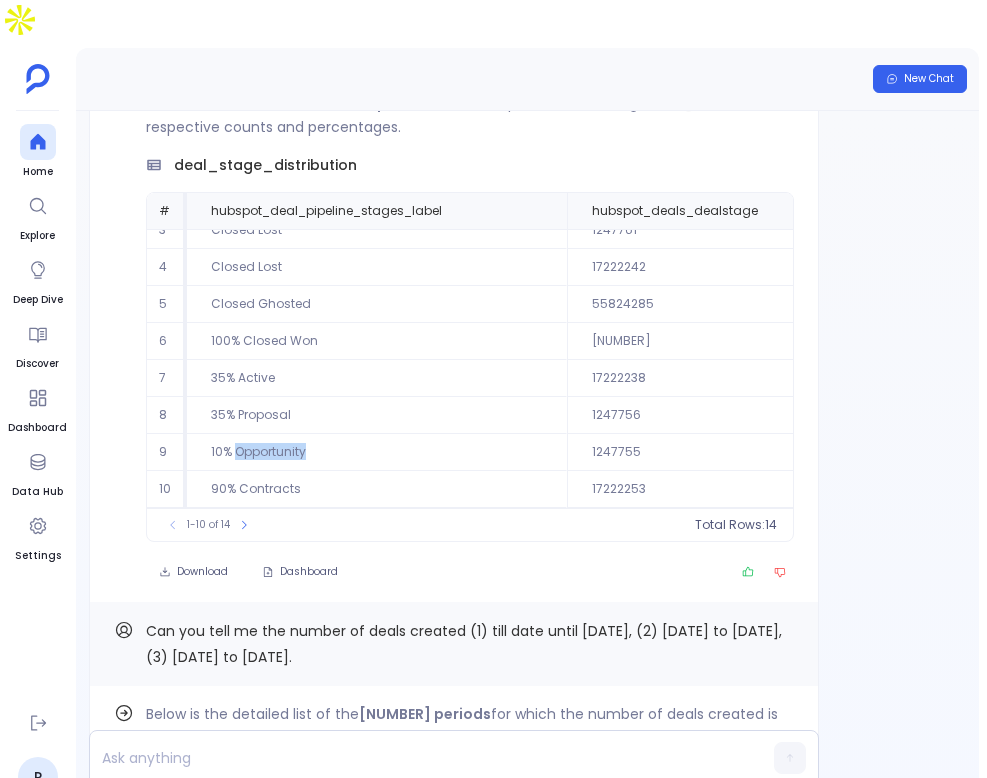 click on "10% Opportunity" at bounding box center (377, 156) 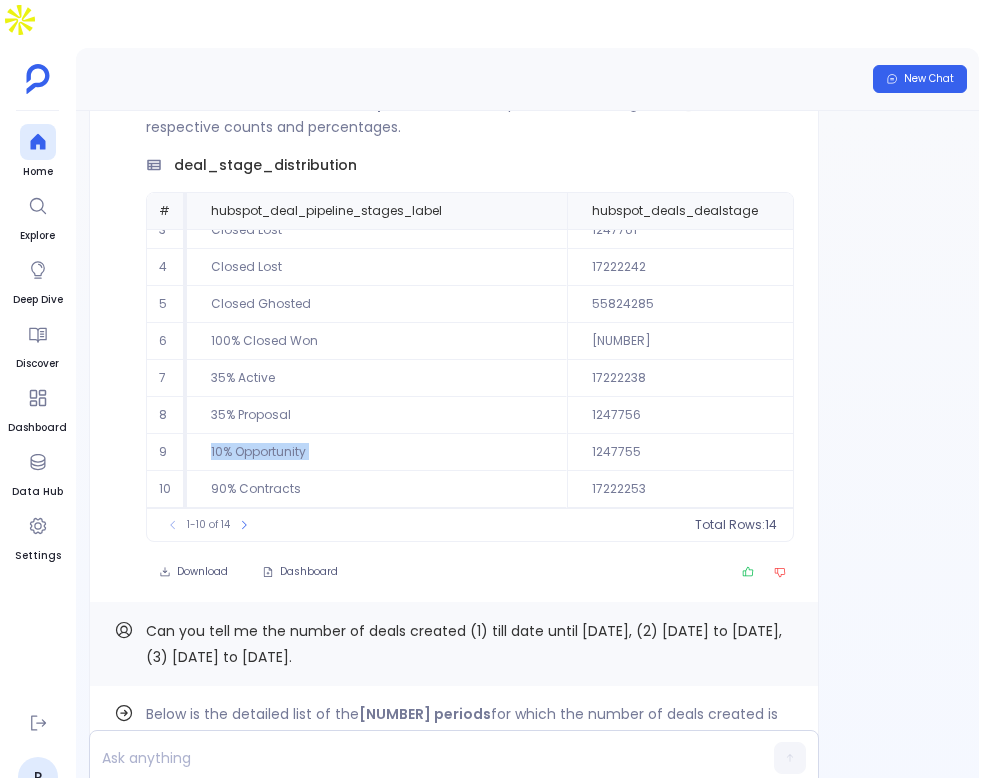 click on "10% Opportunity" at bounding box center [377, 156] 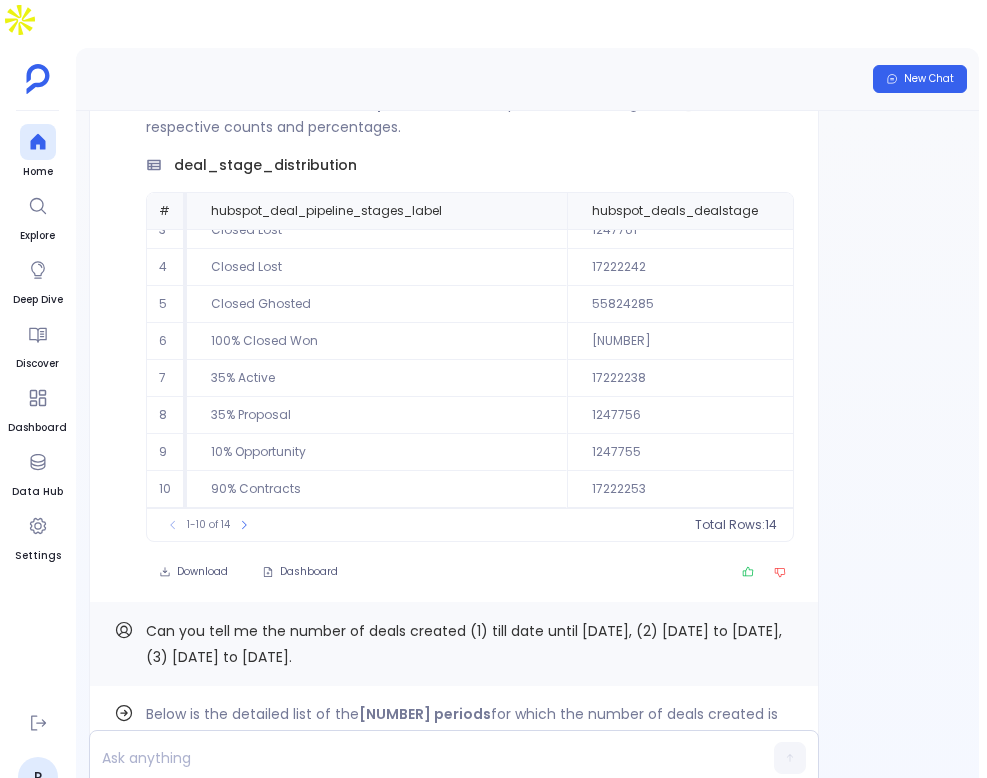 click on "90% Contracts" at bounding box center (377, 156) 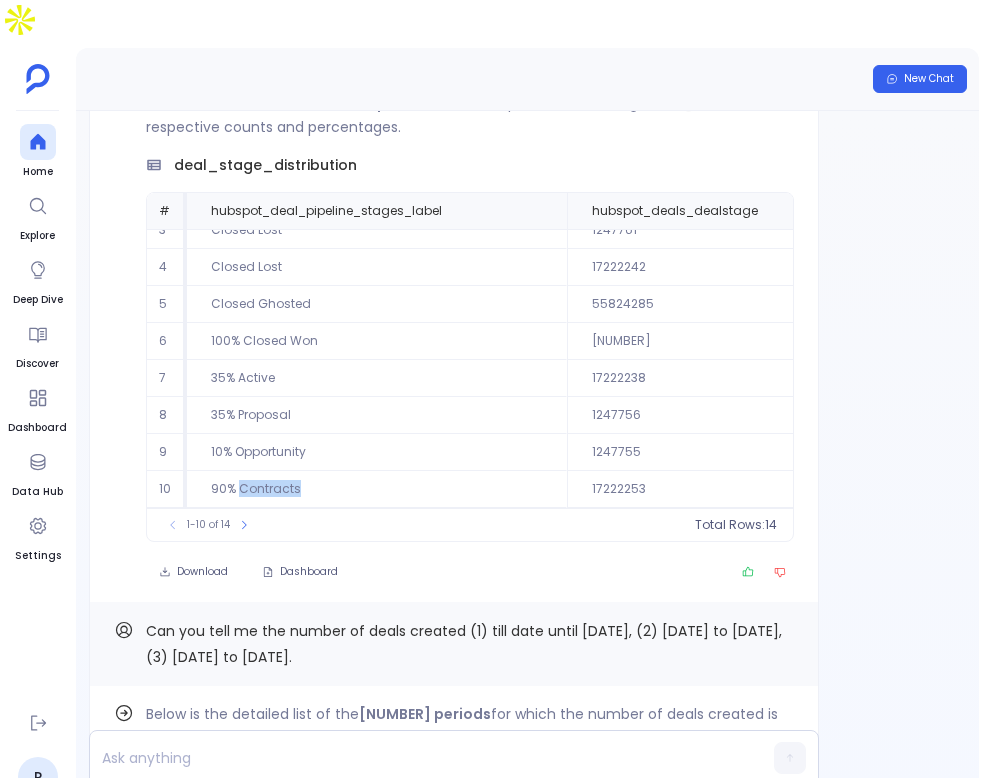 click on "90% Contracts" at bounding box center (377, 156) 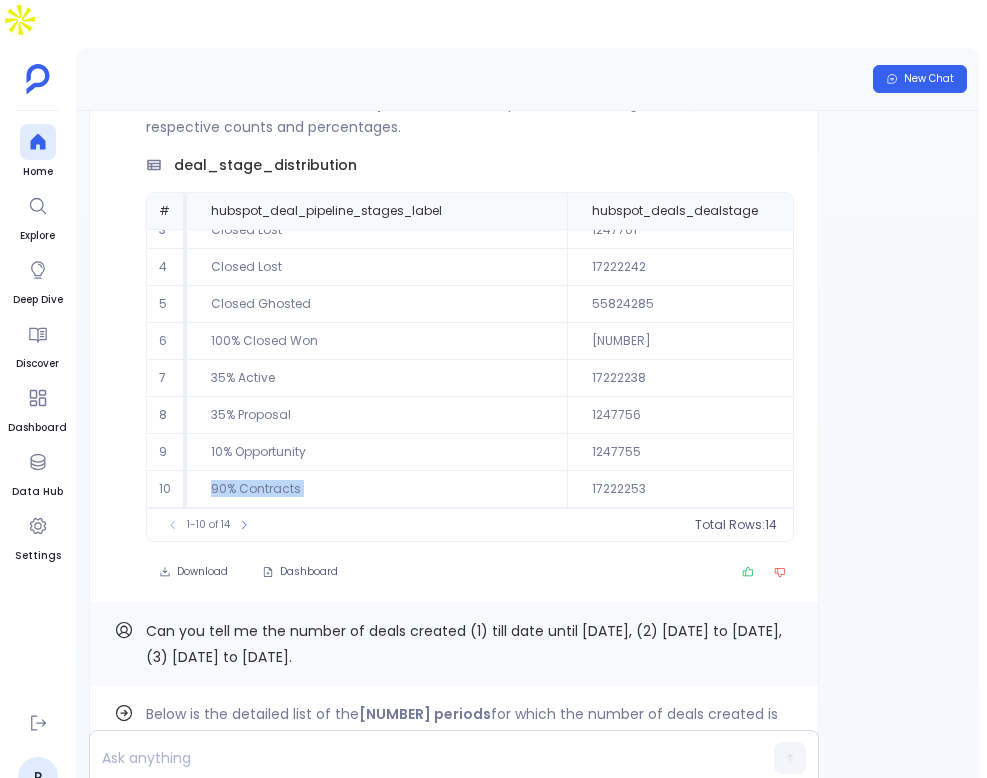 click on "90% Contracts" at bounding box center [377, 156] 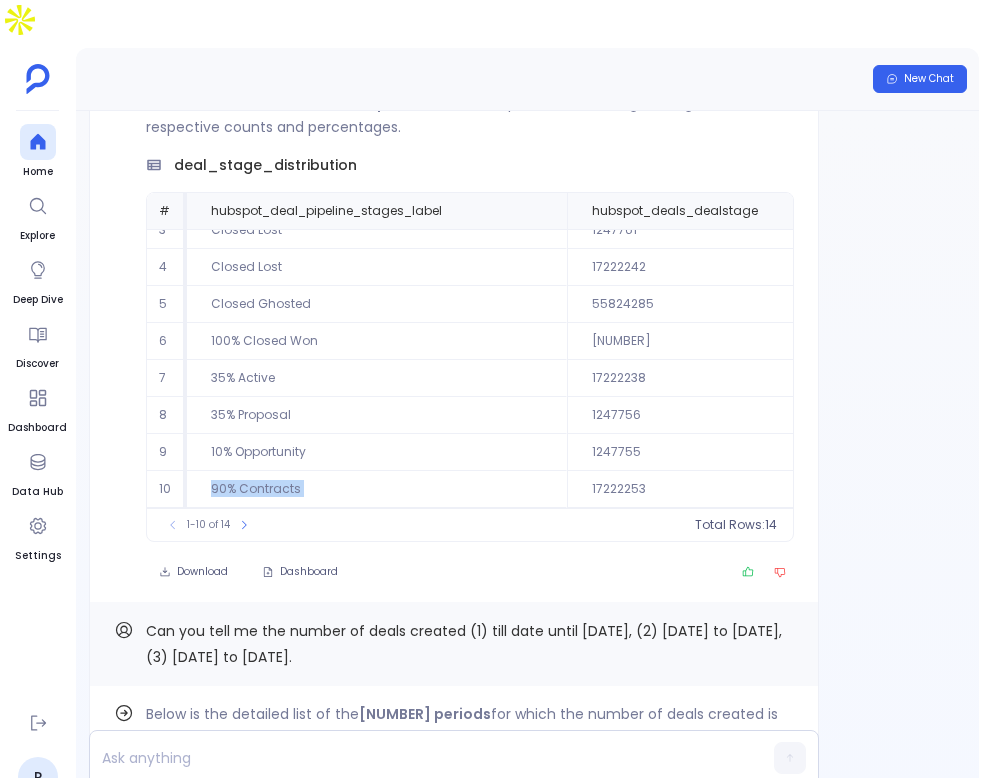 copy on "90% Contracts" 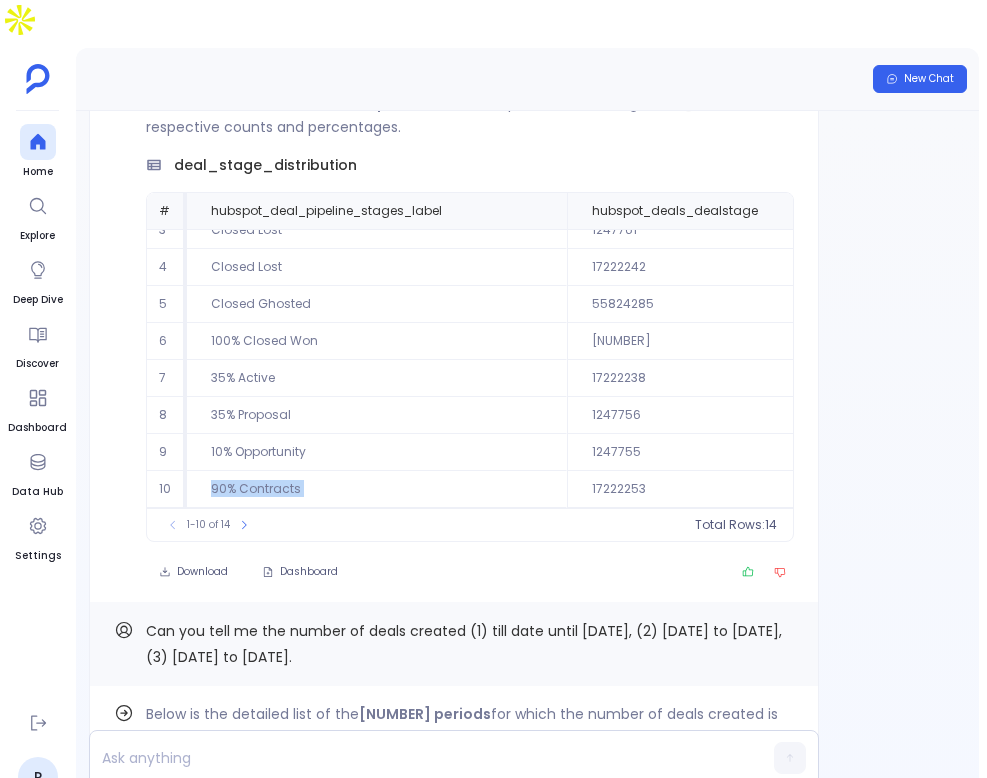 scroll, scrollTop: 96, scrollLeft: 0, axis: vertical 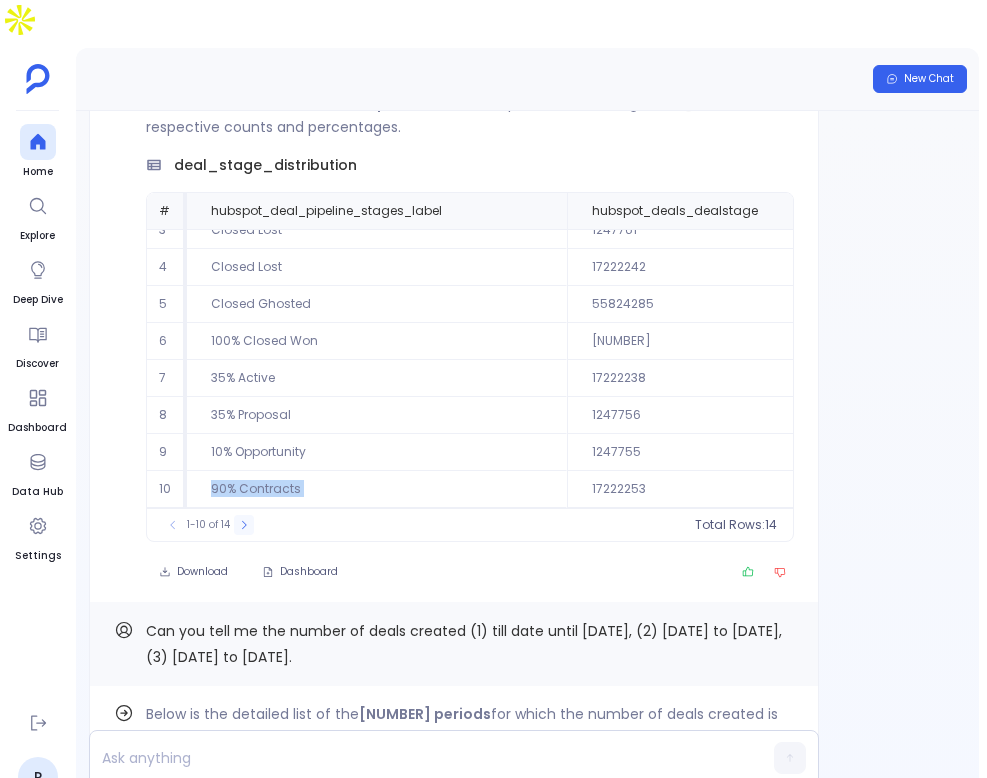 click at bounding box center (173, 525) 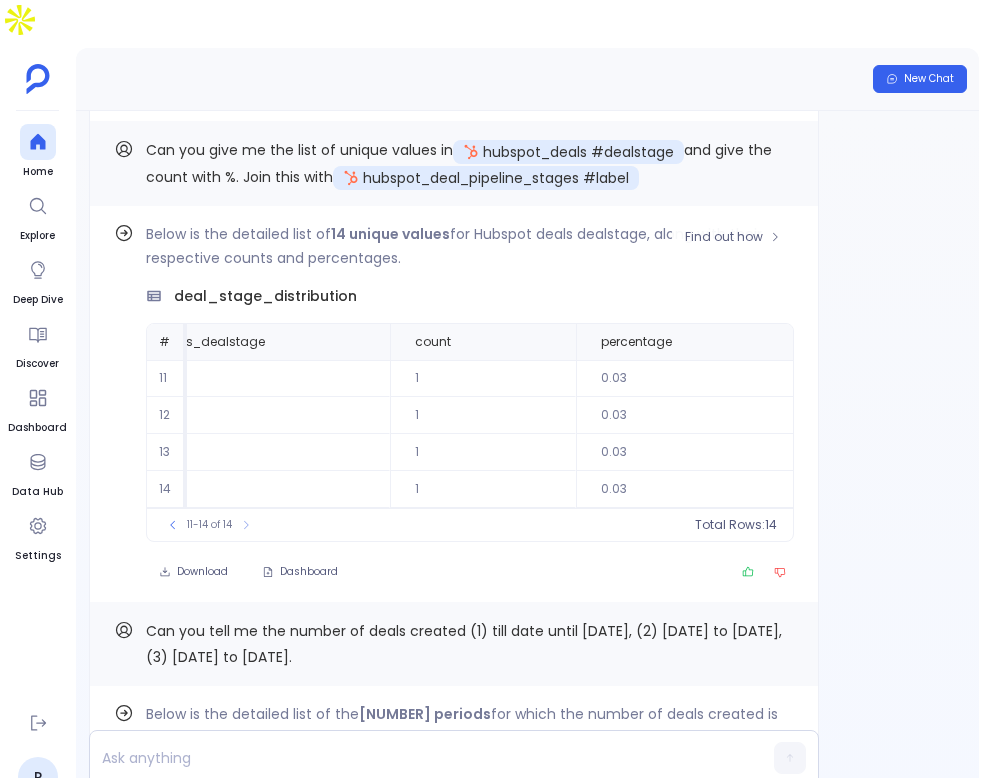 scroll, scrollTop: 0, scrollLeft: 0, axis: both 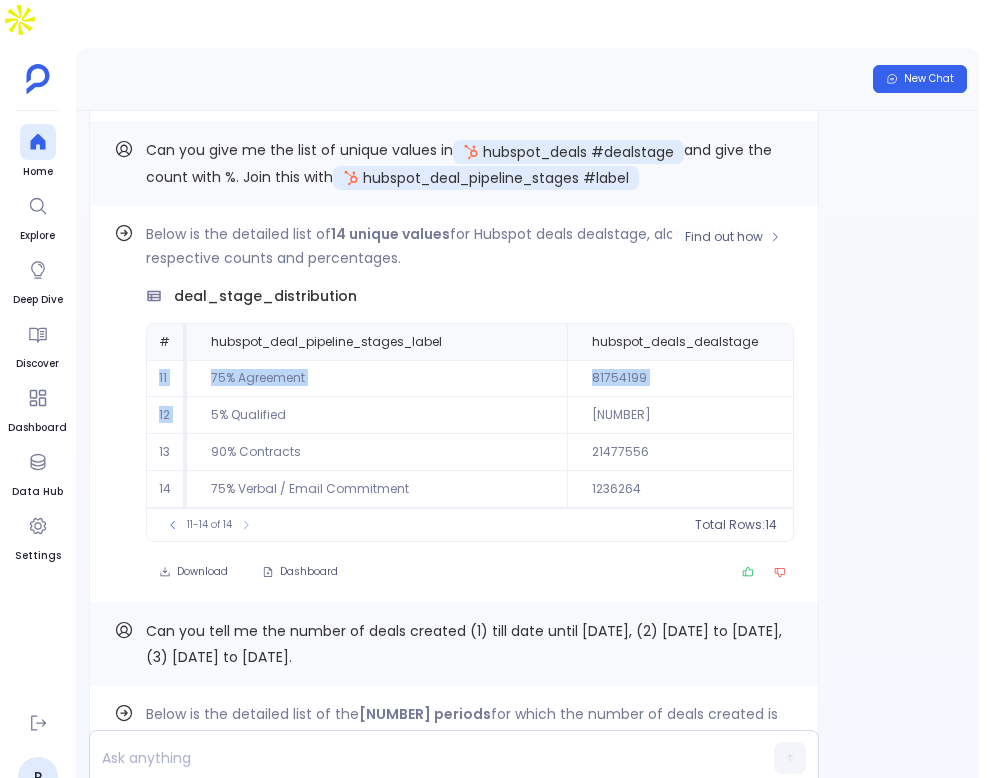 drag, startPoint x: 154, startPoint y: 332, endPoint x: 455, endPoint y: 365, distance: 302.80356 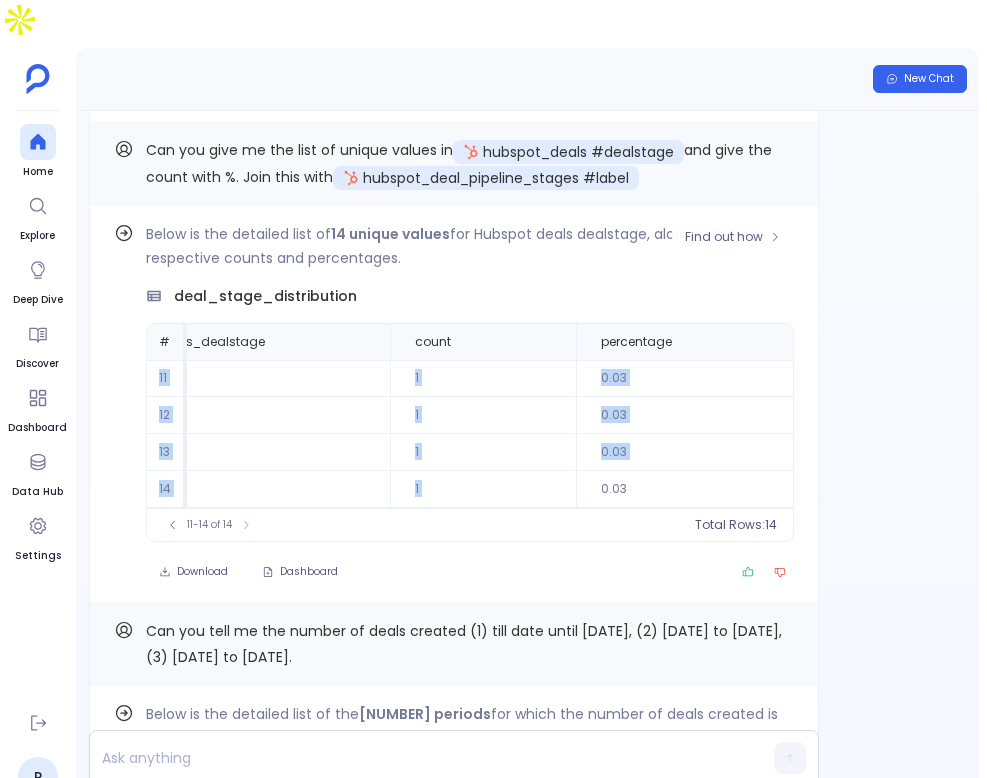 click on "0.03" at bounding box center [686, 378] 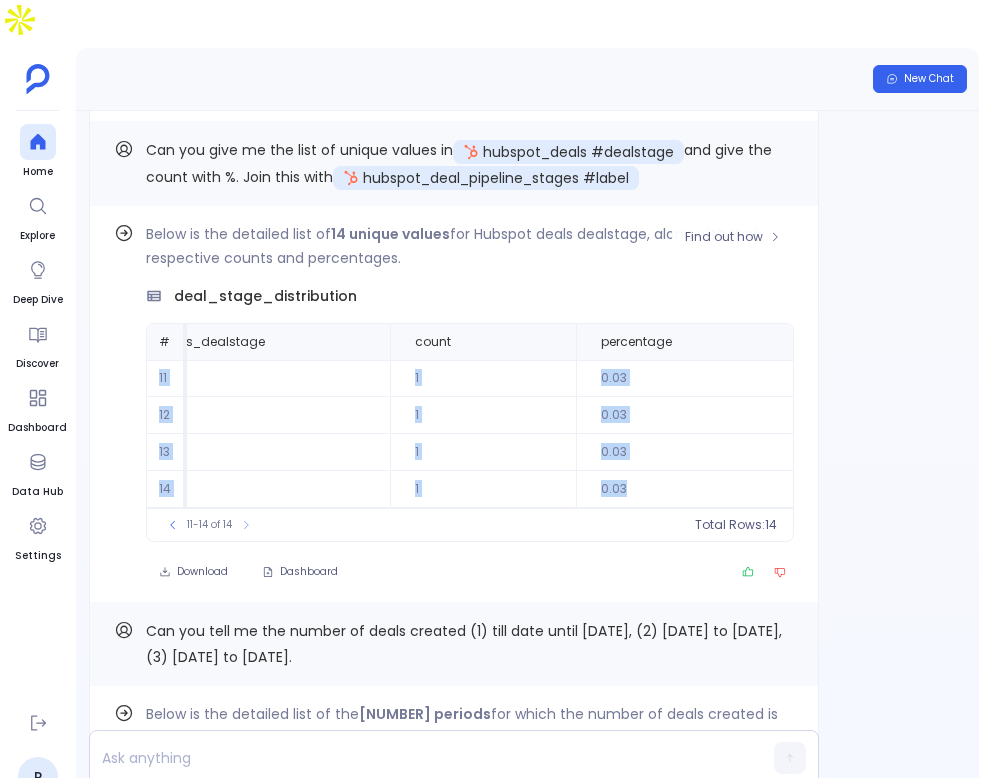 click on "0.03" at bounding box center (686, 378) 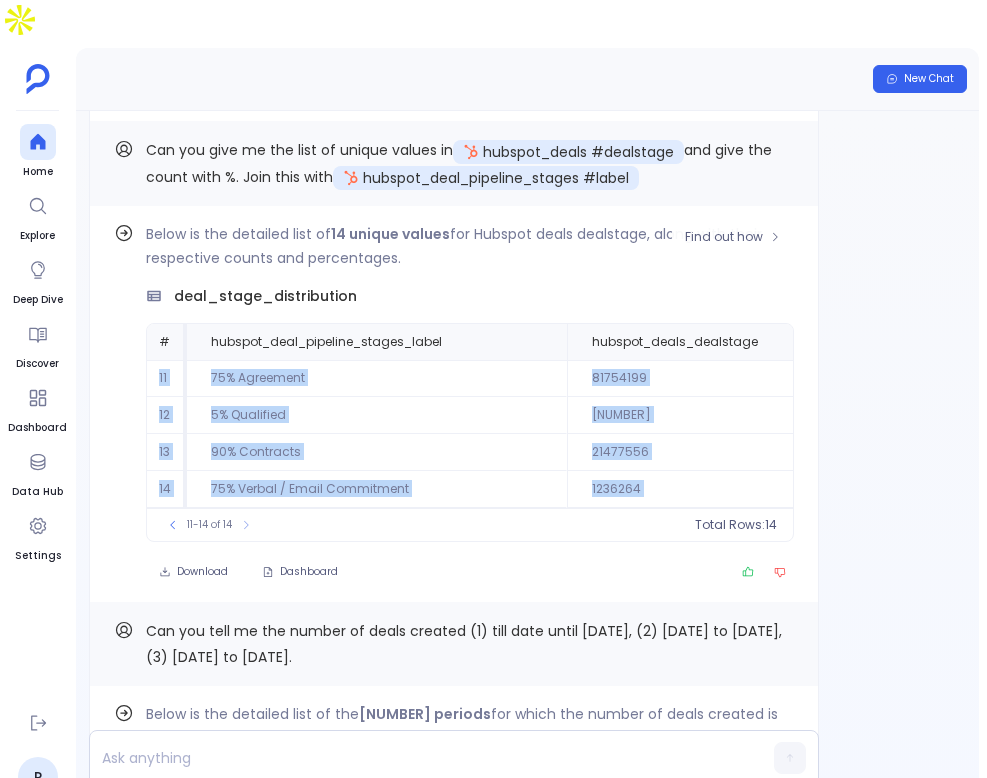 click on "75% Agreement" at bounding box center (377, 378) 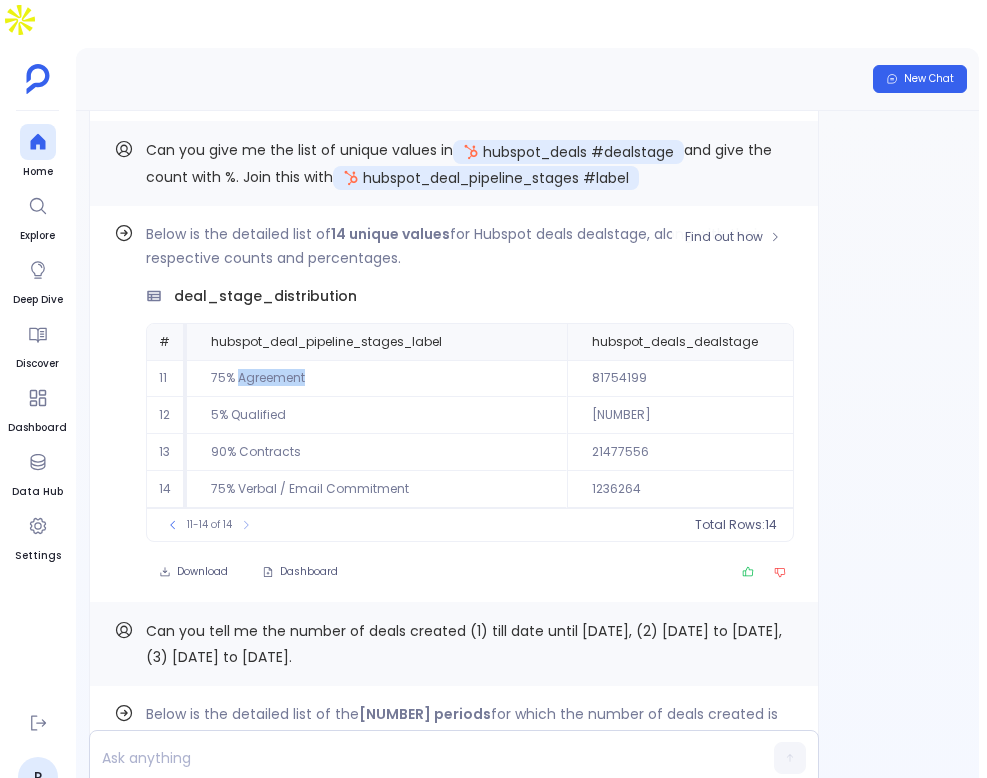 click on "75% Agreement" at bounding box center (377, 378) 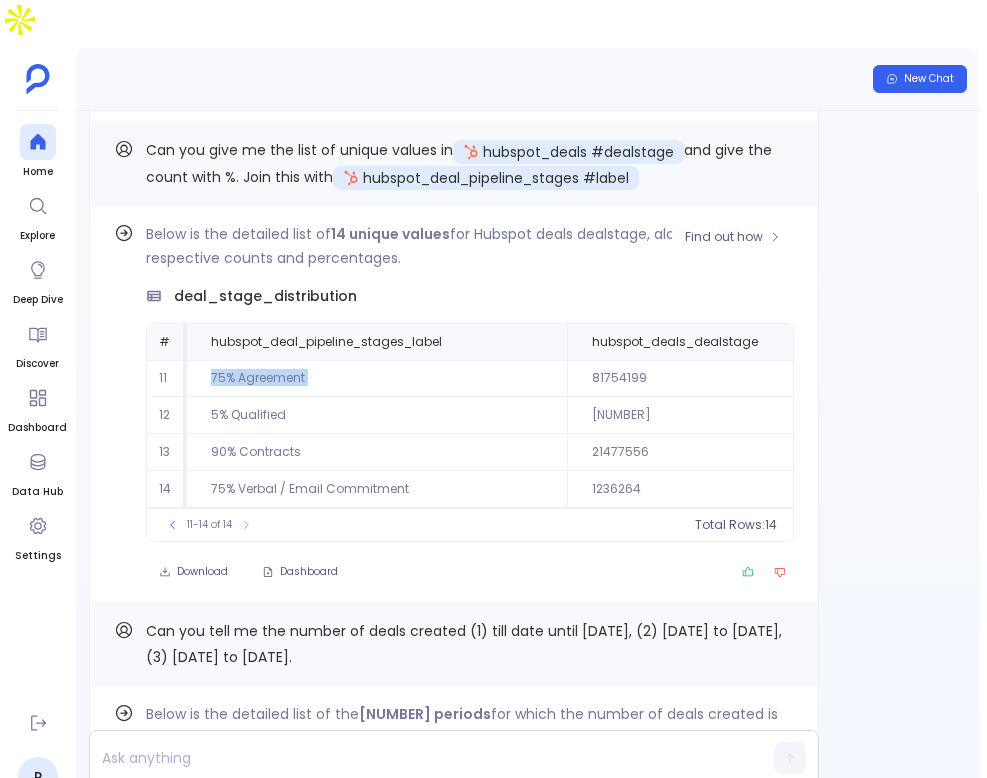 click on "75% Agreement" at bounding box center [377, 378] 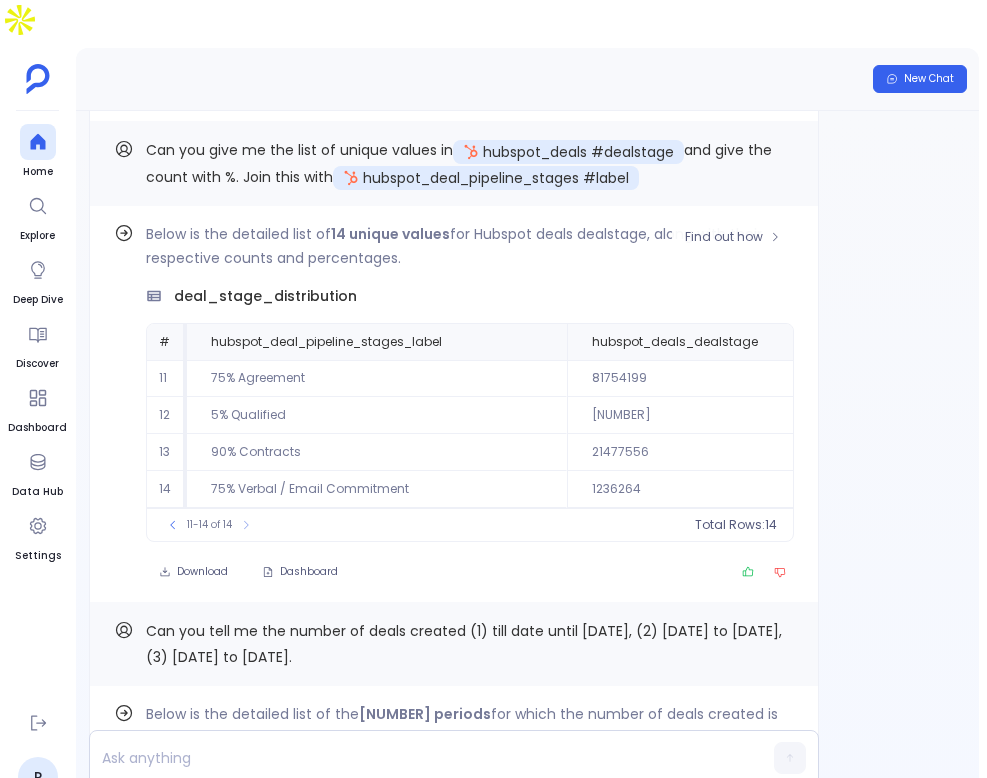 click on "5% Qualified" at bounding box center (377, 378) 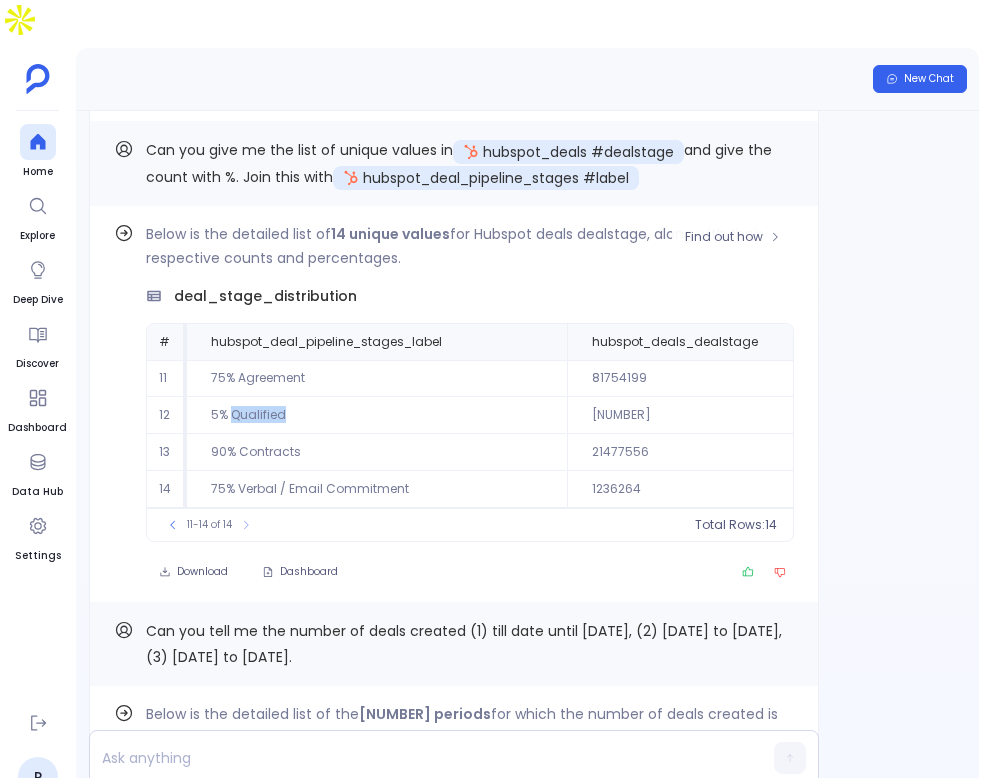click on "5% Qualified" at bounding box center (377, 378) 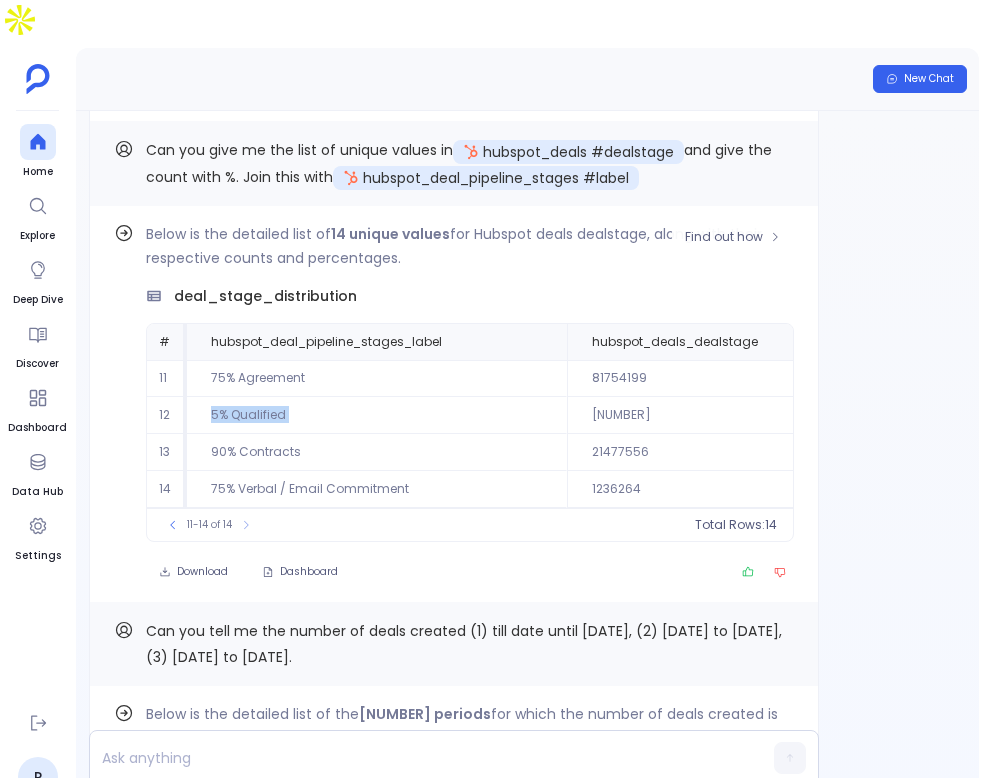 click on "5% Qualified" at bounding box center (377, 378) 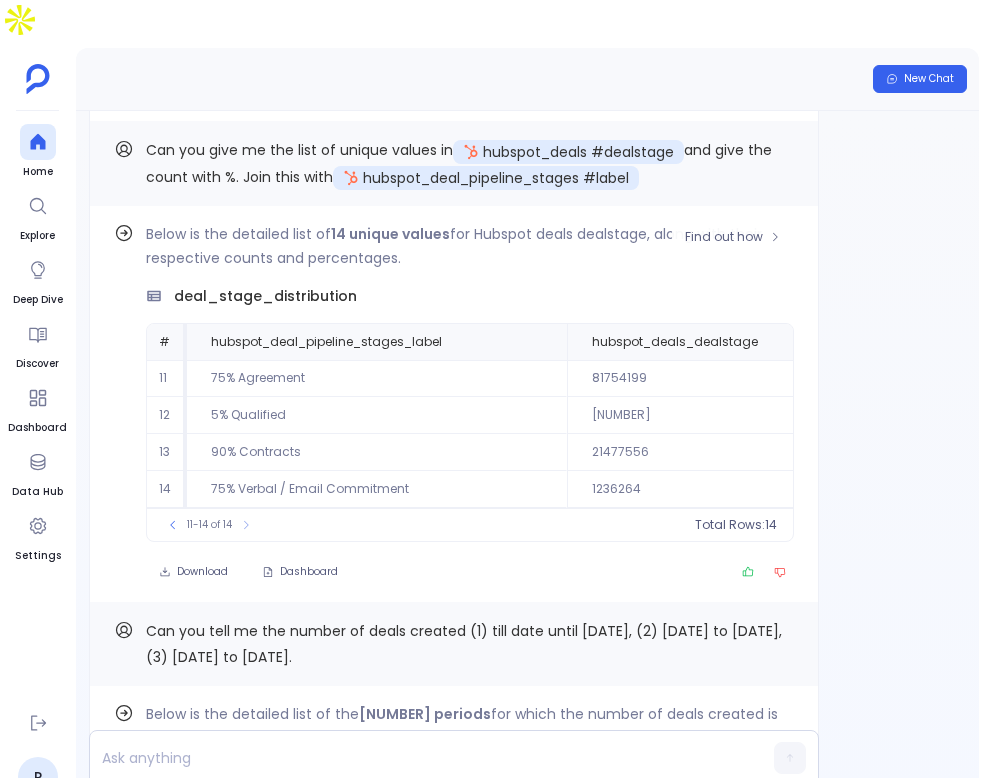 click on "90% Contracts" at bounding box center [377, 378] 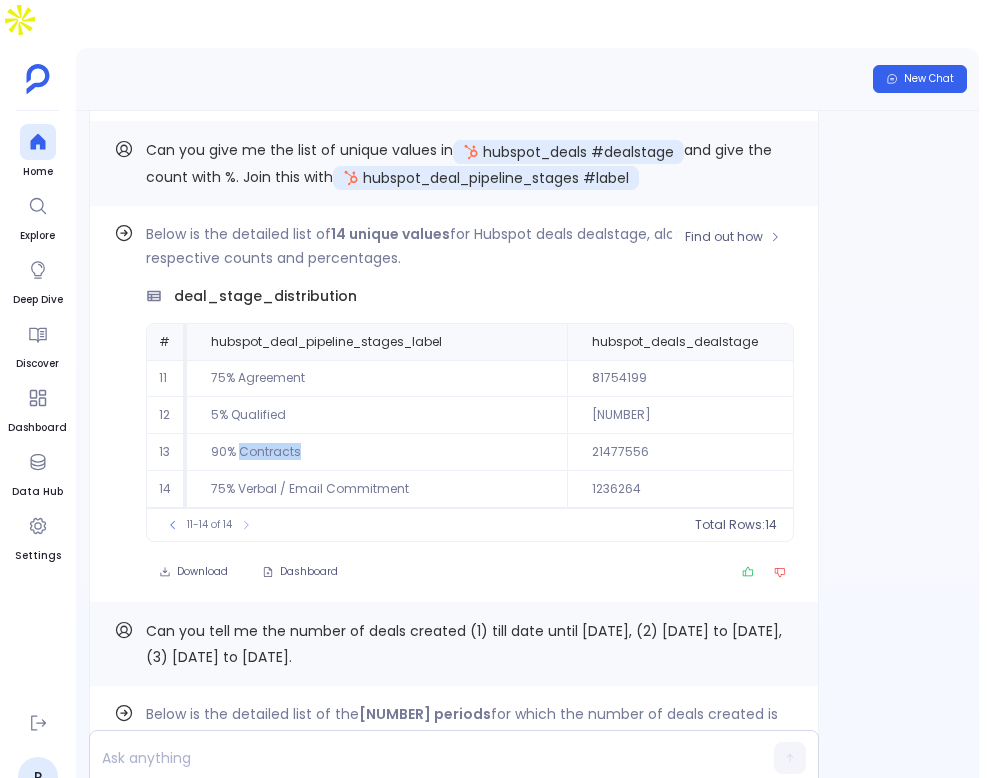 click on "90% Contracts" at bounding box center [377, 378] 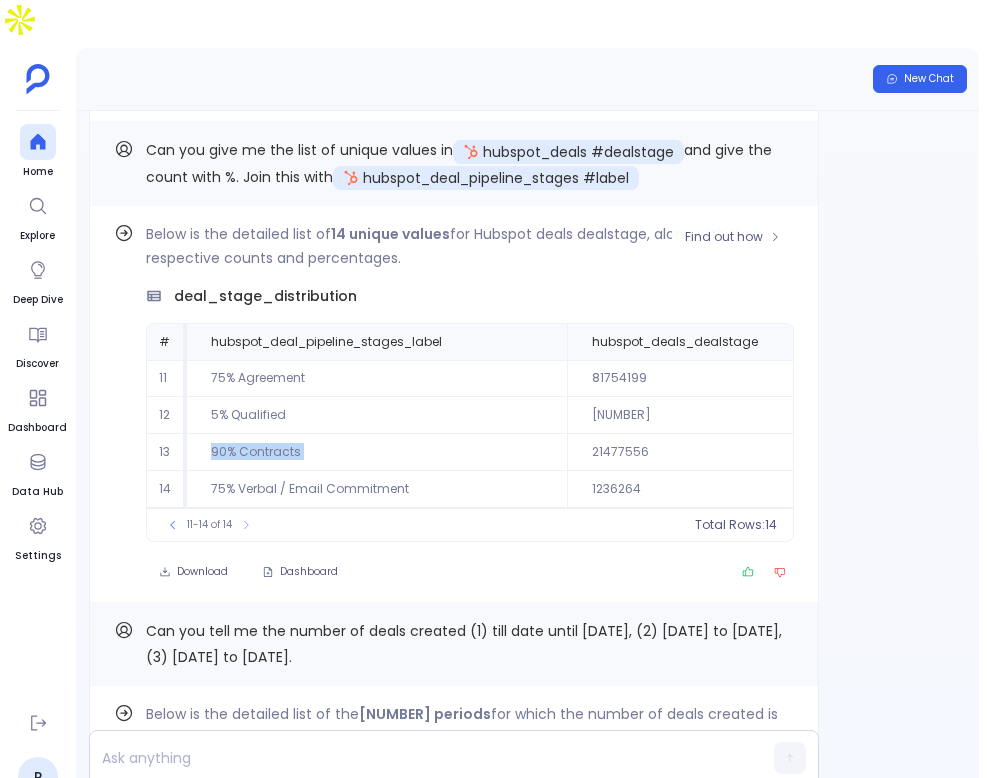 click on "90% Contracts" at bounding box center [377, 378] 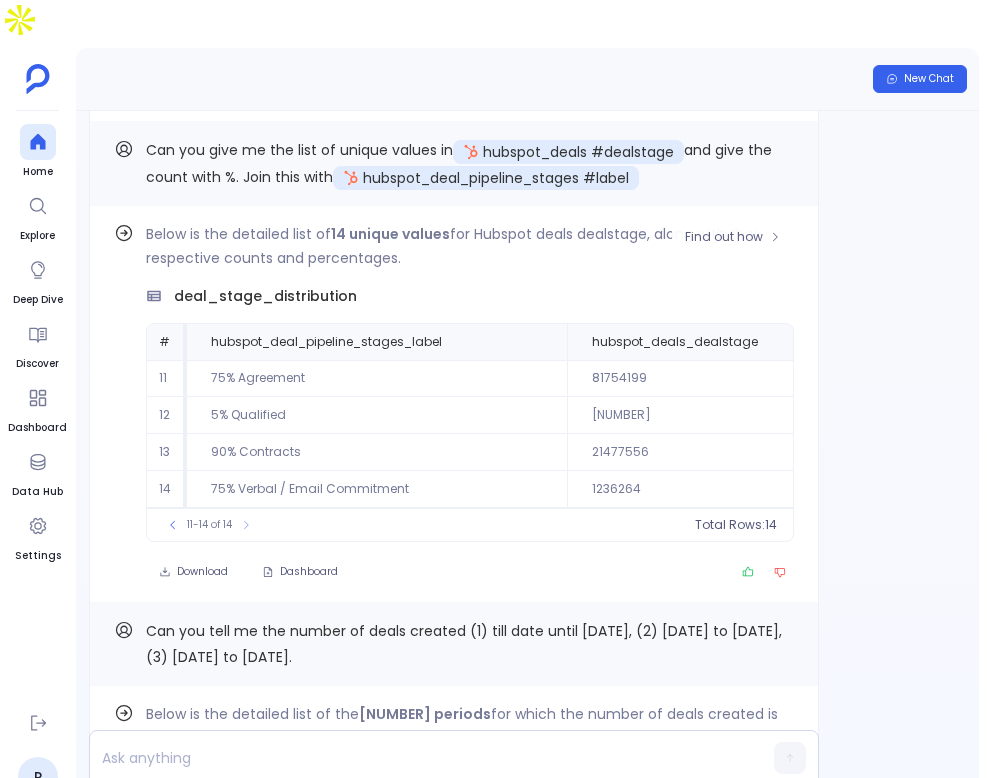 click on "75% Verbal / Email Commitment" at bounding box center [377, 378] 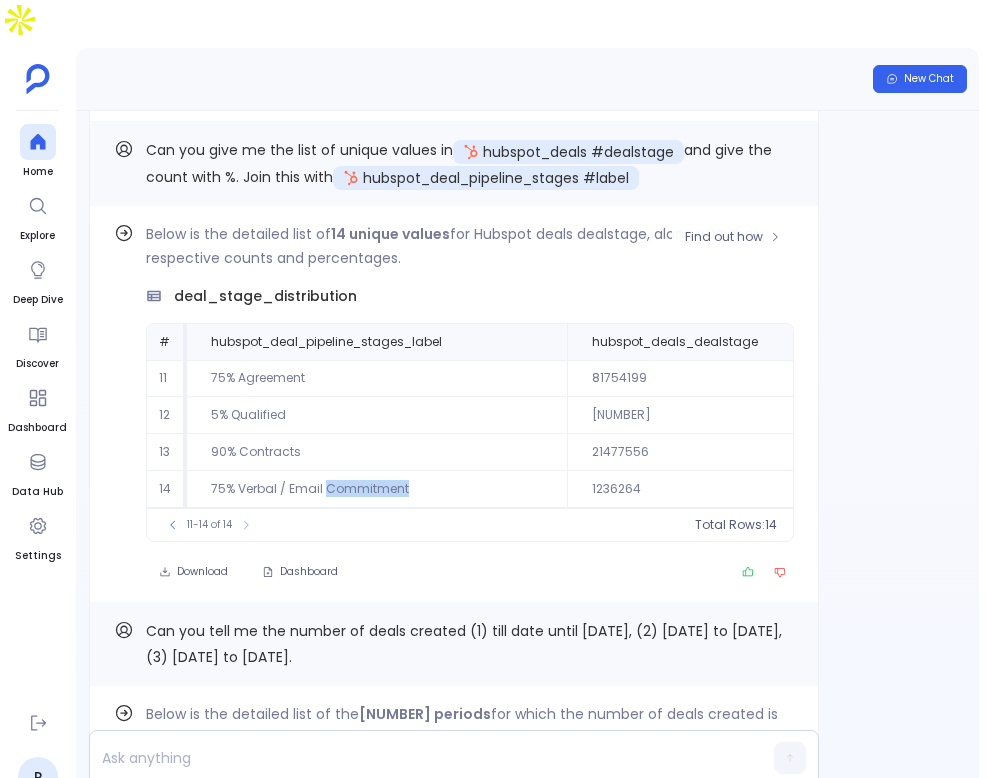click on "75% Verbal / Email Commitment" at bounding box center (377, 378) 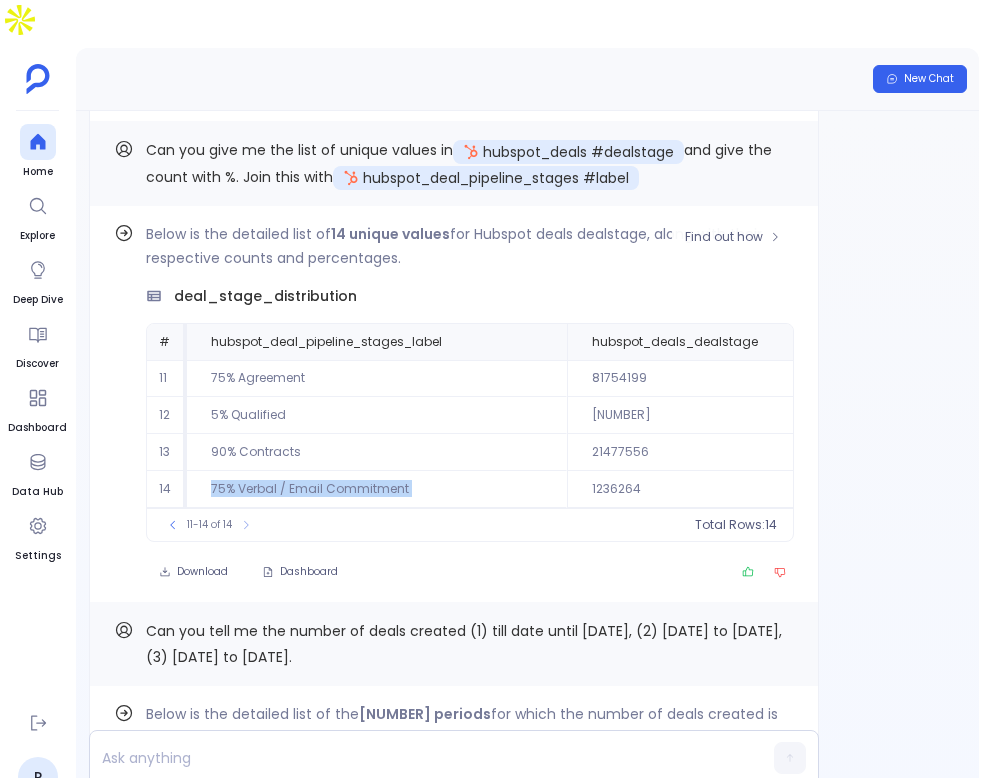 click on "75% Verbal / Email Commitment" at bounding box center (377, 378) 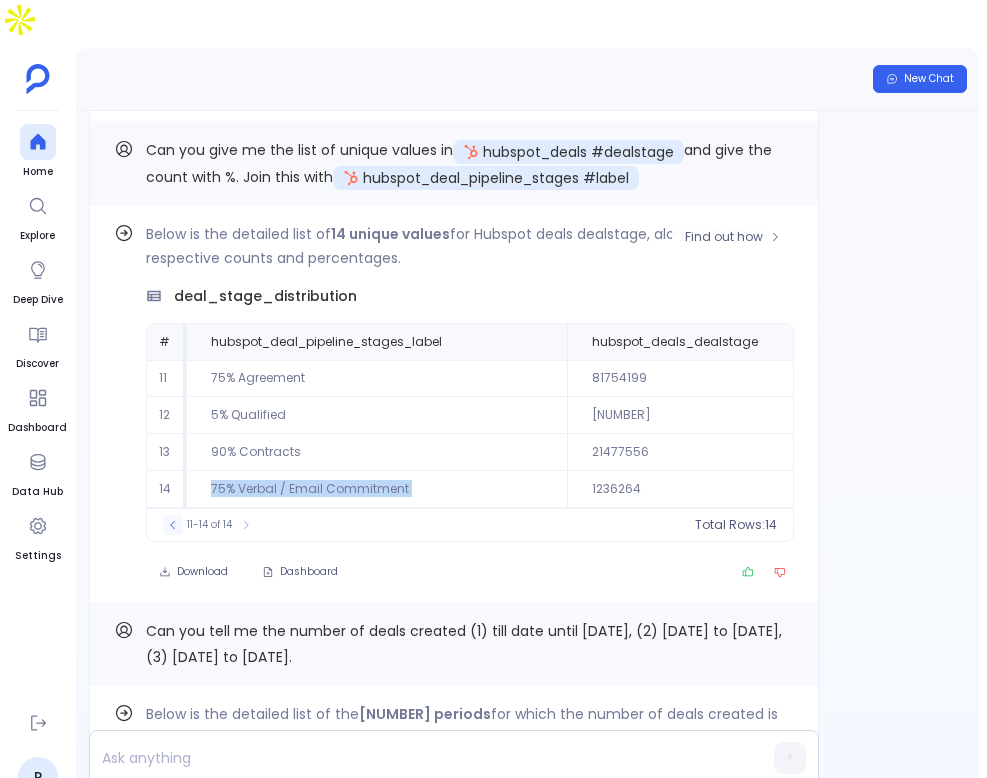 click at bounding box center (173, 525) 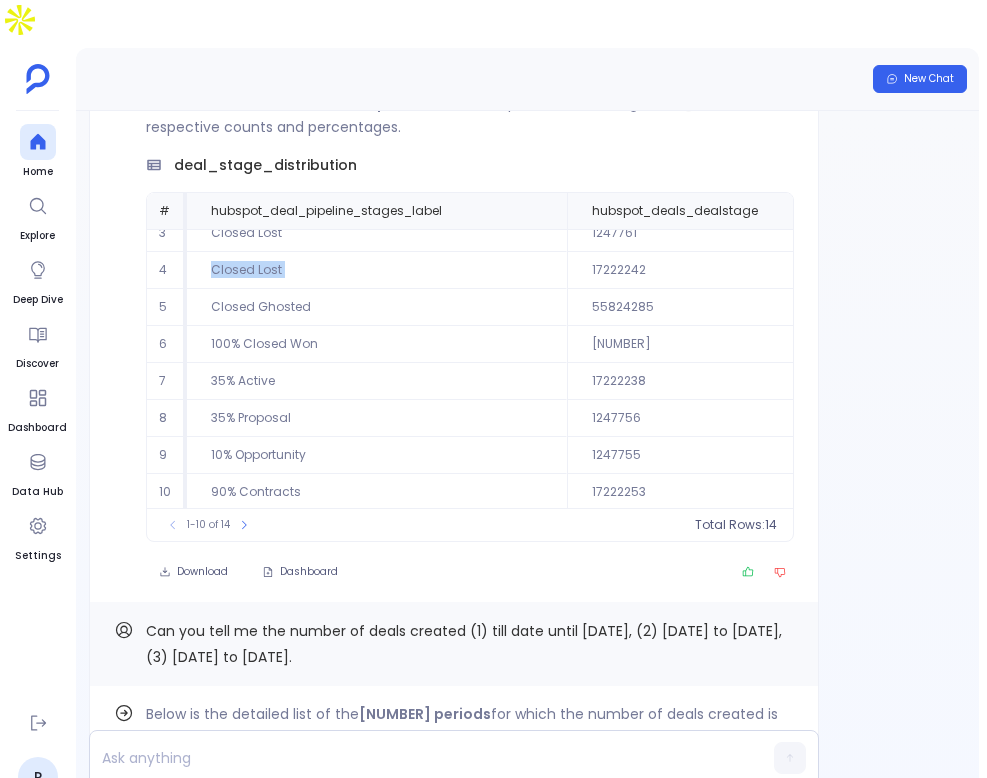 scroll, scrollTop: 96, scrollLeft: 0, axis: vertical 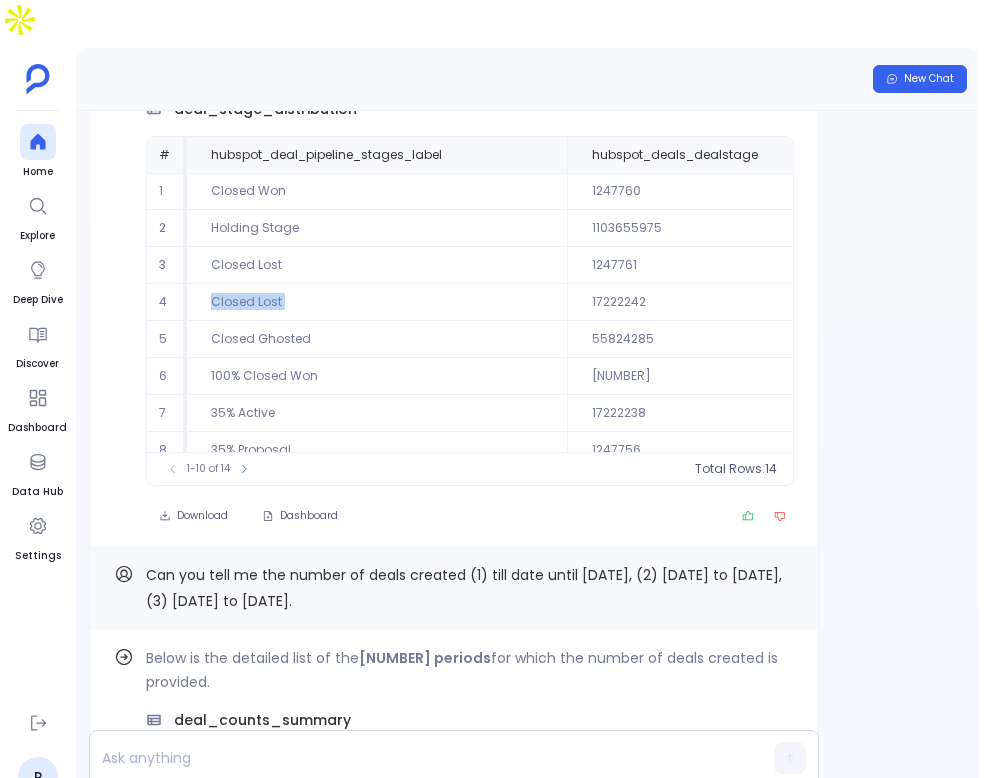 click on "Closed Lost" at bounding box center (377, 191) 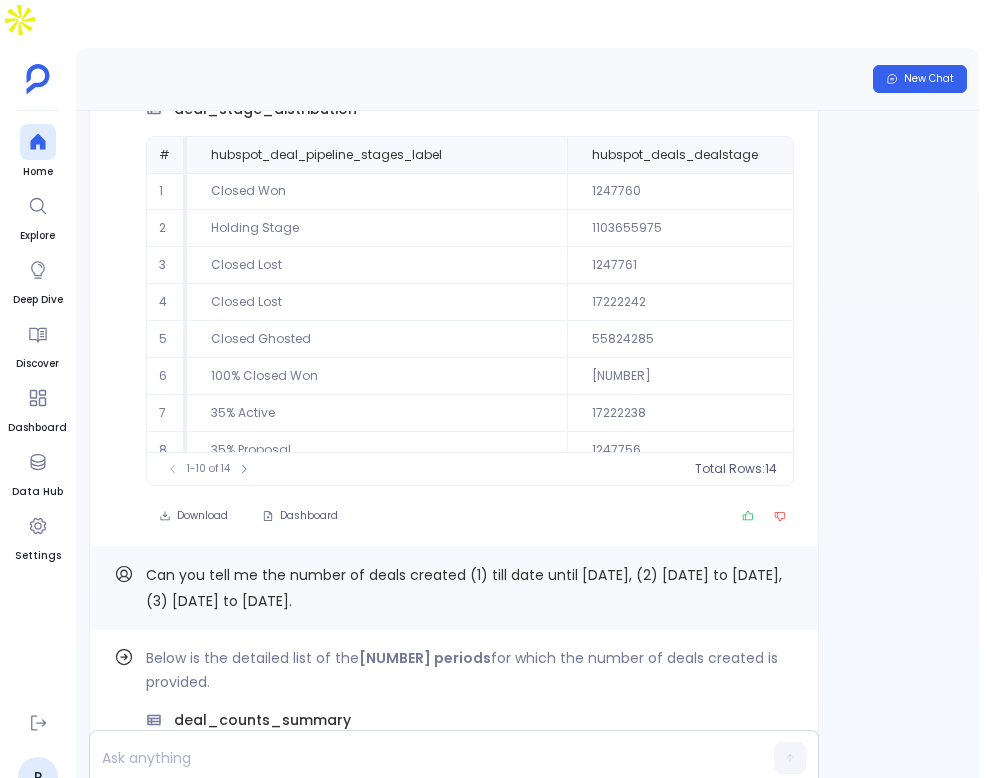 click on "Closed Lost" at bounding box center (377, 191) 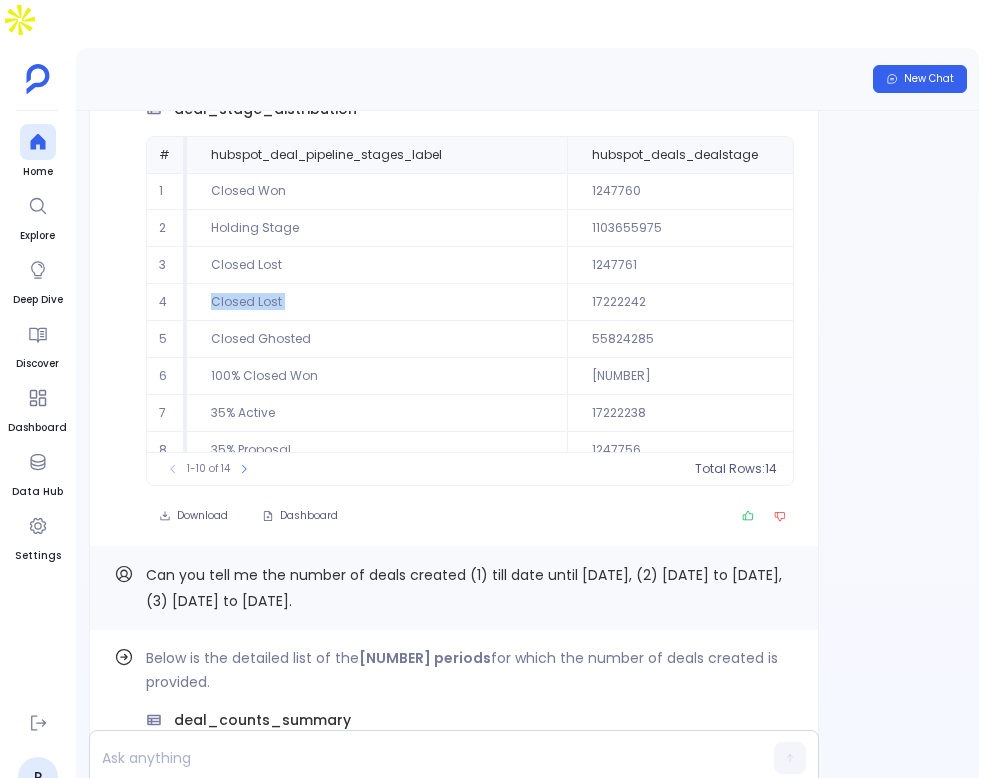 click on "Closed Lost" at bounding box center (377, 191) 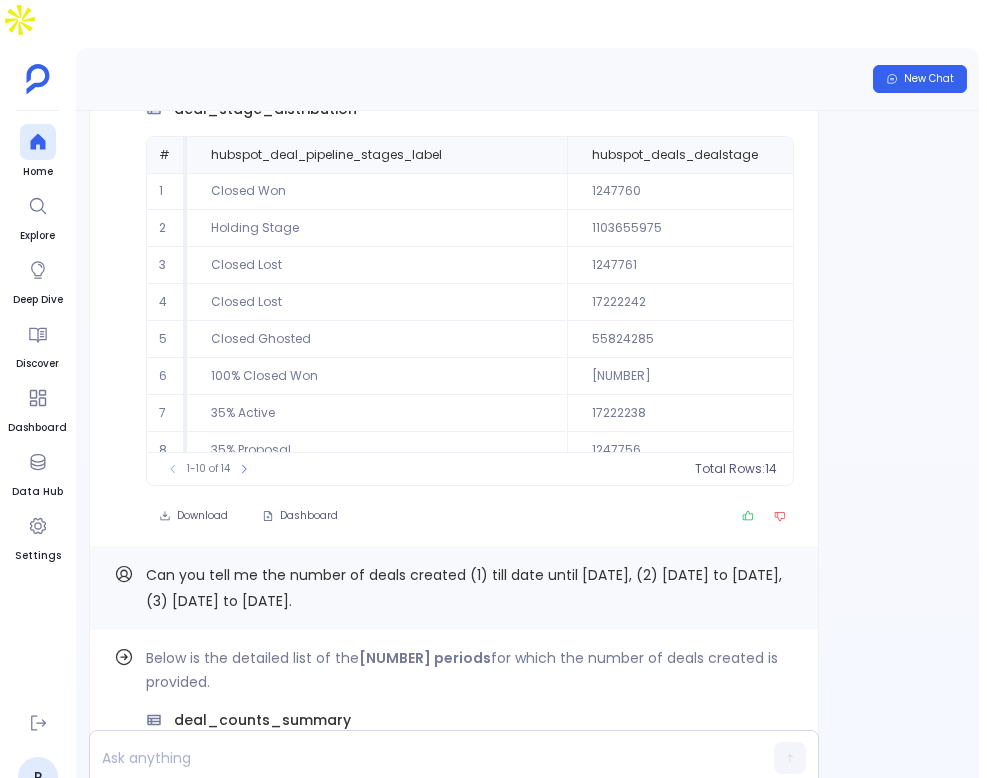 click on "Closed Lost" at bounding box center [377, 191] 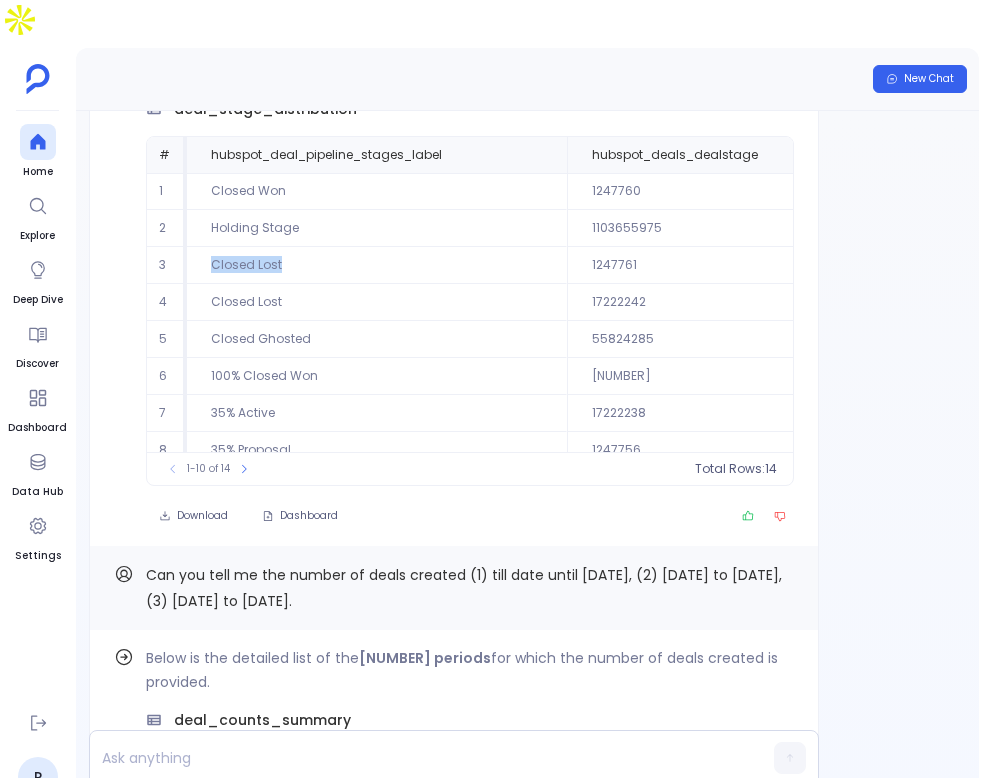 drag, startPoint x: 341, startPoint y: 230, endPoint x: 181, endPoint y: 228, distance: 160.0125 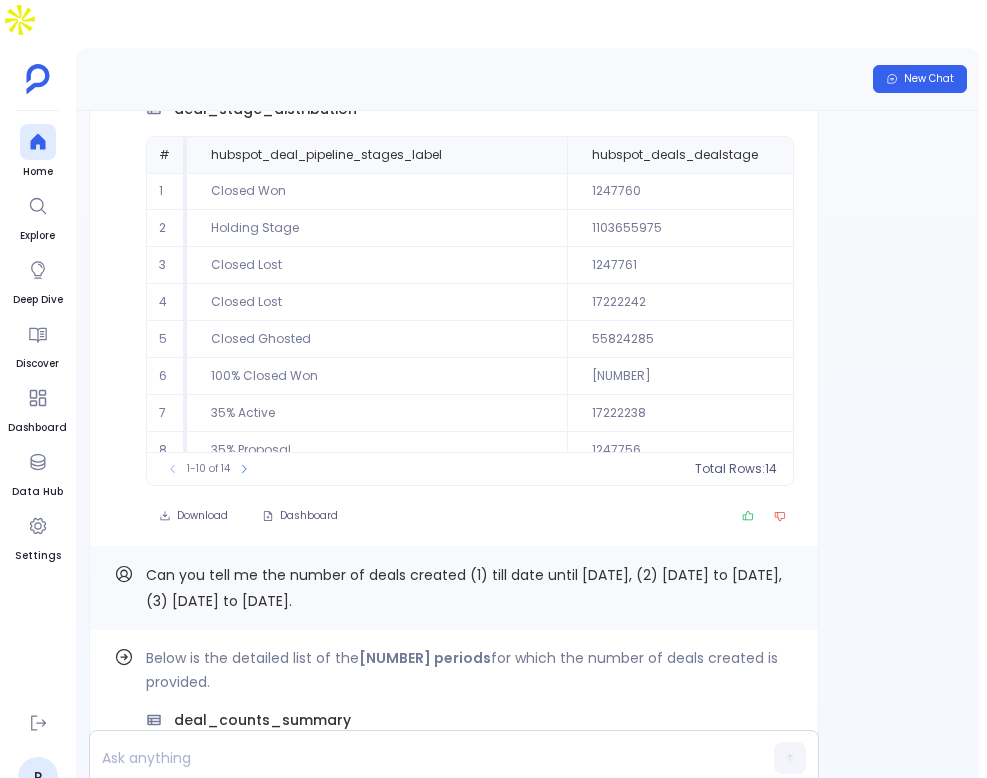 drag, startPoint x: 319, startPoint y: 255, endPoint x: 190, endPoint y: 261, distance: 129.13947 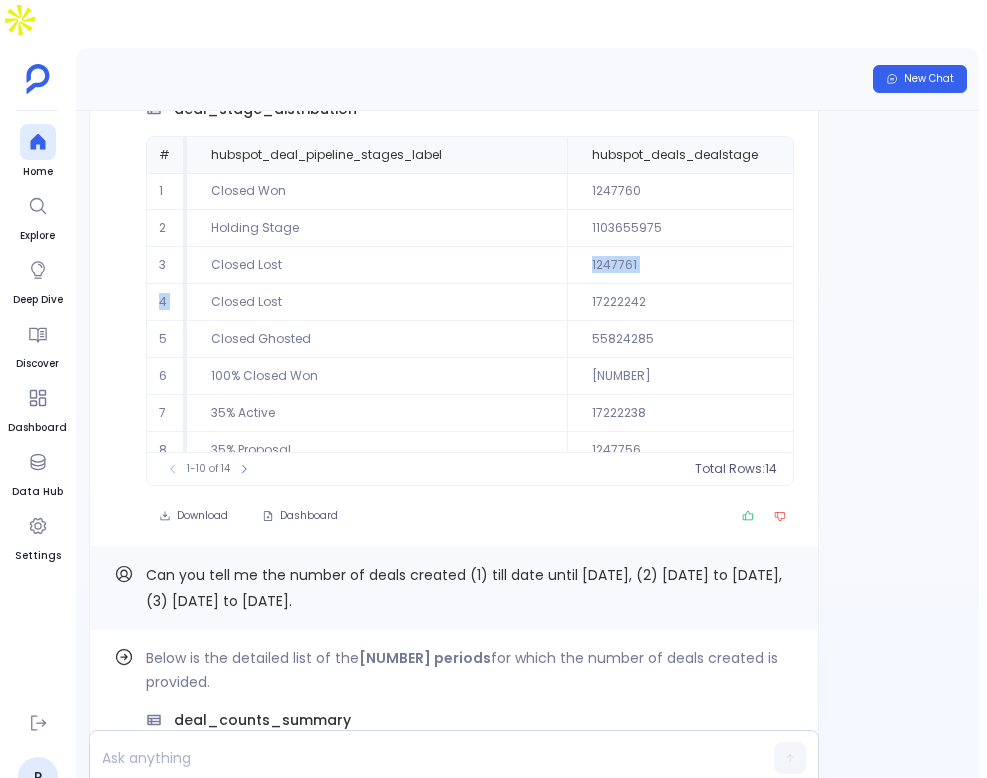 drag, startPoint x: 196, startPoint y: 263, endPoint x: 403, endPoint y: 251, distance: 207.34753 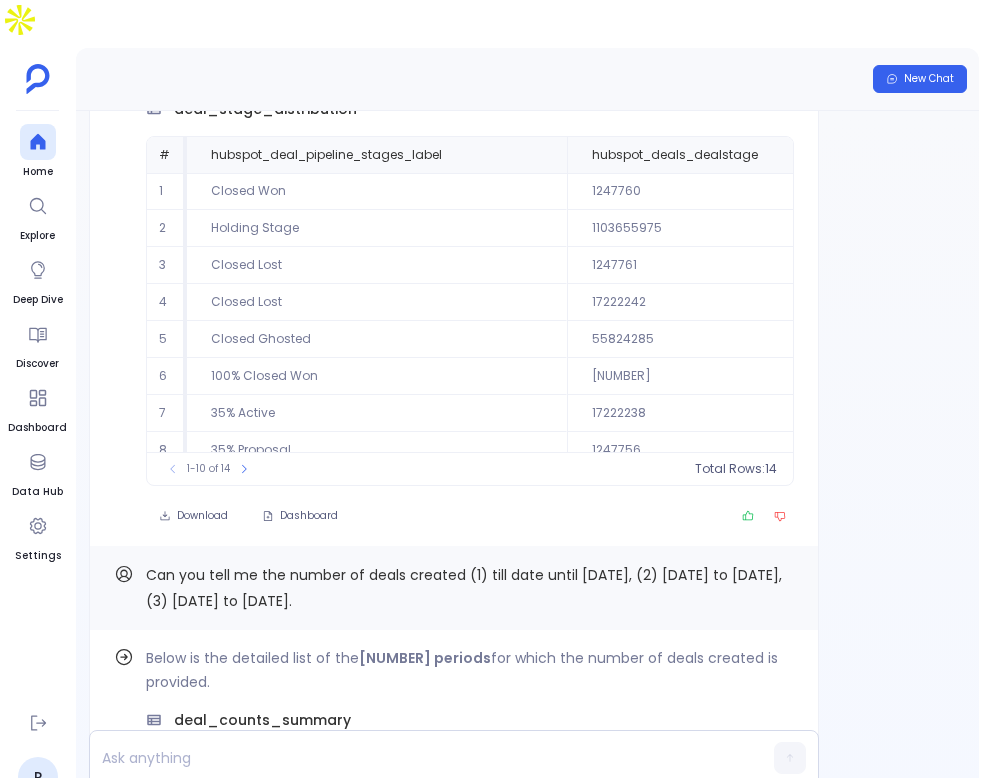 click on "Closed Lost" at bounding box center [377, 191] 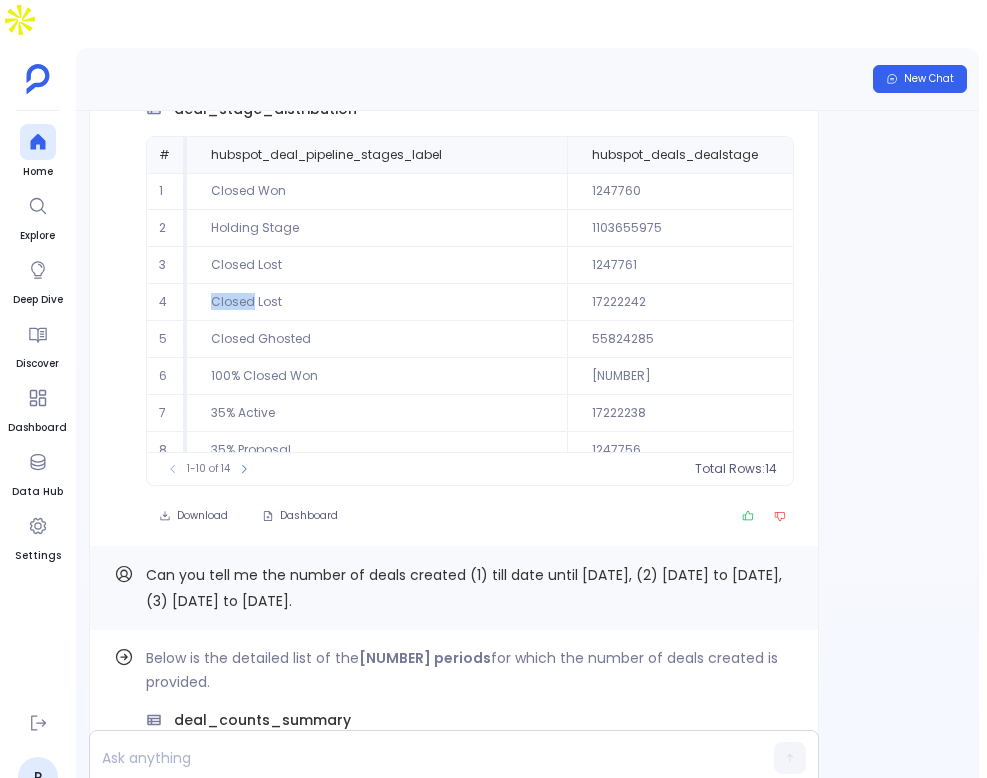 click on "Closed Lost" at bounding box center (377, 191) 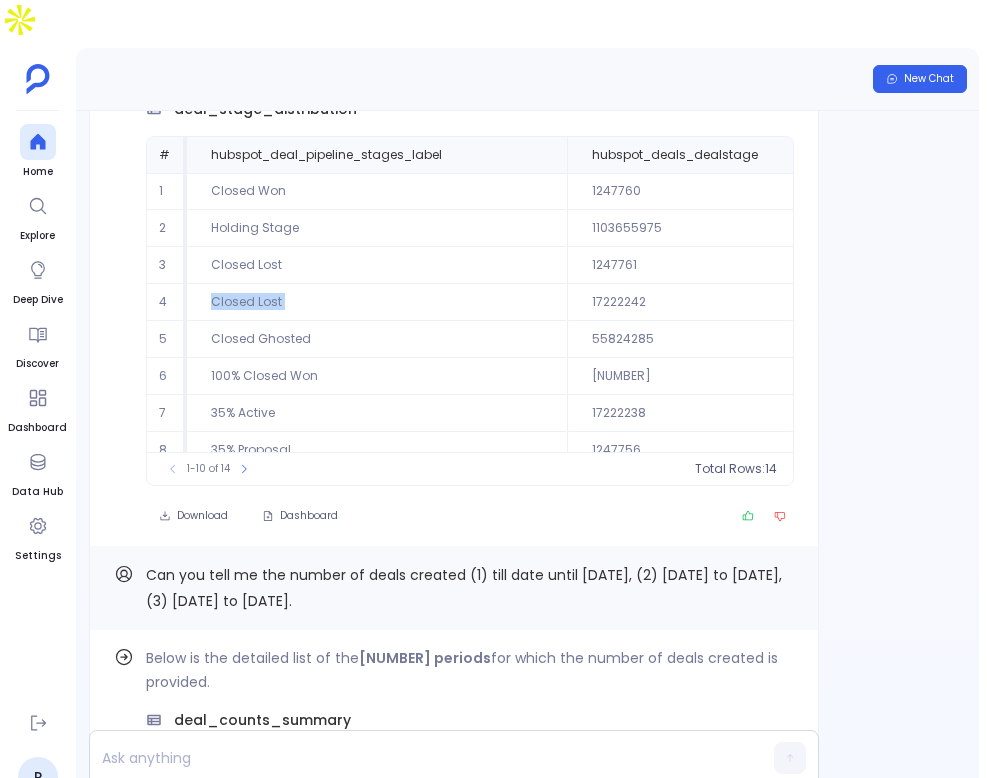 click on "Closed Lost" at bounding box center [377, 191] 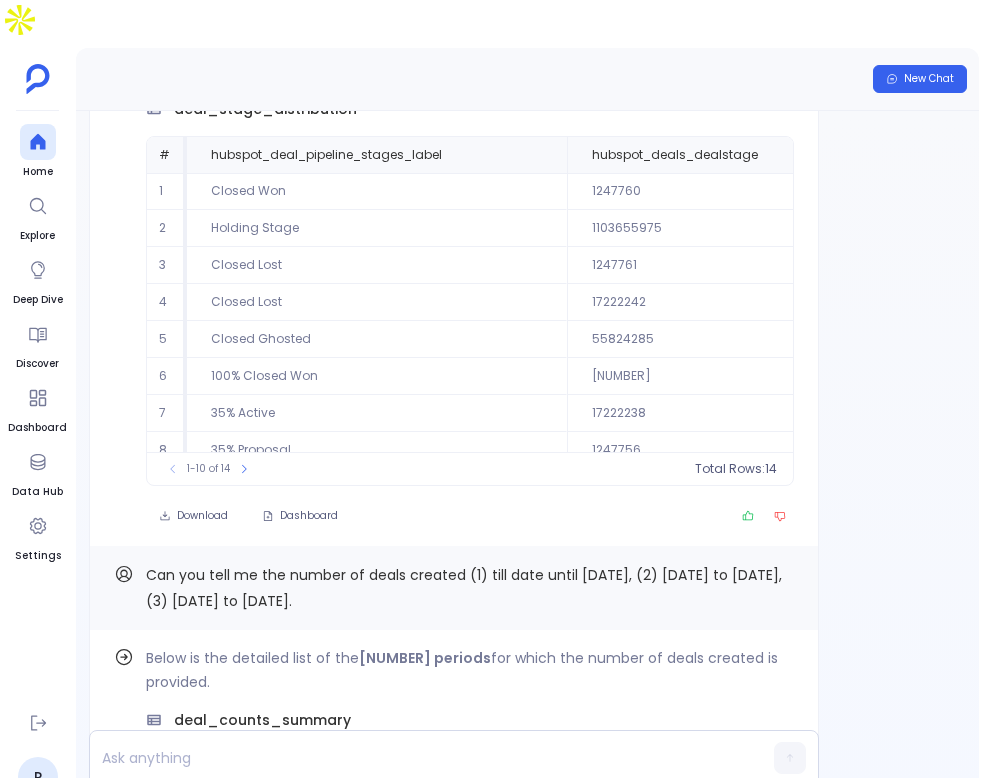 click on "Closed Lost" at bounding box center (377, 191) 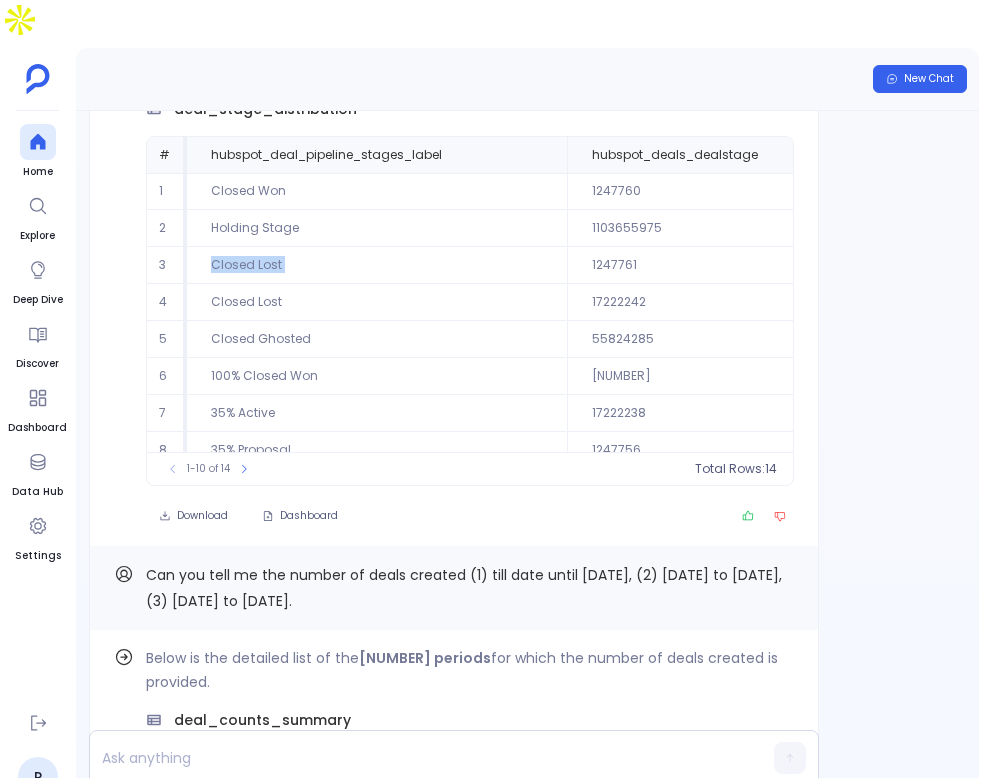 click on "Closed Lost" at bounding box center (377, 191) 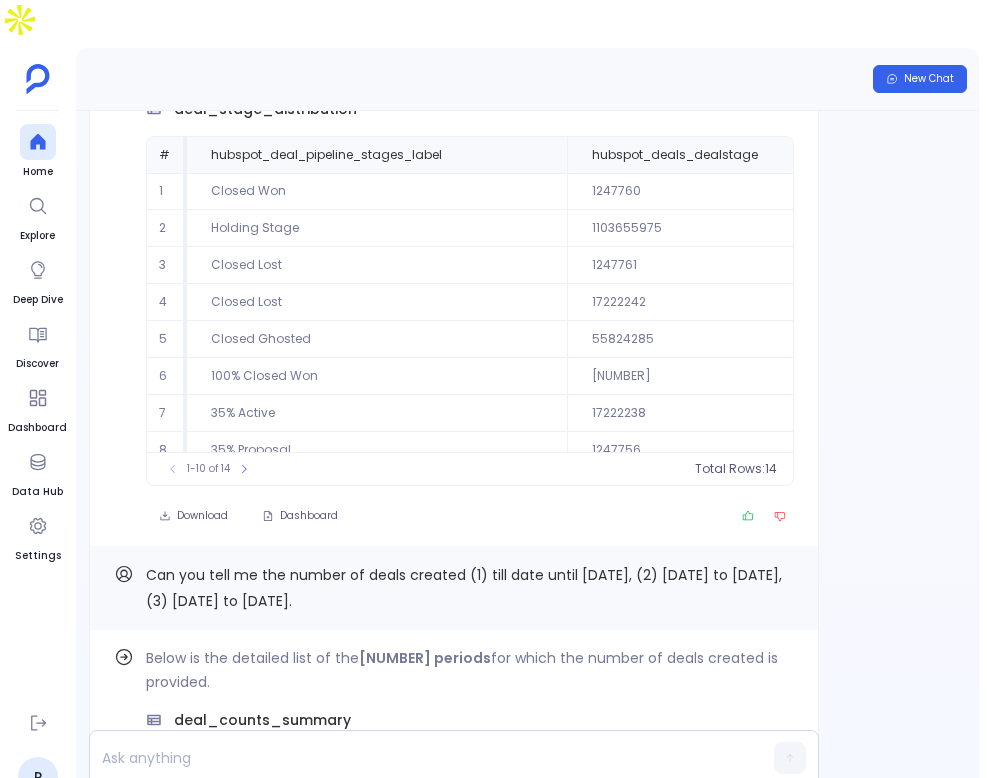 click on "1247761" at bounding box center (725, 191) 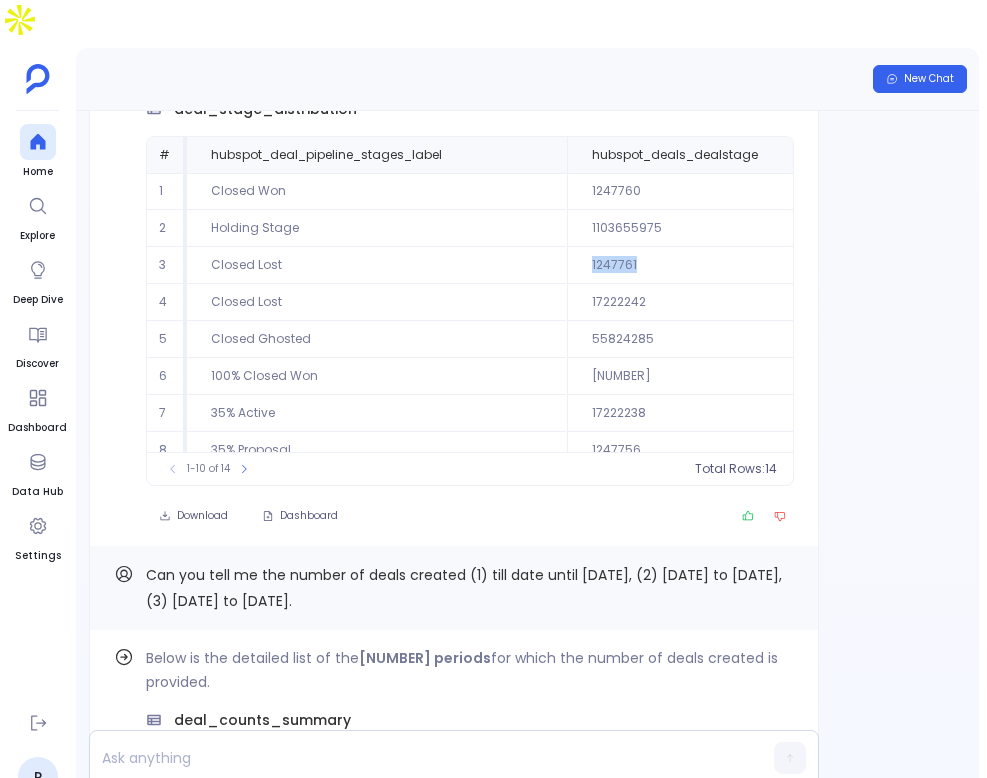 click on "1247761" at bounding box center (725, 191) 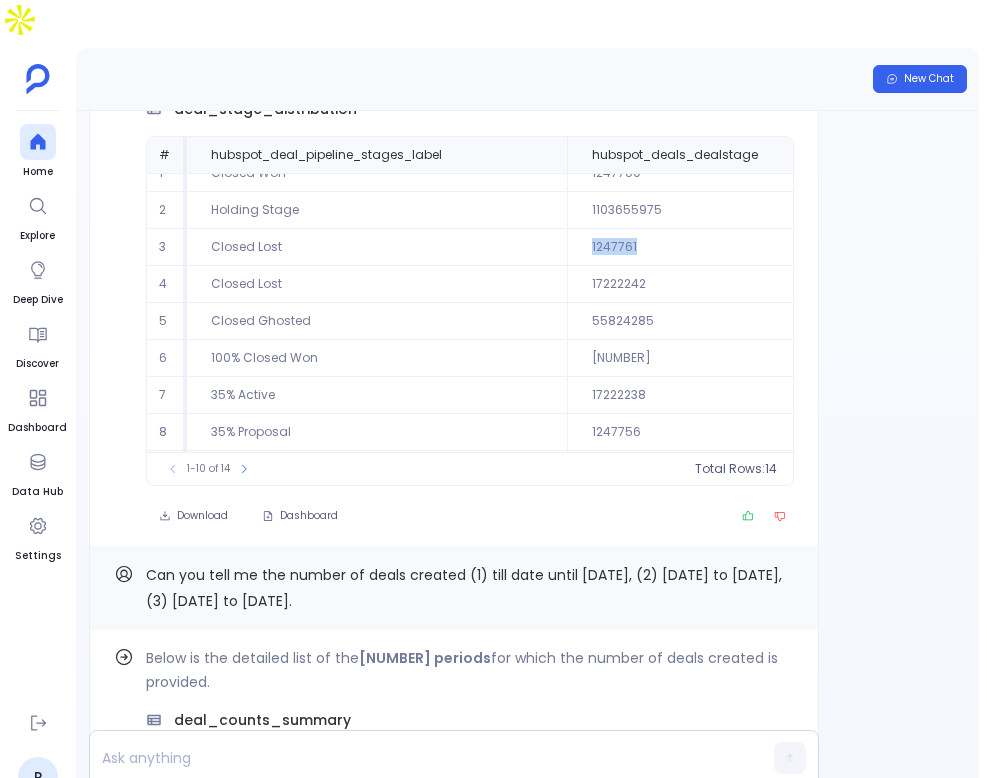 scroll, scrollTop: 20, scrollLeft: 0, axis: vertical 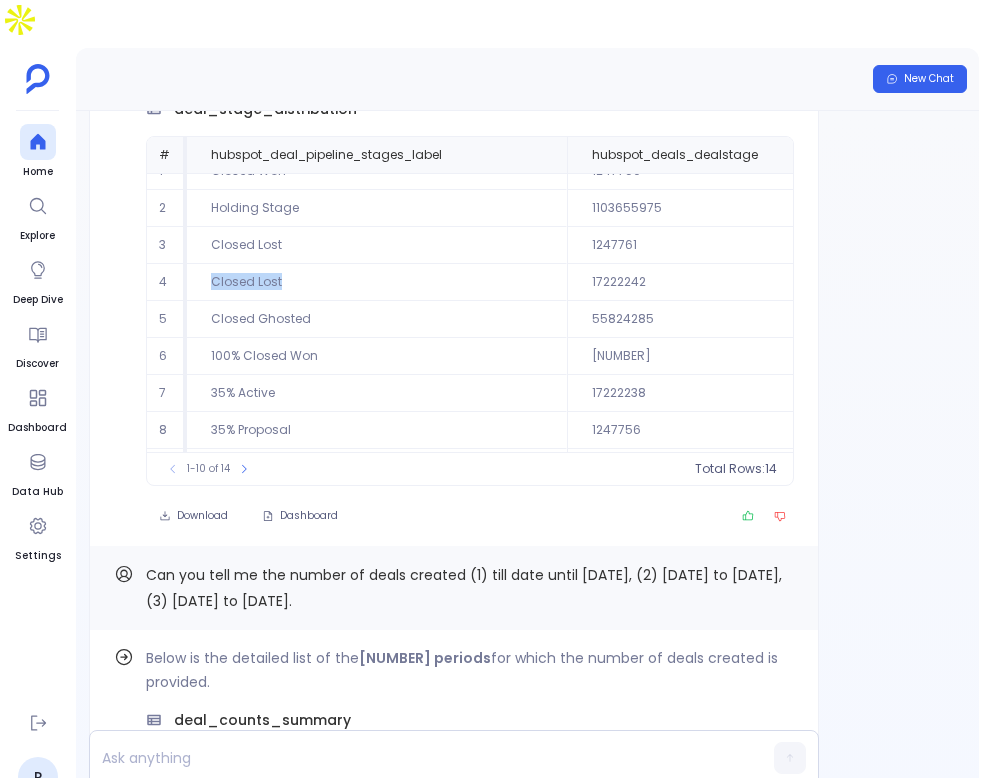 drag, startPoint x: 314, startPoint y: 252, endPoint x: 192, endPoint y: 251, distance: 122.0041 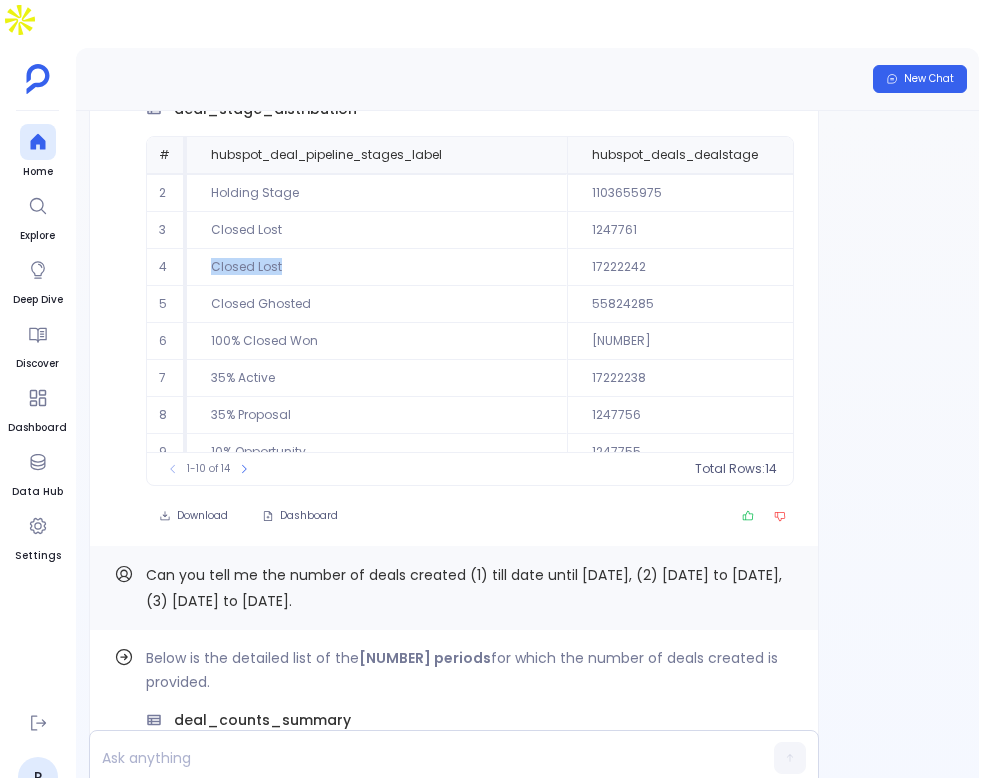 scroll, scrollTop: 34, scrollLeft: 0, axis: vertical 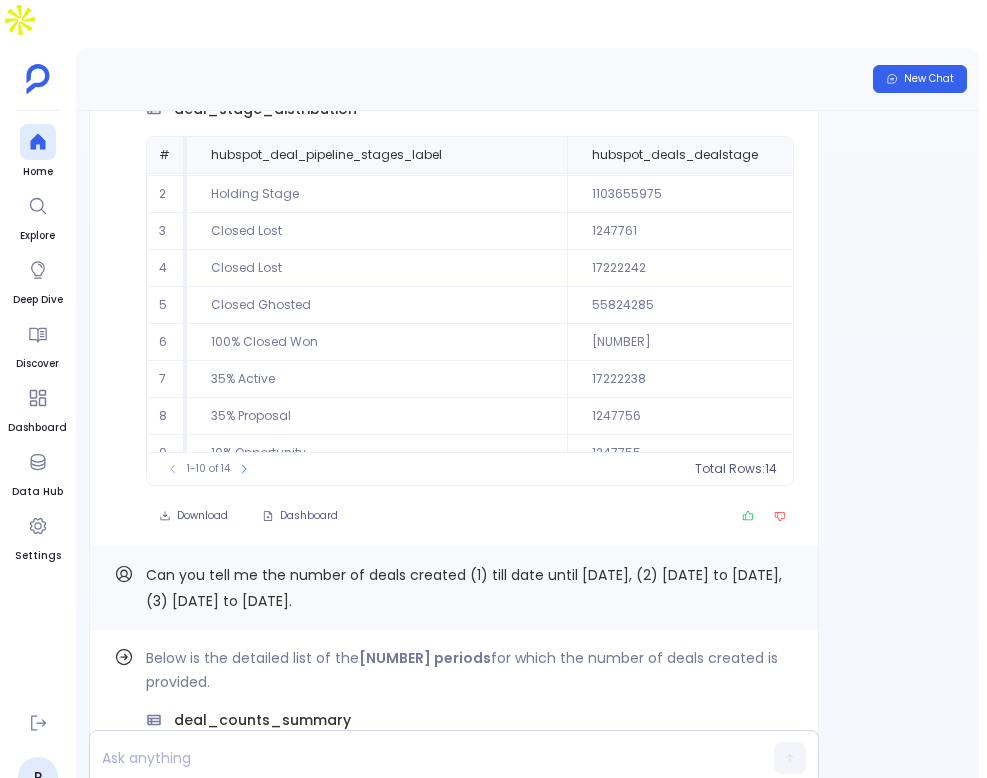 click on "17222242" at bounding box center (725, 157) 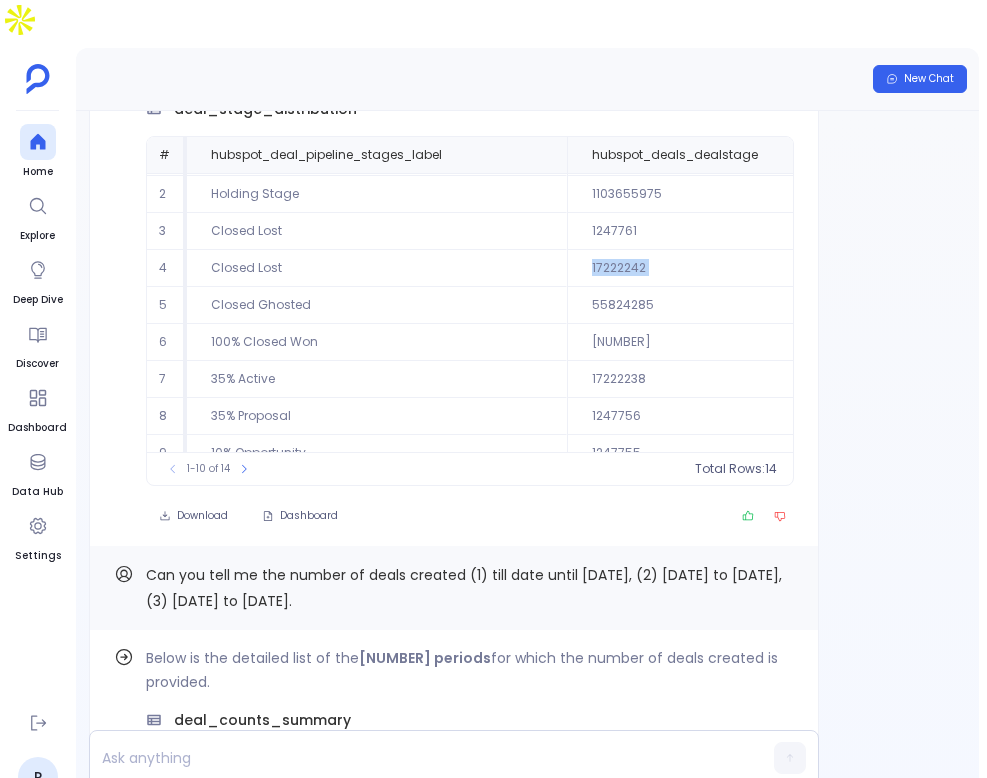 click on "17222242" at bounding box center [725, 157] 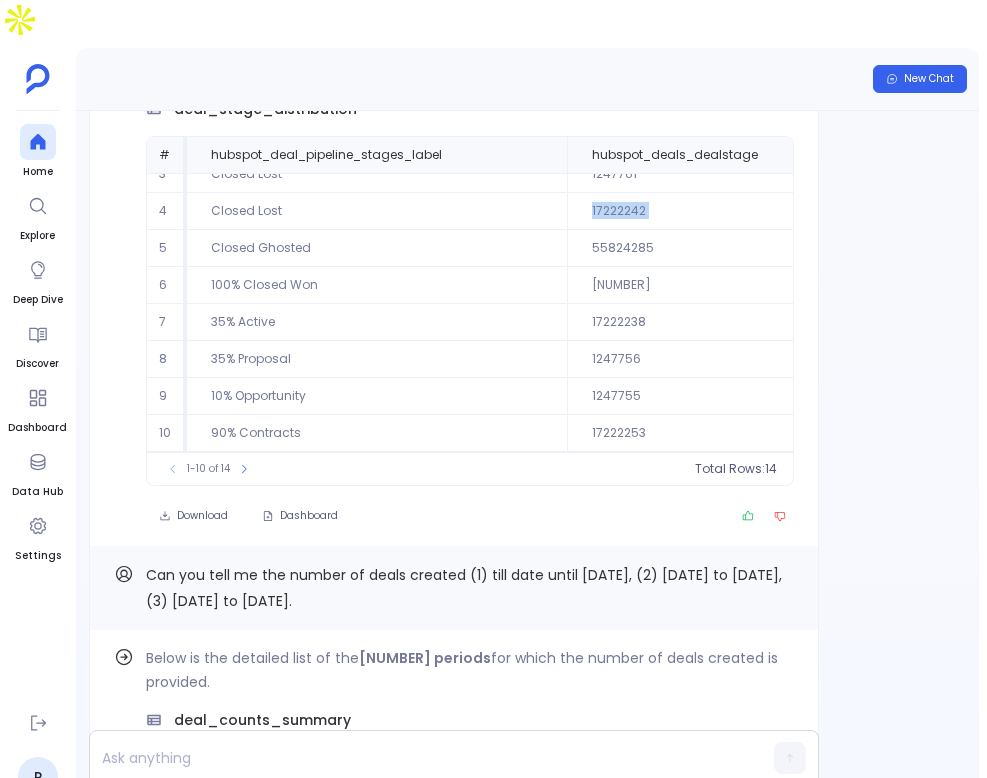 scroll, scrollTop: 95, scrollLeft: 0, axis: vertical 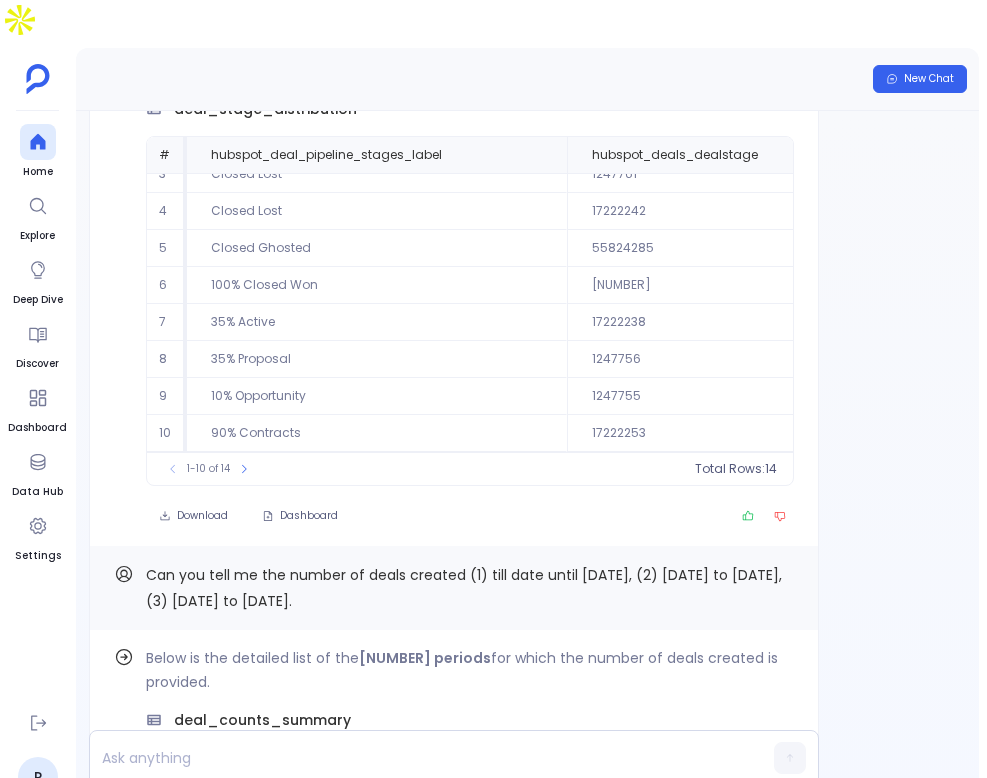 click on "Closed Ghosted" at bounding box center (377, 100) 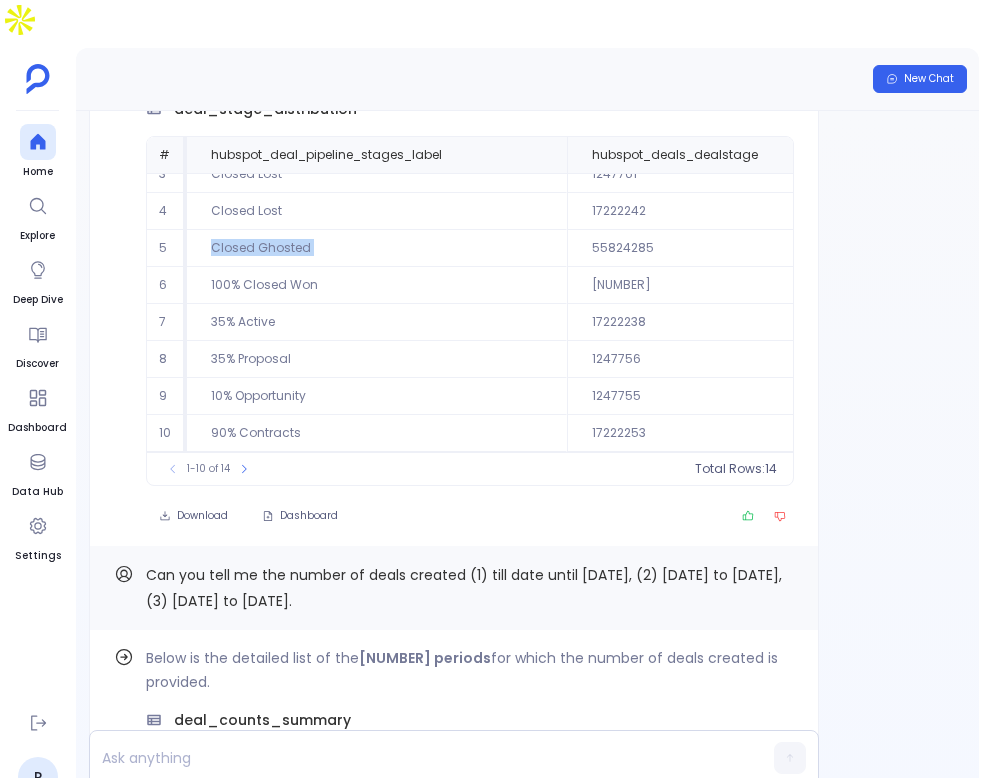 click on "Closed Ghosted" at bounding box center (377, 100) 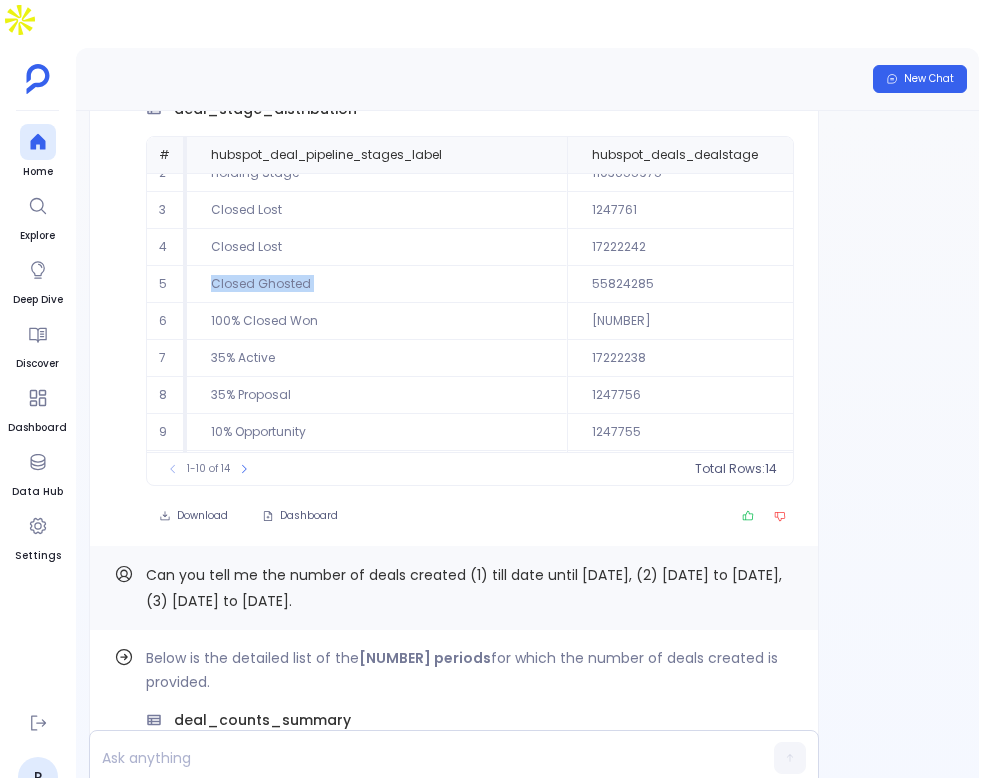 scroll, scrollTop: 96, scrollLeft: 0, axis: vertical 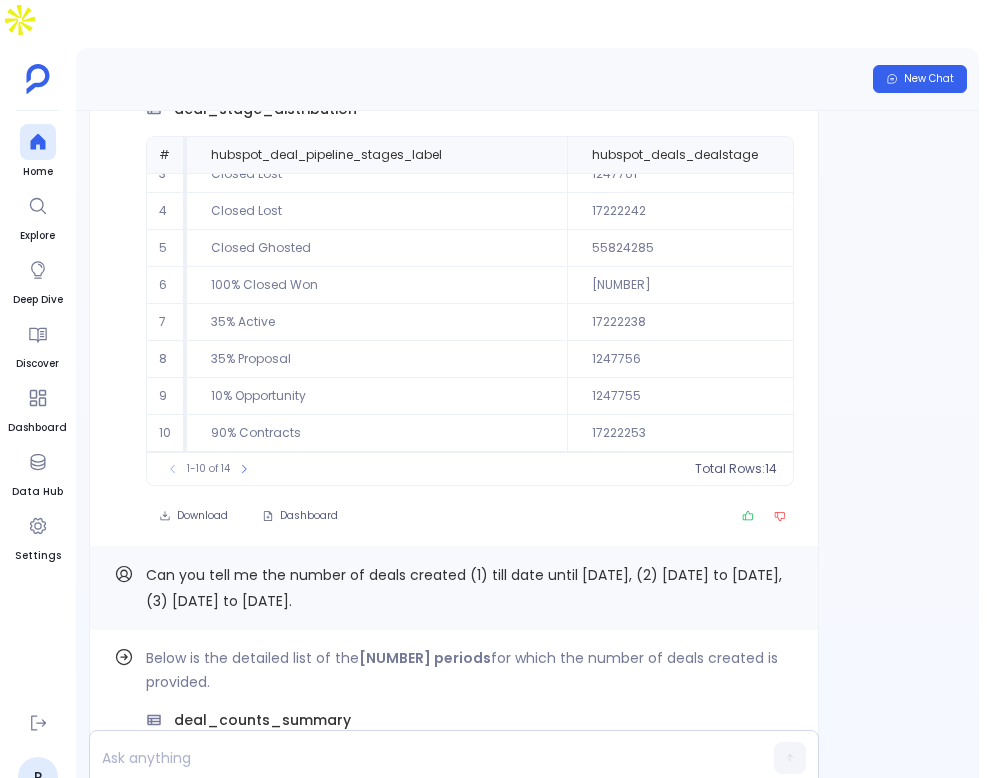 click on "55824285" at bounding box center [725, 100] 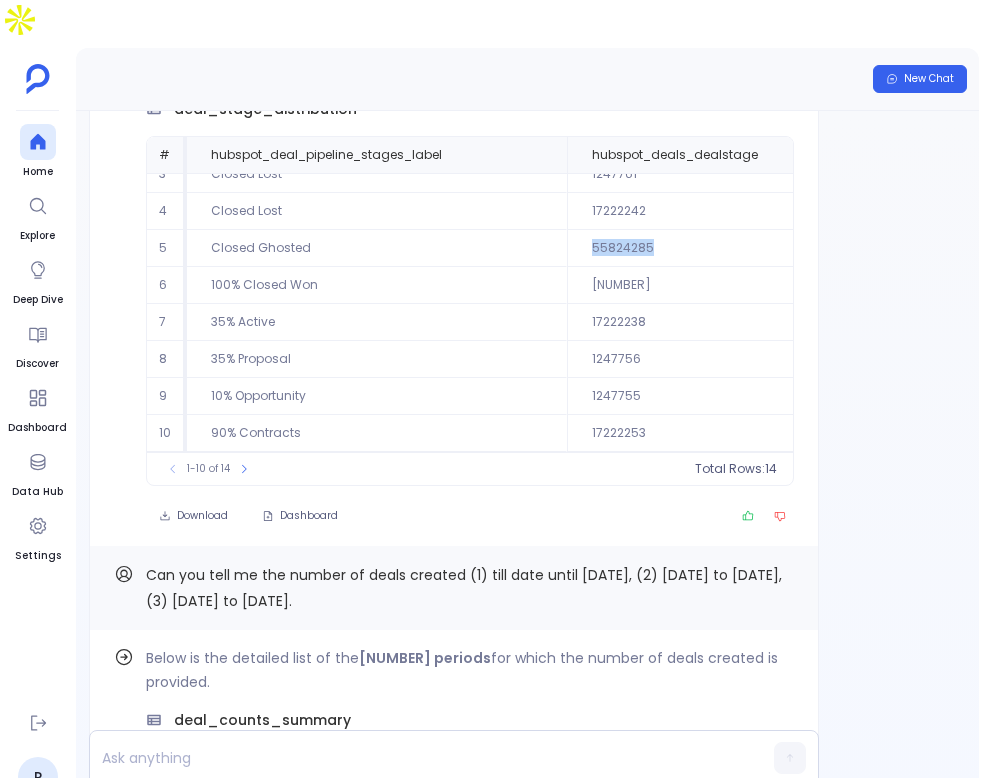 click on "55824285" at bounding box center [725, 100] 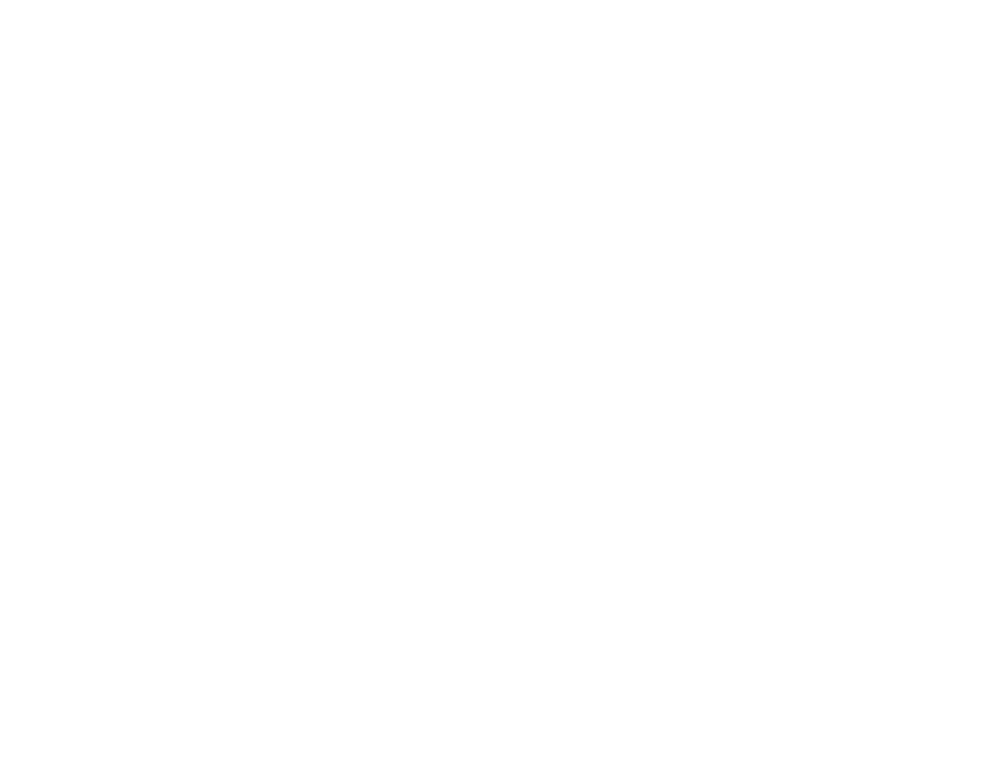 scroll, scrollTop: 0, scrollLeft: 0, axis: both 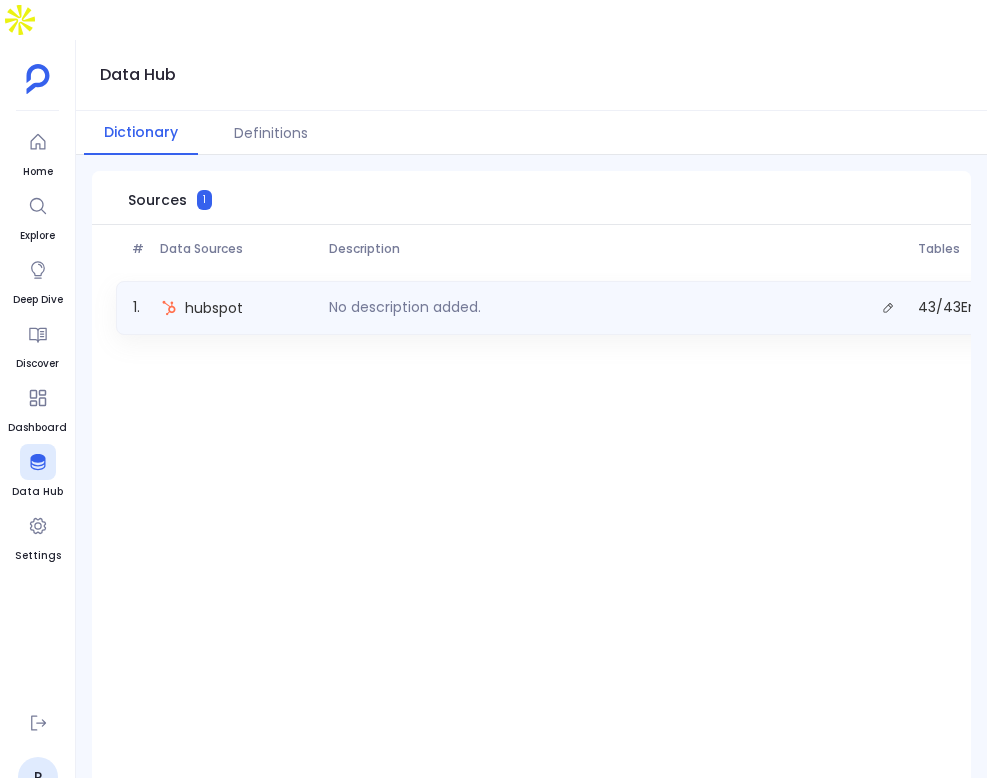 click on "hubspot" at bounding box center [237, 308] 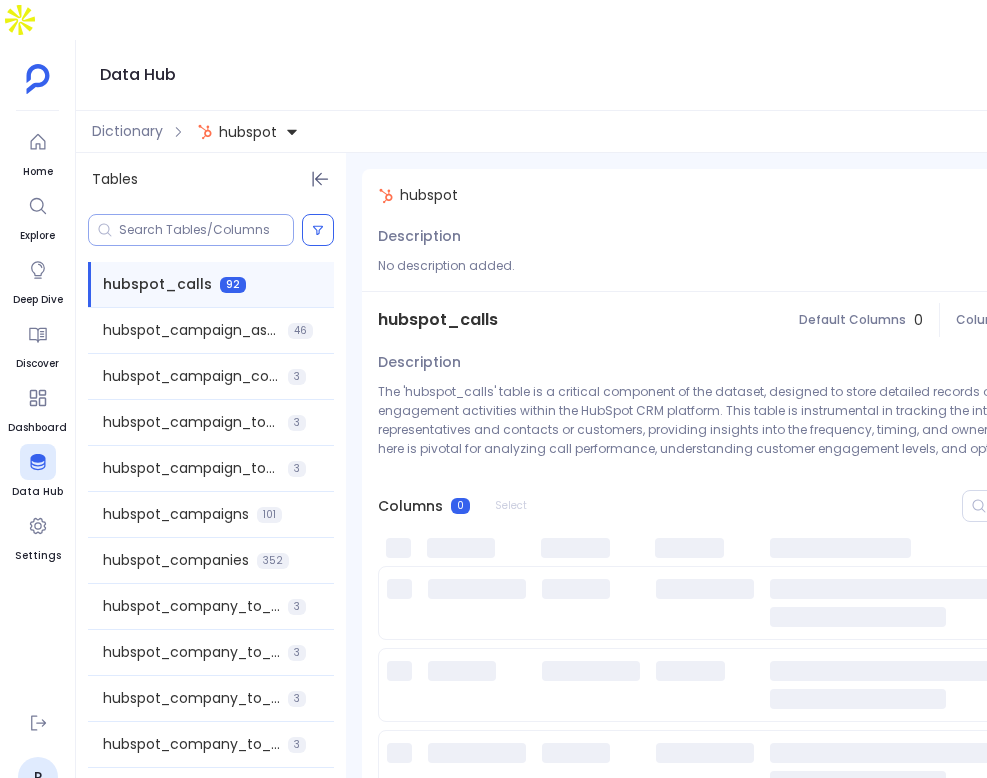 click at bounding box center (206, 230) 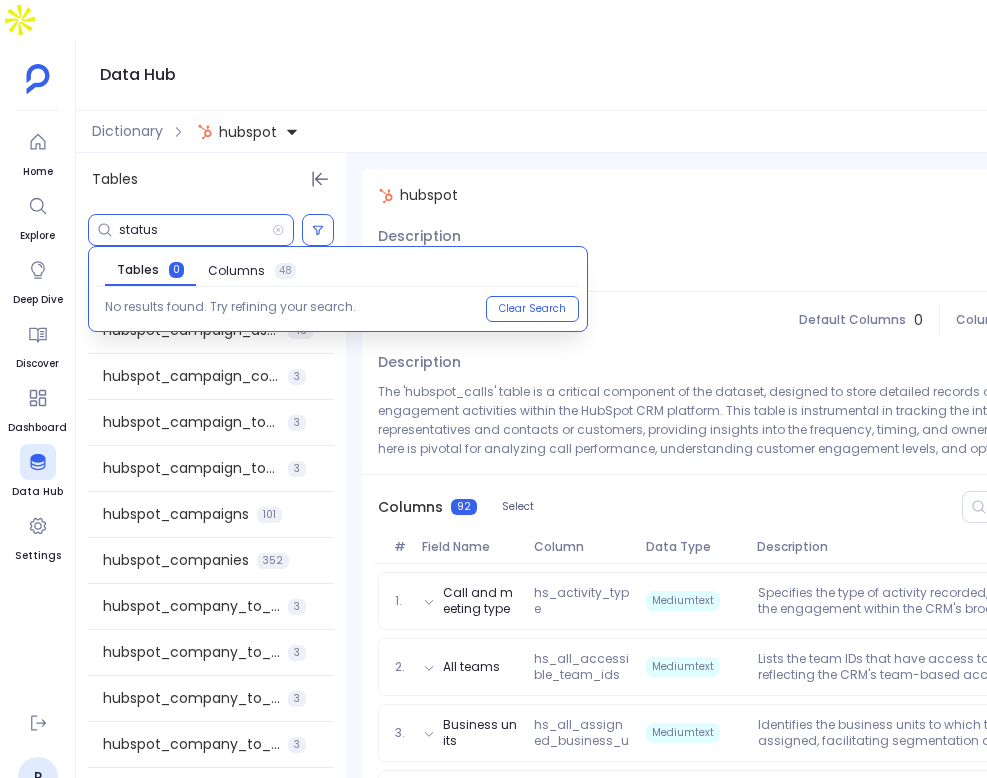 click on "Columns 48" at bounding box center (252, 271) 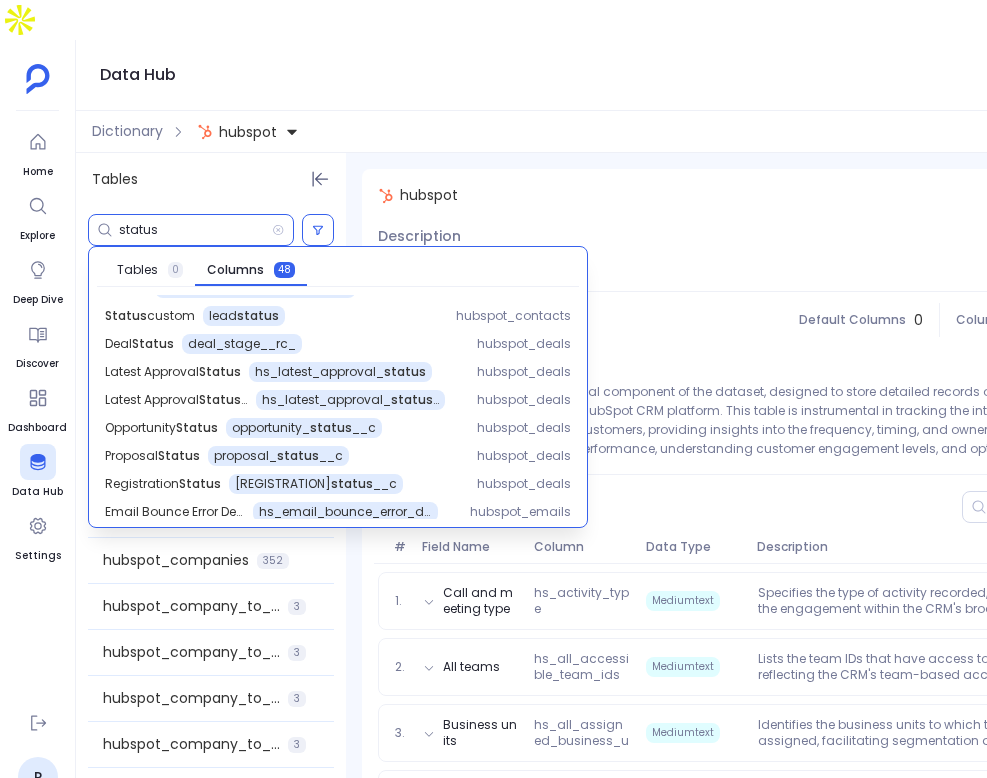 scroll, scrollTop: 549, scrollLeft: 0, axis: vertical 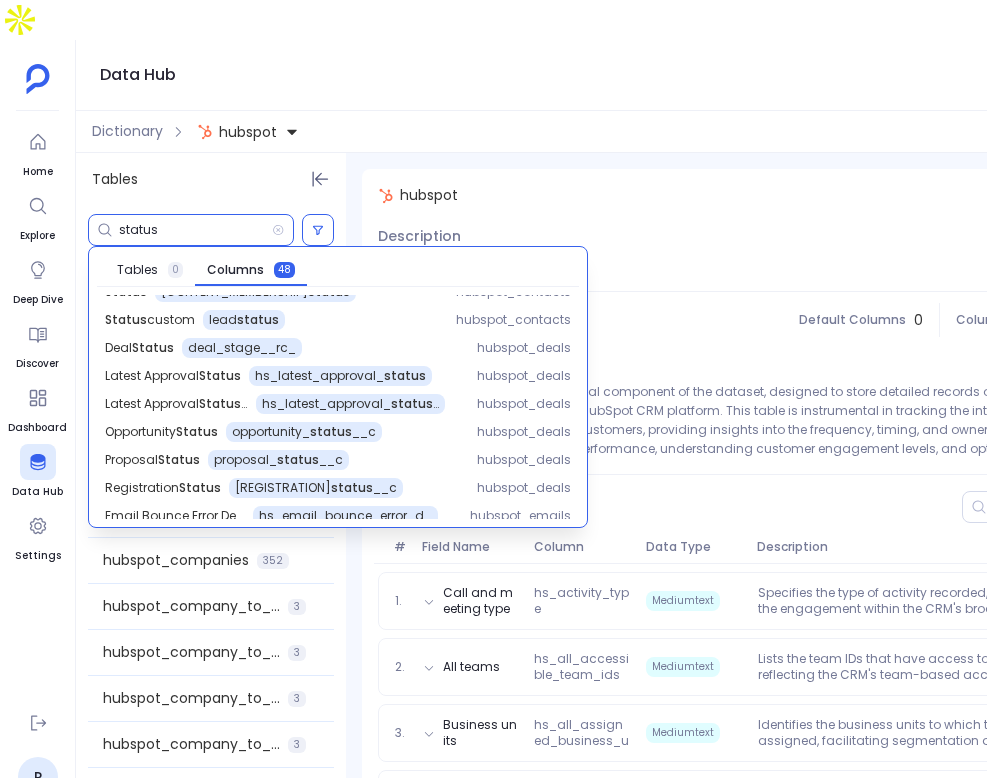 click on "Description The 'hubspot_calls' table is a critical component of the dataset, designed to store detailed records of calls made or received in relation to customer engagement activities within the HubSpot CRM platform. This table is instrumental in tracking the interaction between sales or customer service representatives and contacts or customers, providing insights into the frequency, timing, and ownership of these communications. The data captured here is pivotal for analyzing call performance, understanding customer engagement levels, and optimizing sales strategies." at bounding box center (852, 411) 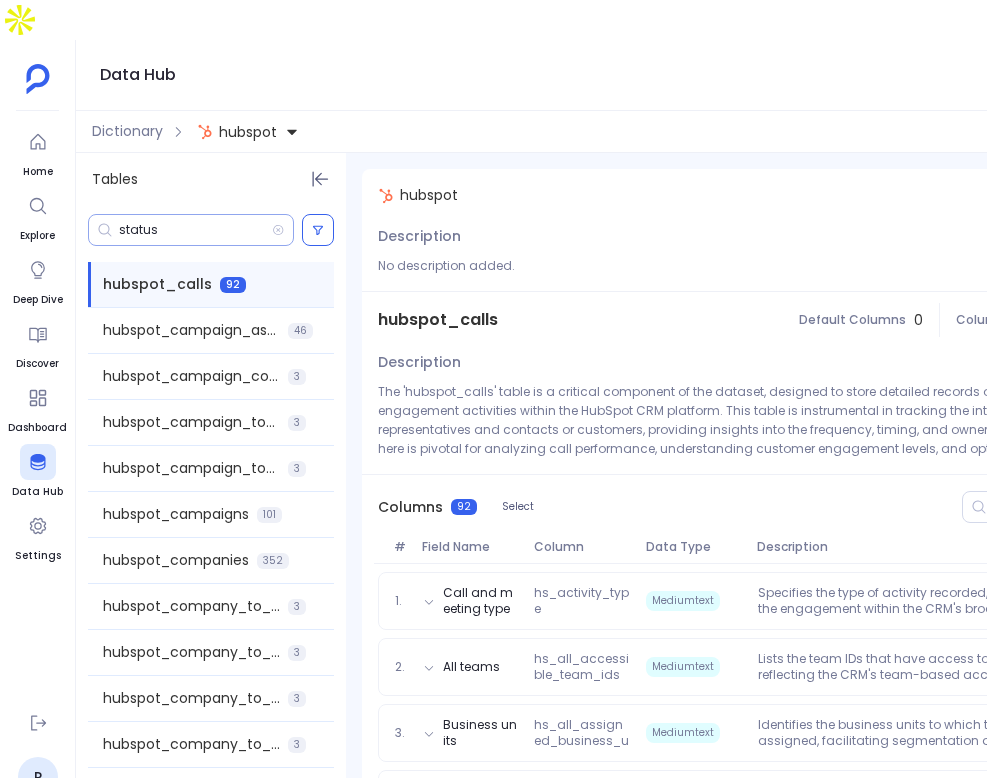 click on "status" at bounding box center [195, 230] 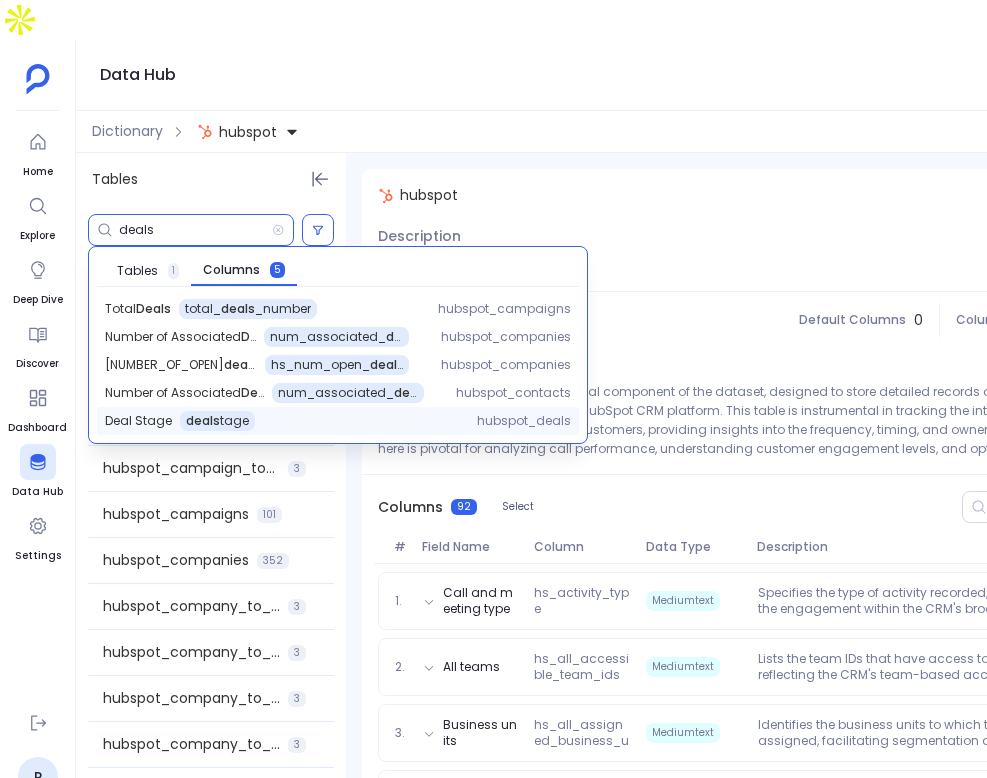 type on "deals" 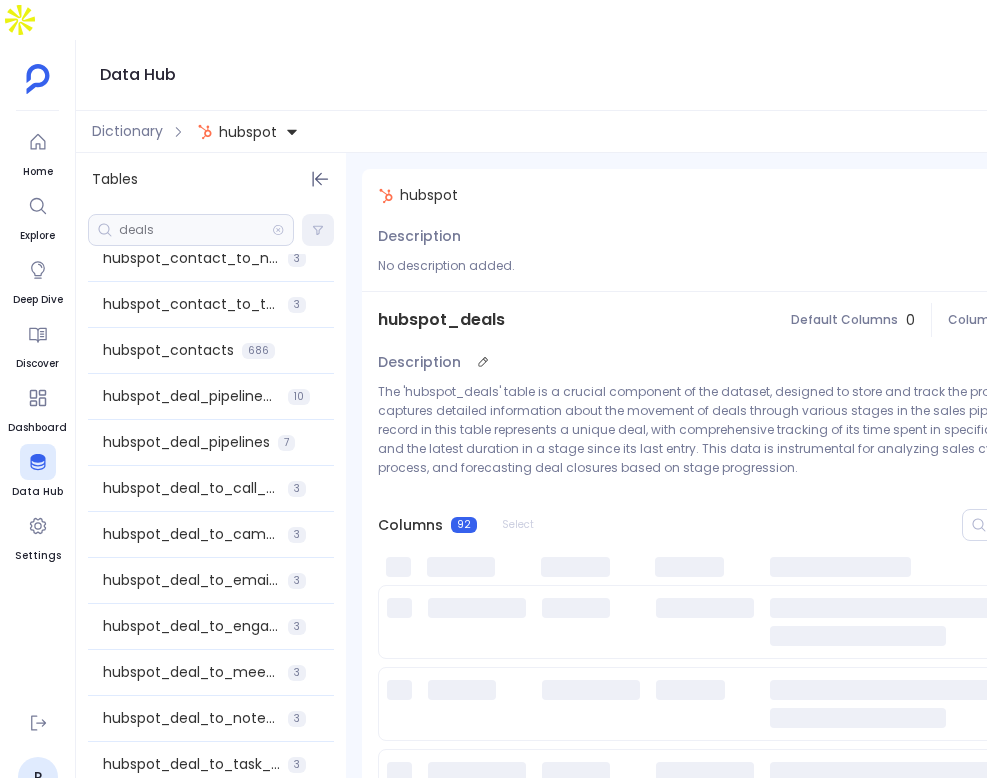 scroll, scrollTop: 1217, scrollLeft: 0, axis: vertical 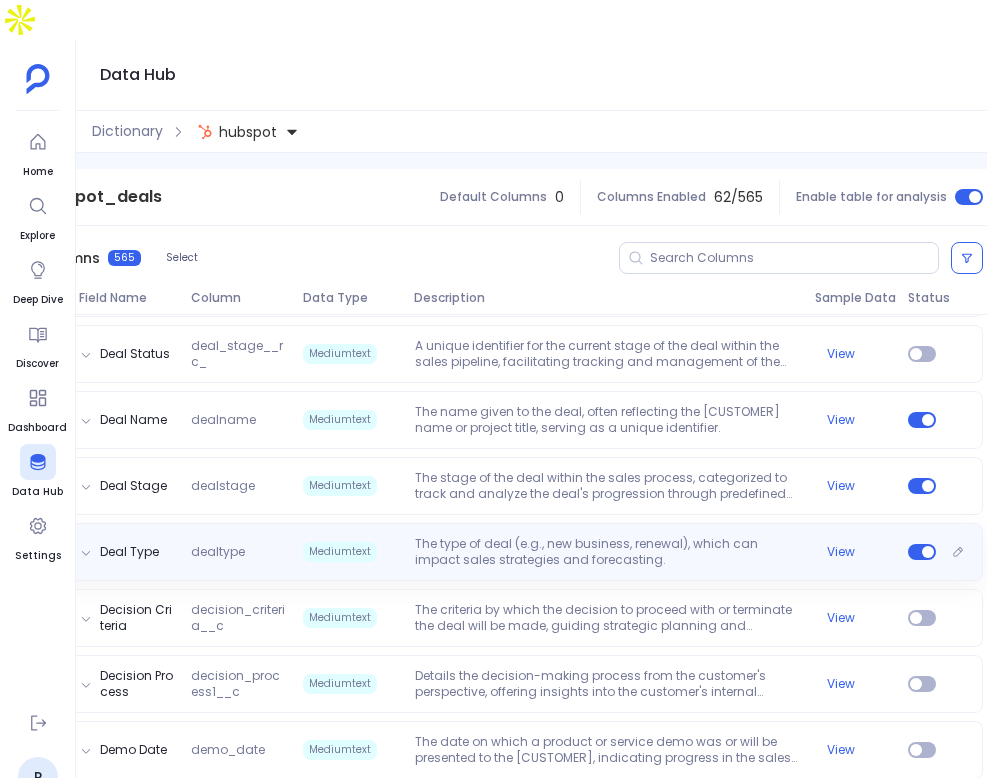 click on "The type of deal (e.g., new business, renewal), which can impact sales strategies and forecasting." at bounding box center [607, 552] 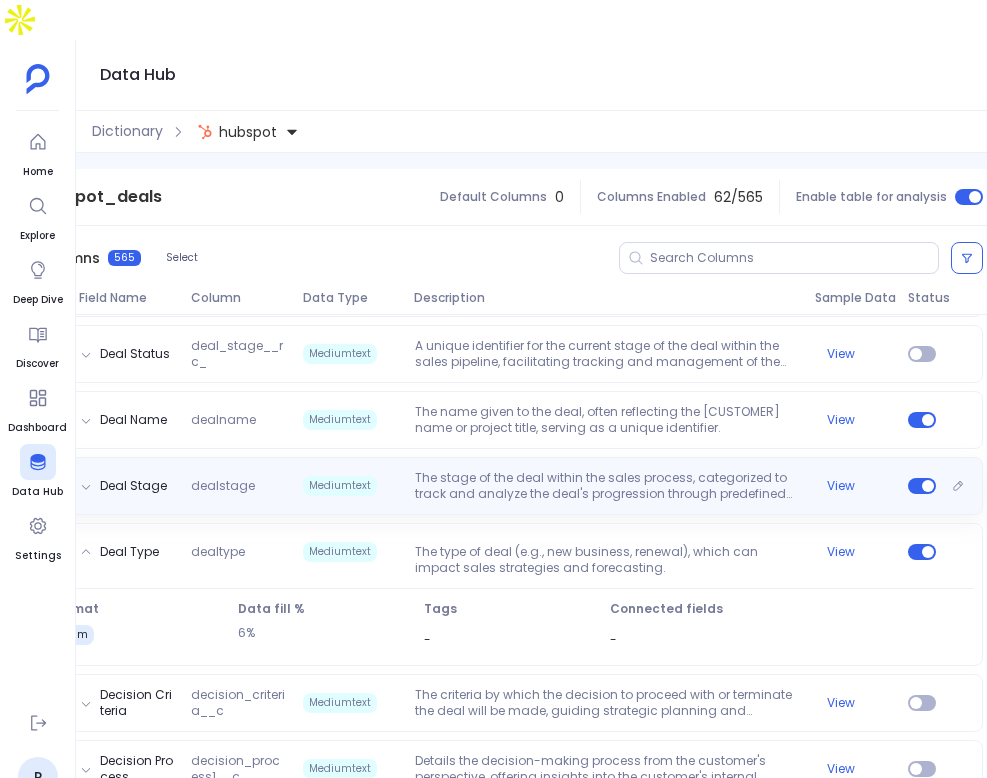 click on "The stage of the deal within the sales process, categorized to track and analyze the deal's progression through predefined milestones." at bounding box center [607, 486] 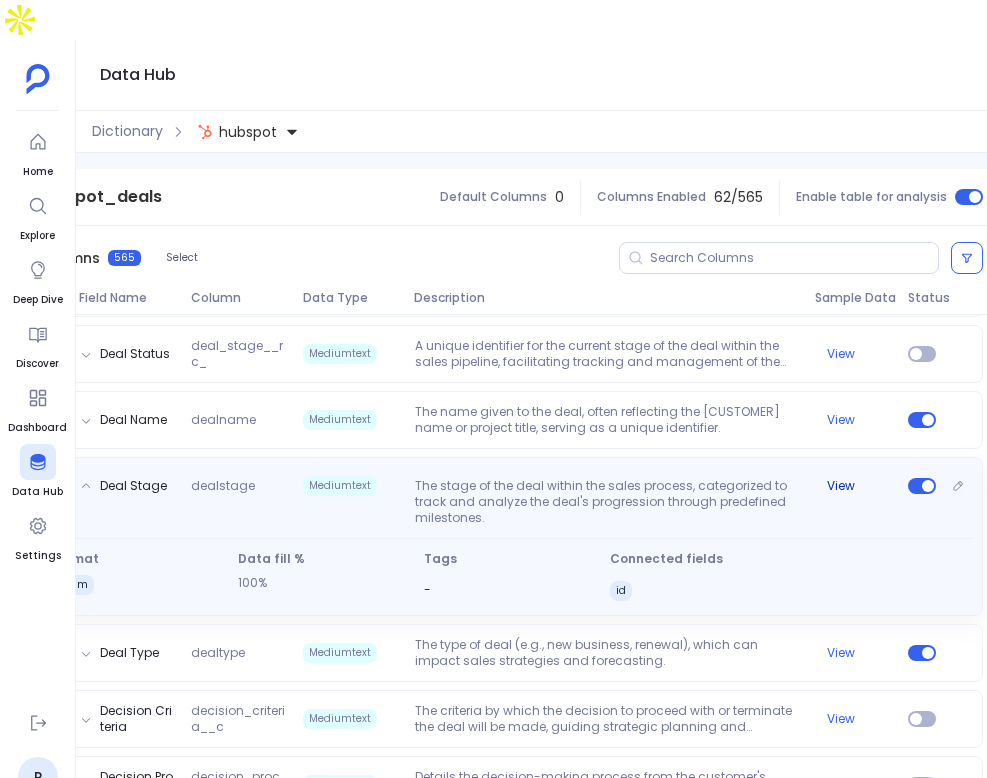 click on "View" at bounding box center [841, 486] 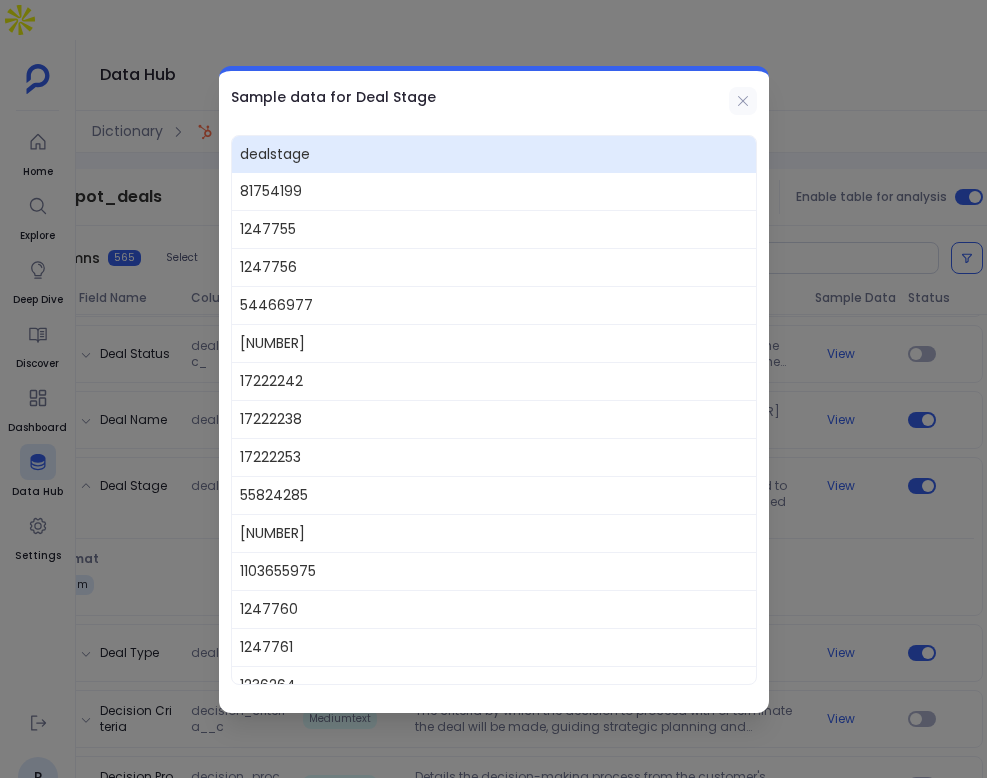 click at bounding box center (743, 101) 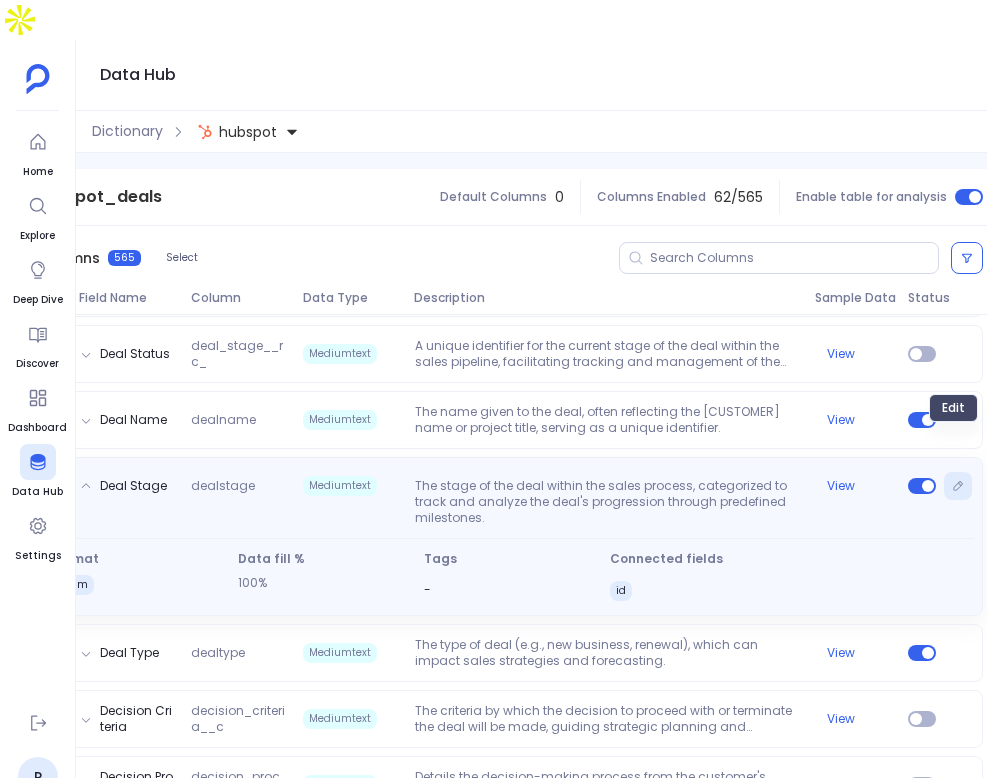 click at bounding box center (958, 486) 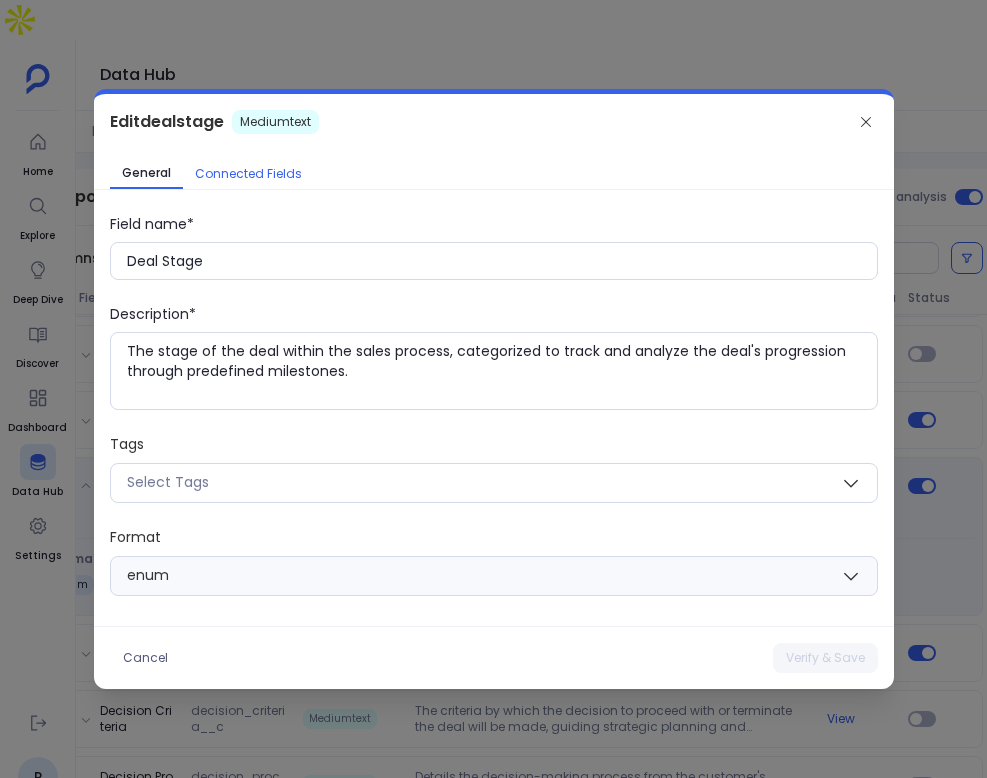 click on "Connected Fields" at bounding box center [248, 174] 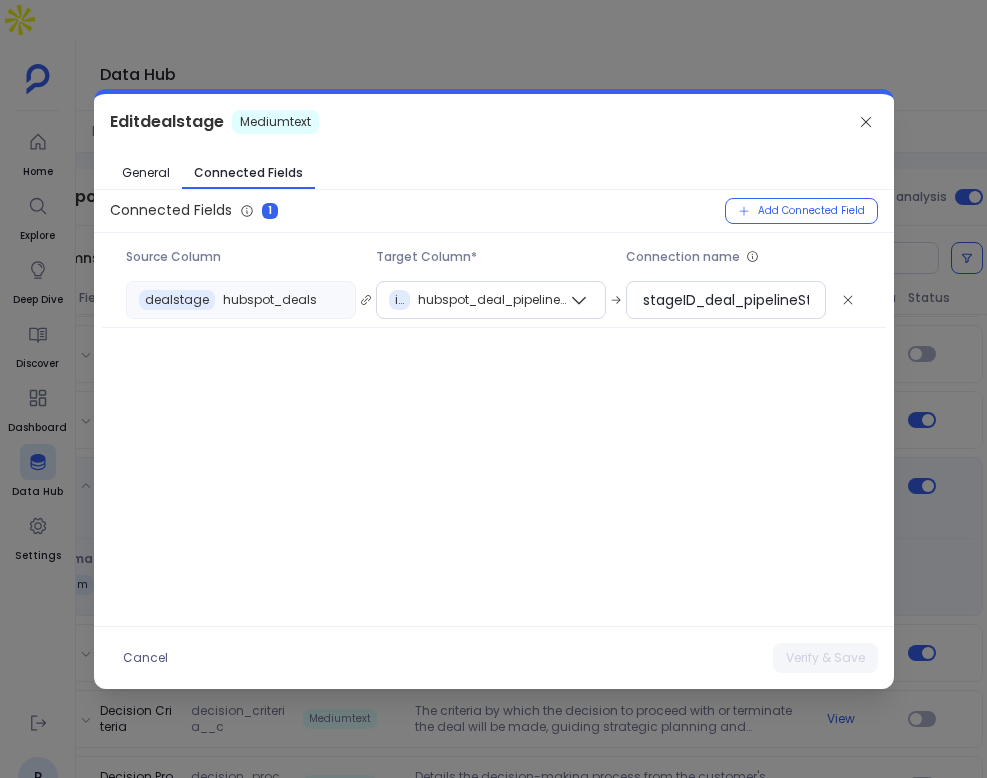 click on "Edit  dealstage Mediumtext" at bounding box center [494, 122] 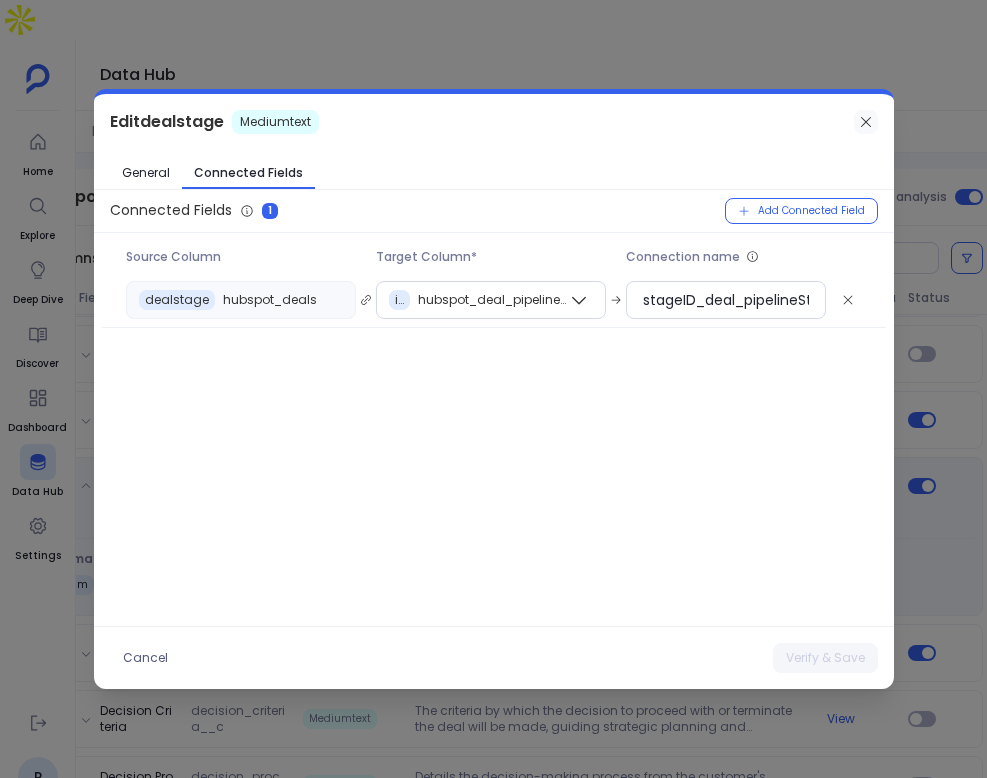 click at bounding box center (866, 122) 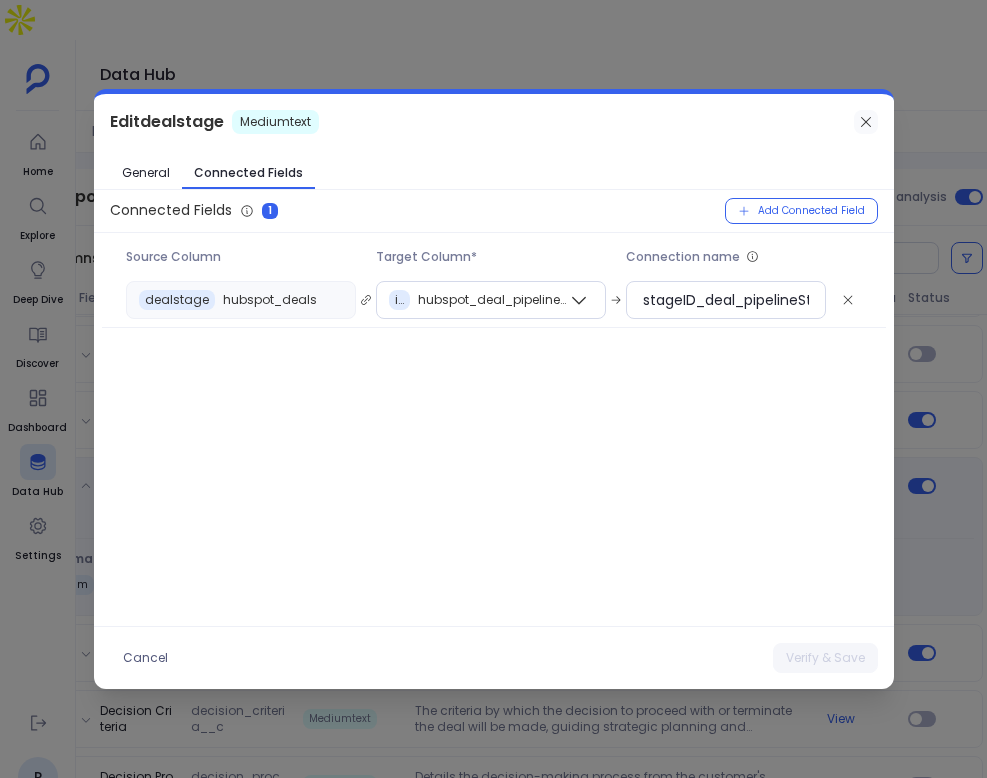 click at bounding box center [865, 122] 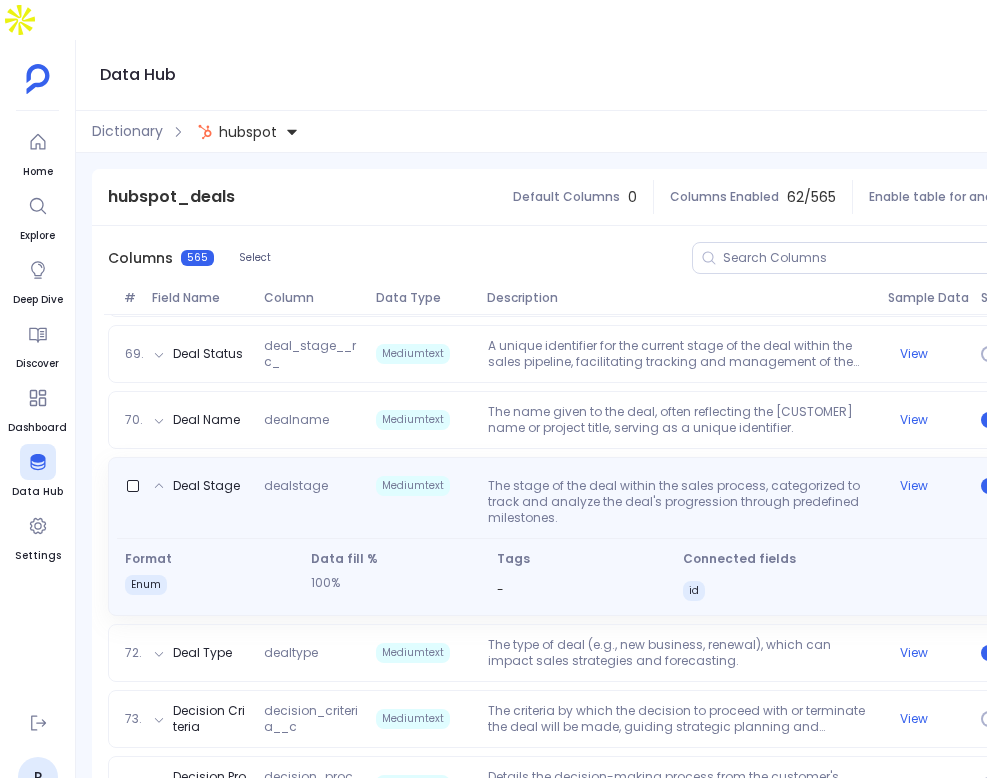 scroll, scrollTop: 0, scrollLeft: 343, axis: horizontal 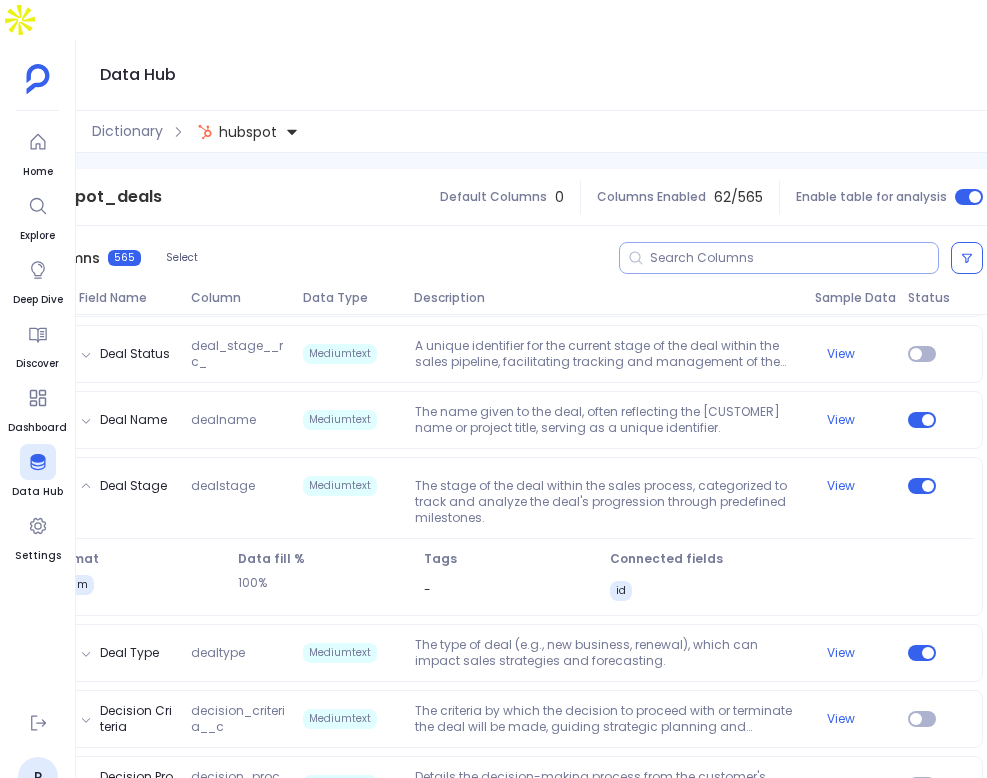 click at bounding box center (794, 258) 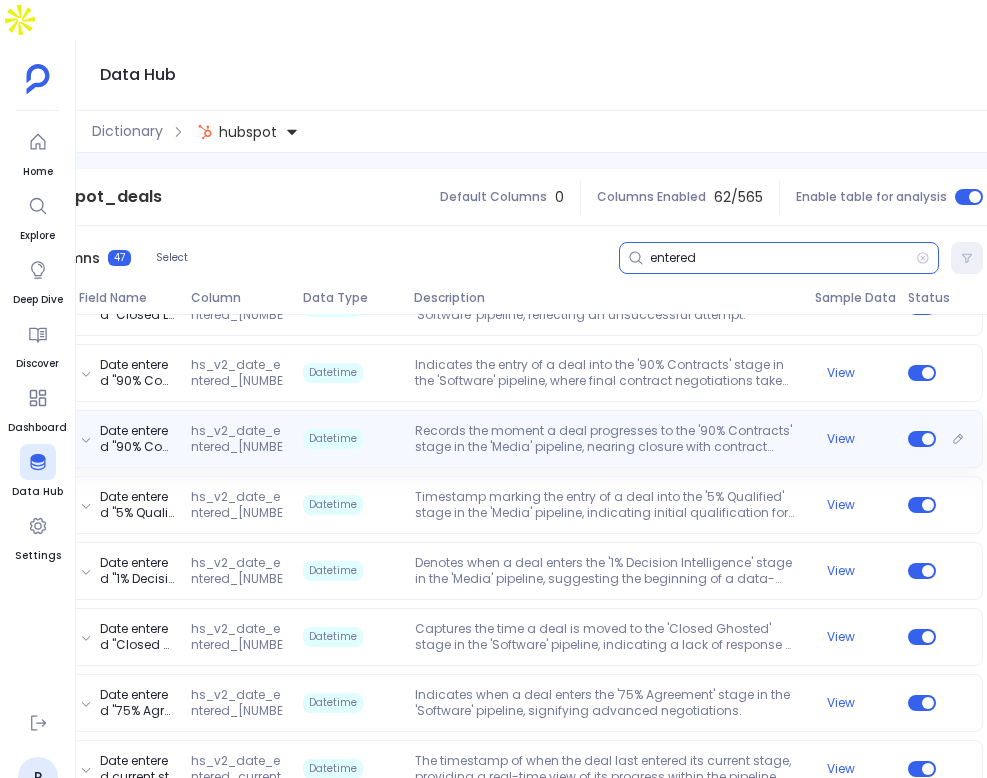scroll, scrollTop: 2899, scrollLeft: 0, axis: vertical 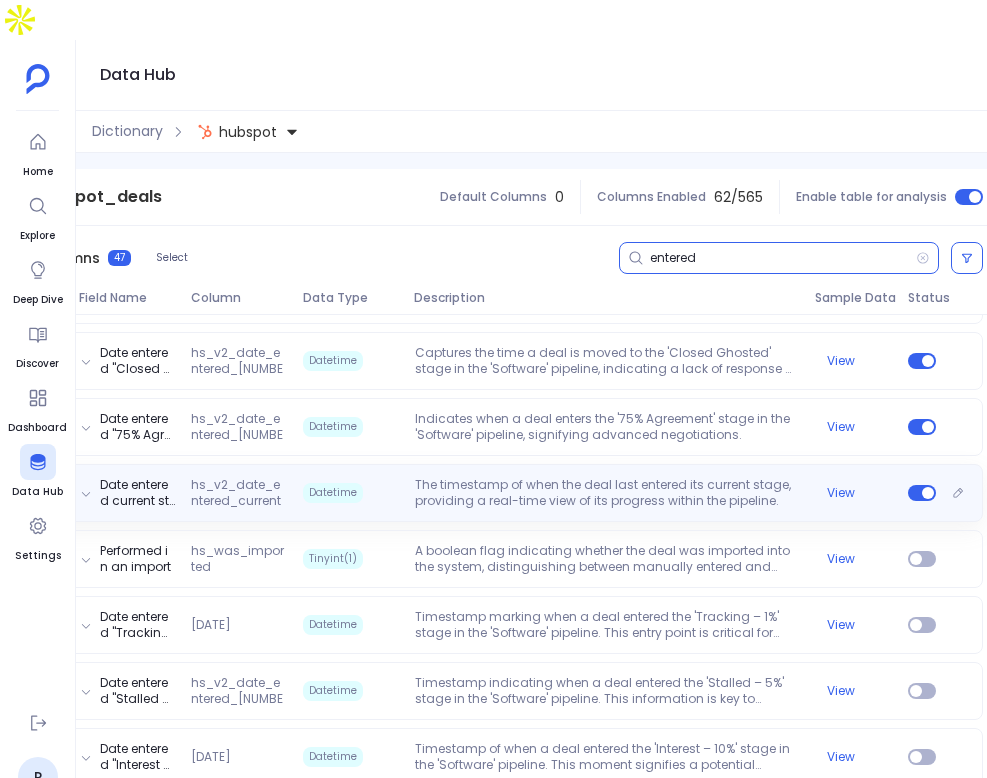 type on "entered" 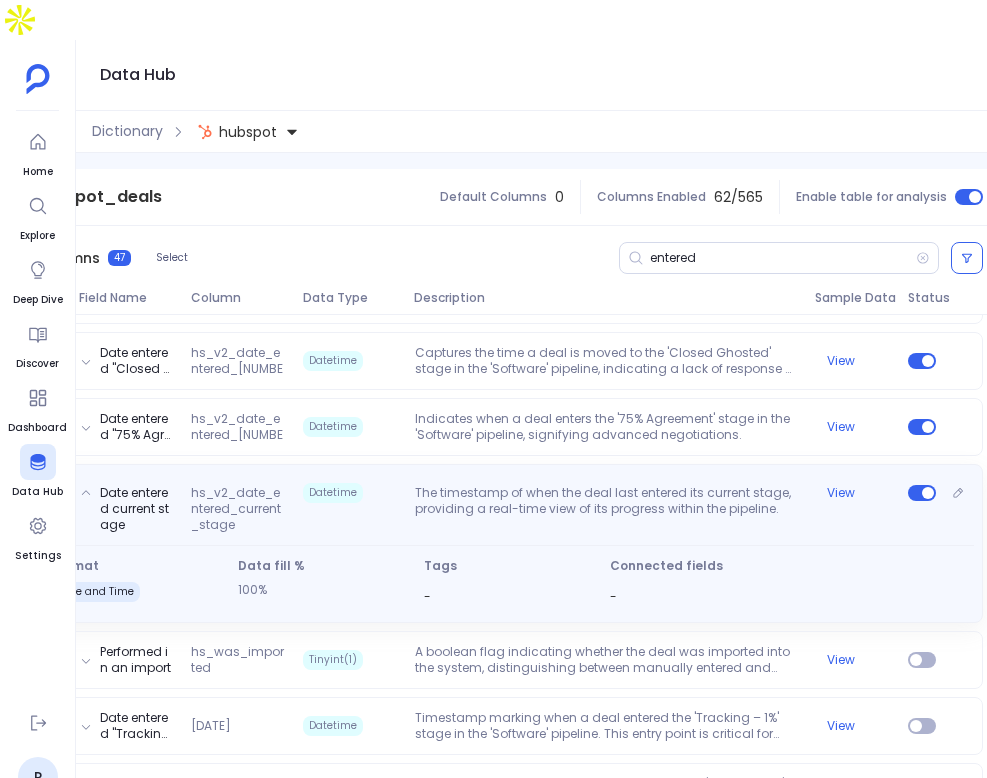 click on "The timestamp of when the deal last entered its current stage, providing a real-time view of its progress within the pipeline." at bounding box center (607, 509) 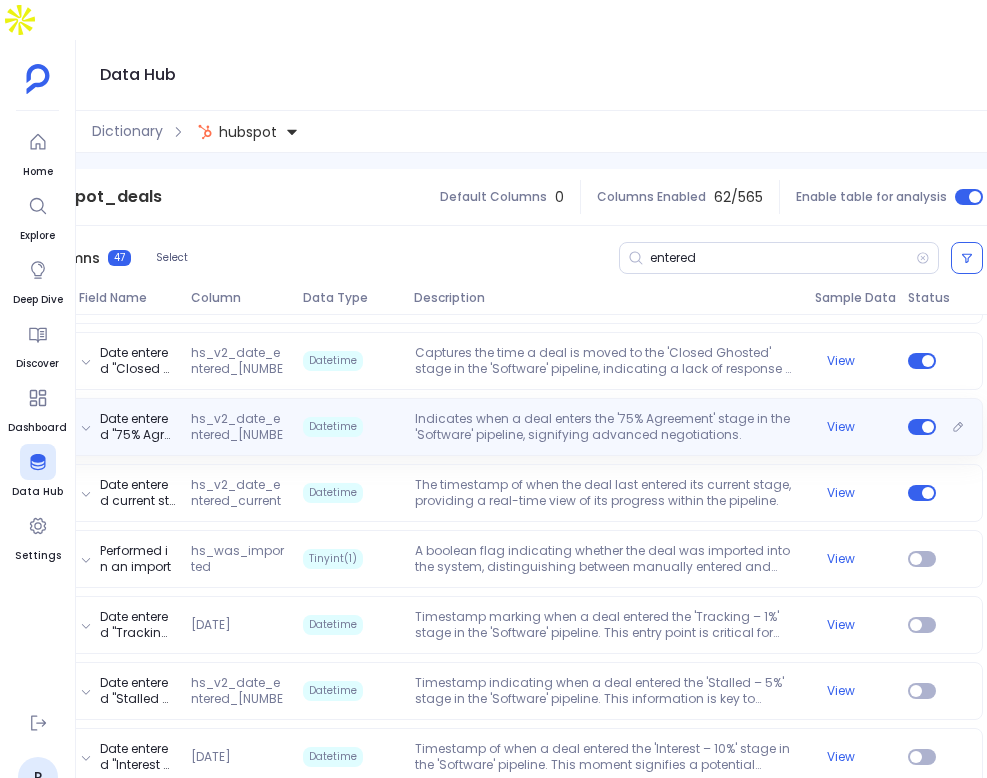 click on "Indicates when a deal enters the '75% Agreement' stage in the 'Software' pipeline, signifying advanced negotiations." at bounding box center [607, 427] 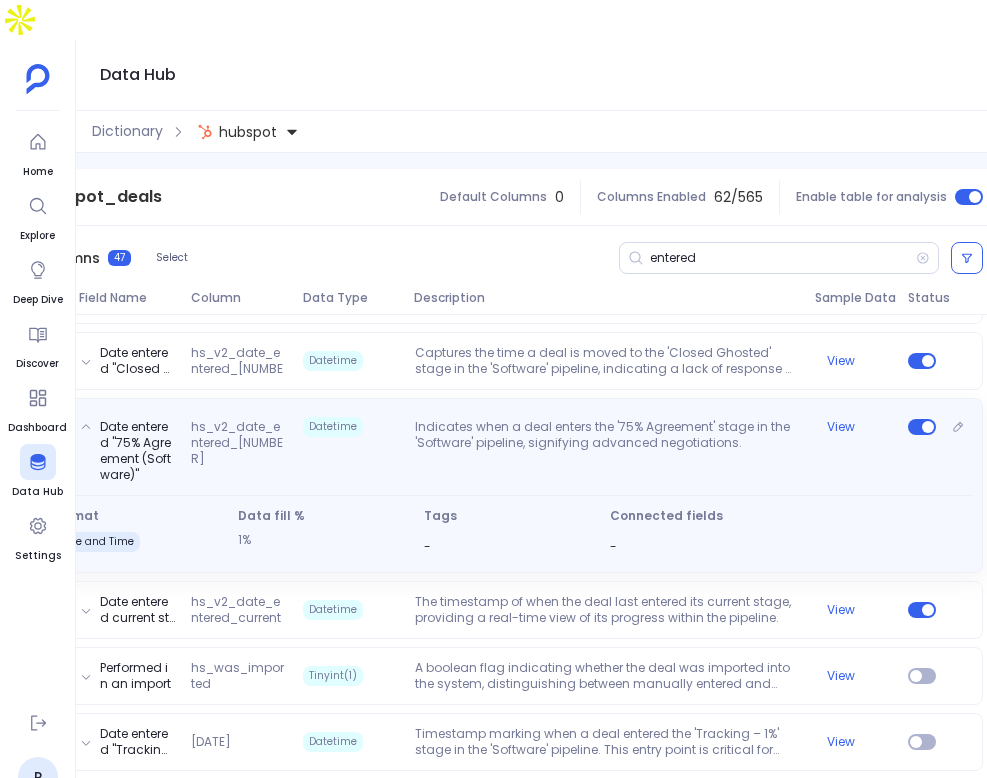 click on "Indicates when a deal enters the '75% Agreement' stage in the 'Software' pipeline, signifying advanced negotiations." at bounding box center (607, 451) 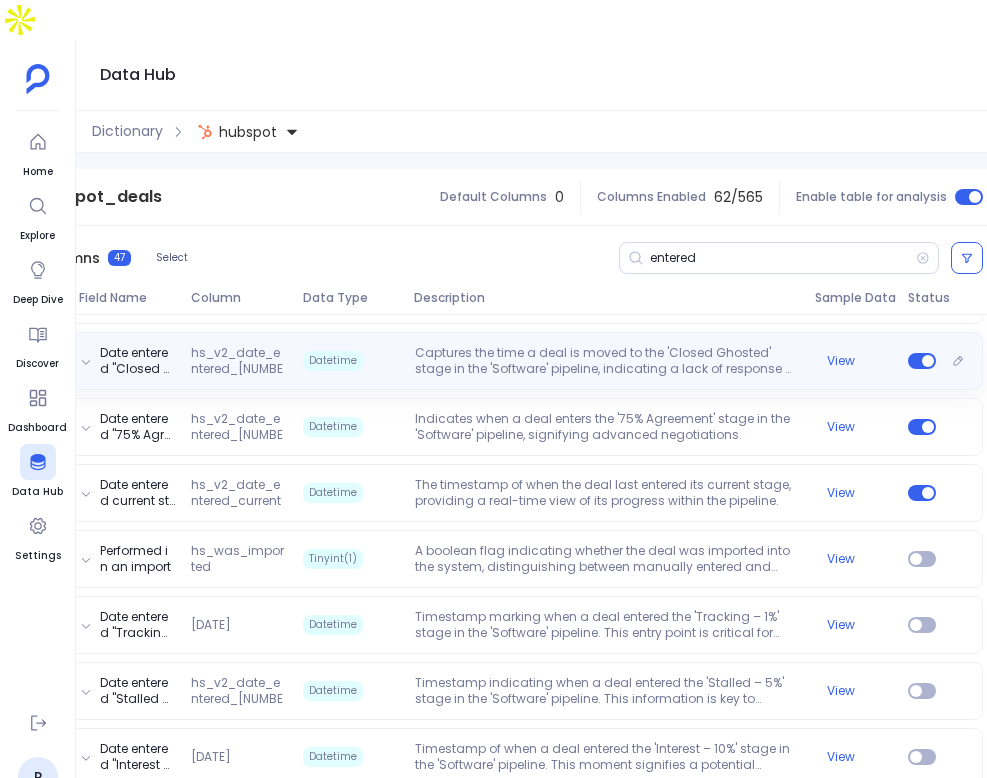 click on "Date entered "Closed Ghosted (Software)" hs_v2_date_entered_55824285 Datetime Captures the time a deal is moved to the 'Closed Ghosted' stage in the 'Software' pipeline, indicating a lack of response or engagement from the client. View" at bounding box center [509, 361] 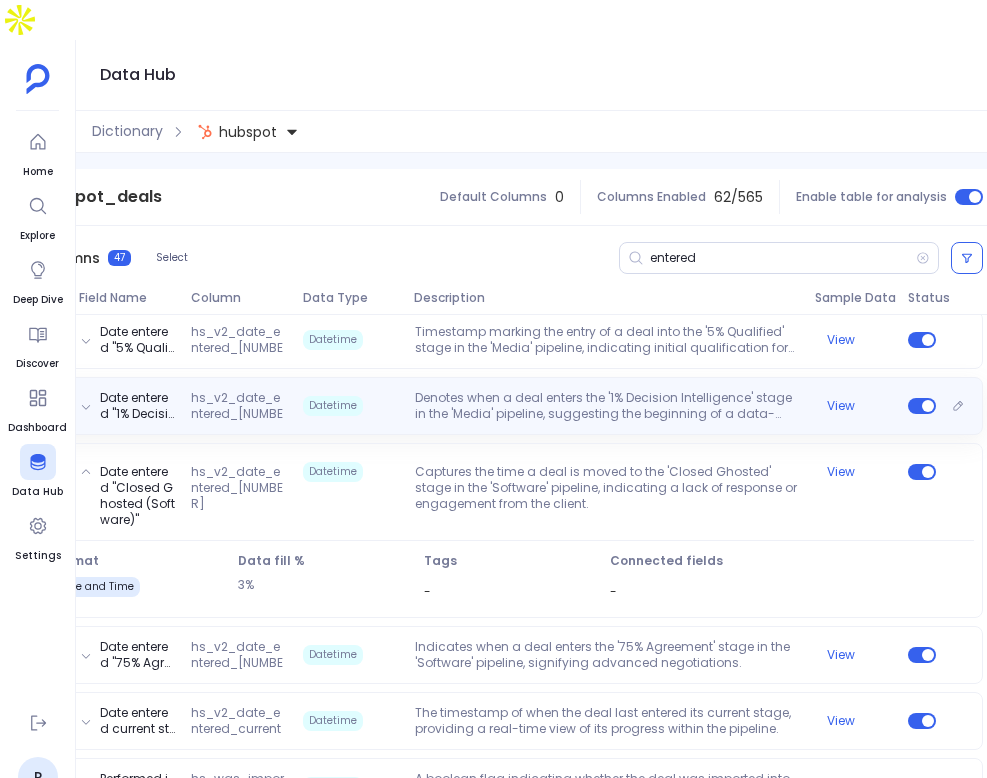 click on "Denotes when a deal enters the '1% Decision Intelligence' stage in the 'Media' pipeline, suggesting the beginning of a data-driven decision process." at bounding box center (607, 406) 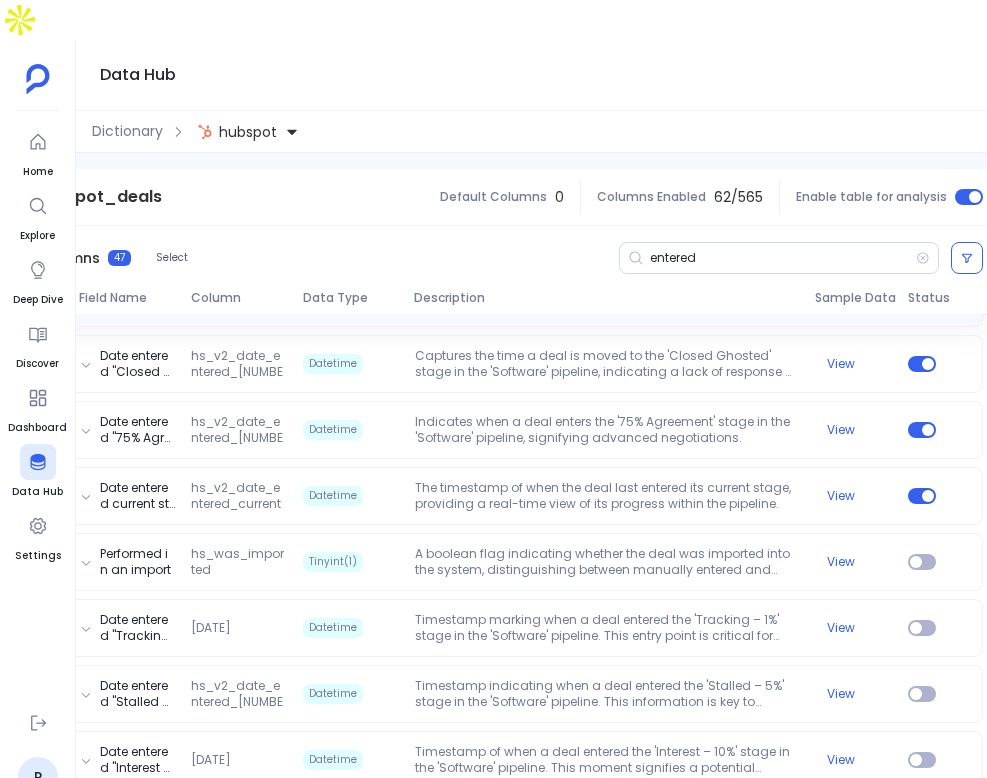 scroll, scrollTop: 3016, scrollLeft: 0, axis: vertical 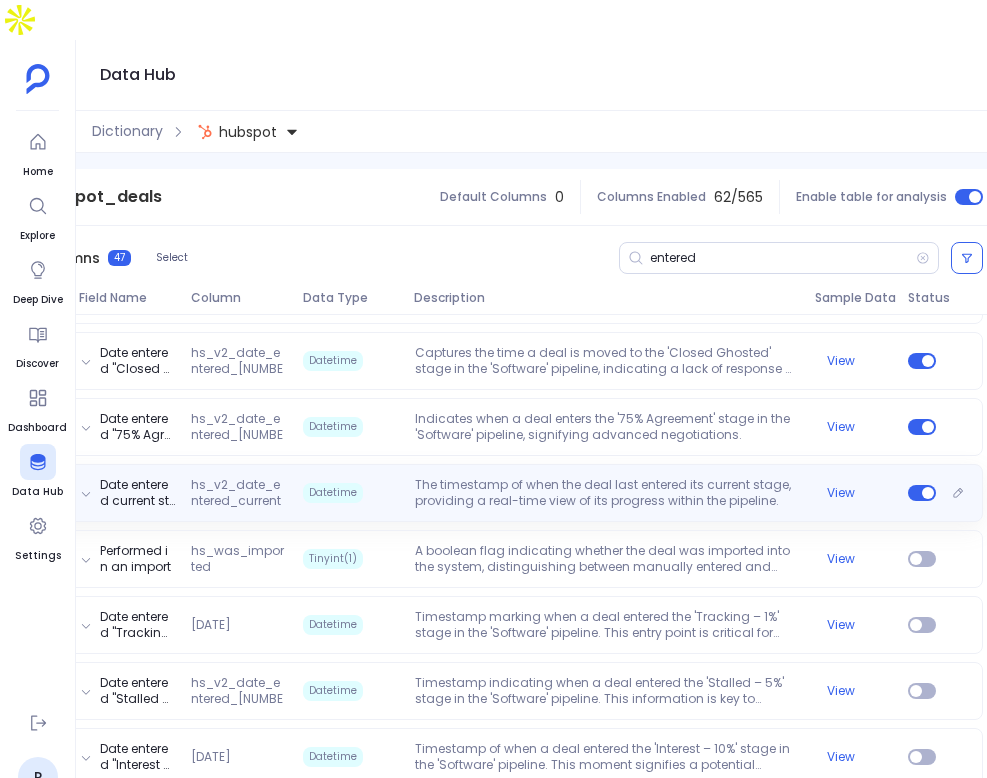 click on "The timestamp of when the deal last entered its current stage, providing a real-time view of its progress within the pipeline." at bounding box center (607, 493) 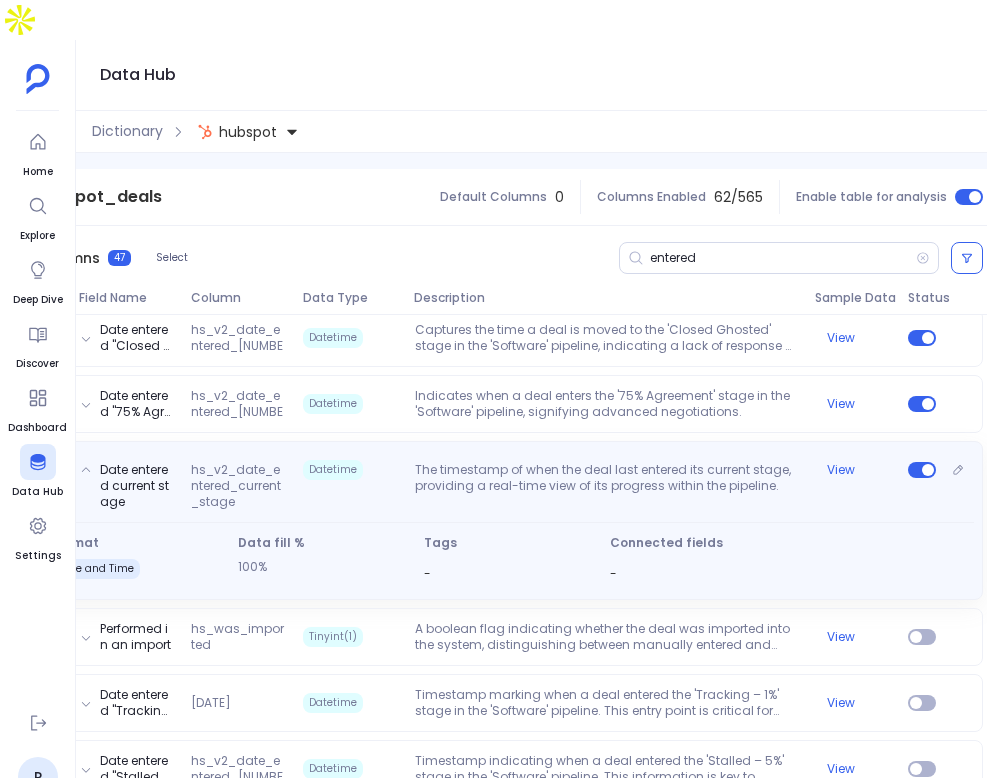 scroll, scrollTop: 3000, scrollLeft: 0, axis: vertical 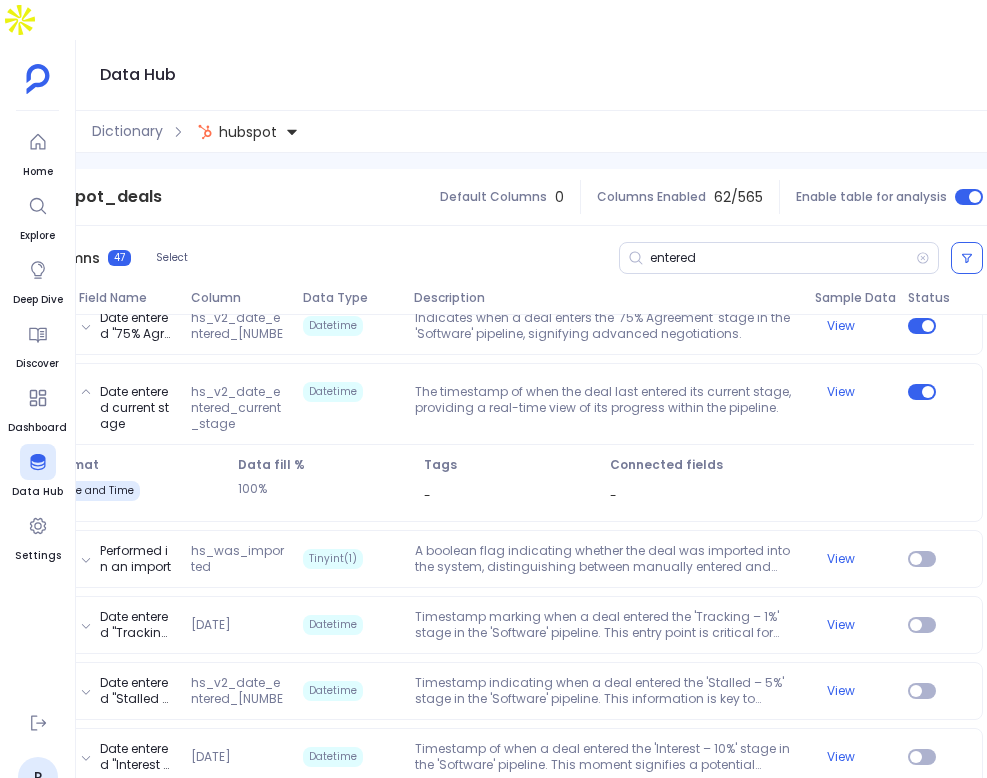 click on "1. Create Date createdate Datetime The date the deal was created in HubSpot, automatically set by the system, providing a timestamp for when the deal entered the CRM. View 2. Date entered '75% Verbal / Email Commitment (Media)' hs_date_entered_1236264 Datetime Timestamp indicating when the deal entered a specific stage, such as '75% Verbal / Email Commitment', offering insights into deal progression. View 3. Date entered '10% Opportunity (Media)' hs_date_entered_1247755 Datetime Records the timestamp when a deal enters the '10% Opportunity' stage in the 'Media' pipeline. View 4. Date entered '35% Proposal (Media)' hs_date_entered_1247756 Datetime Captures the moment a deal progresses to the '35% Proposal' stage within the 'Media' pipeline. View 5. Date entered 'Closed Won  (Media)' hs_date_entered_1247760 Datetime Marks the entry of a deal into the 'Closed Won' stage in the 'Media' pipeline, indicating a successful sale. View 6. Date entered 'Closed Lost (Media)' hs_date_entered_1247761 Datetime View 7. View" at bounding box center (509, -808) 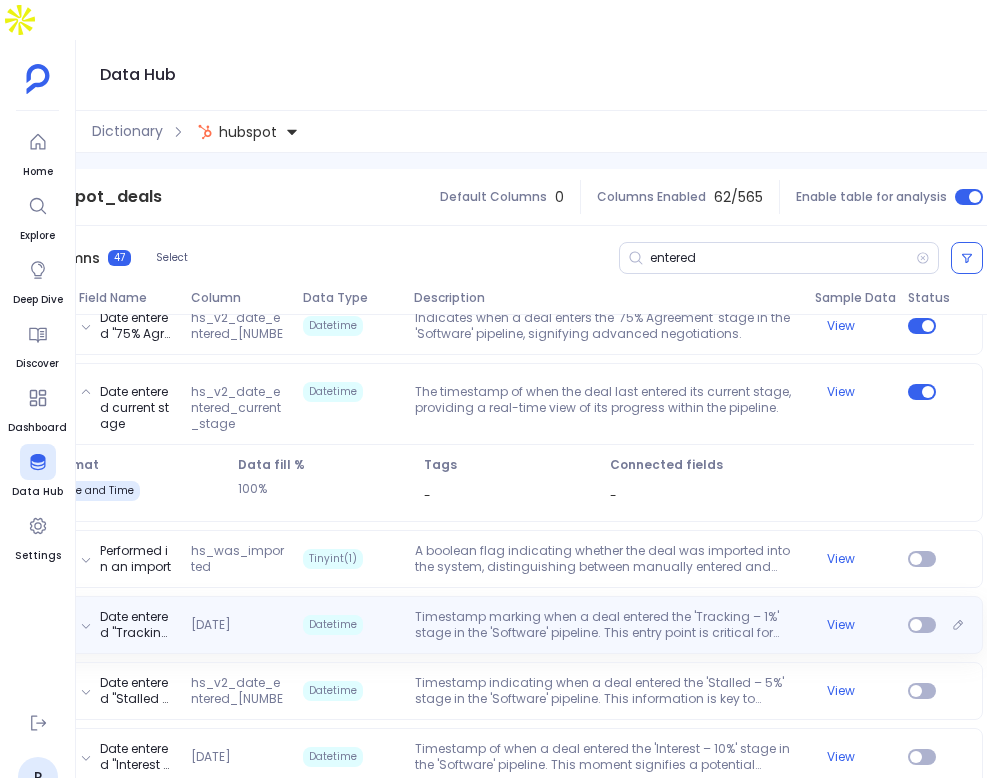 click on "Timestamp marking when a deal entered the 'Tracking – 1%' stage in the 'Software' pipeline. This entry point is critical for tracking the deal's journey and analyzing the sales cycle's start." at bounding box center (607, 625) 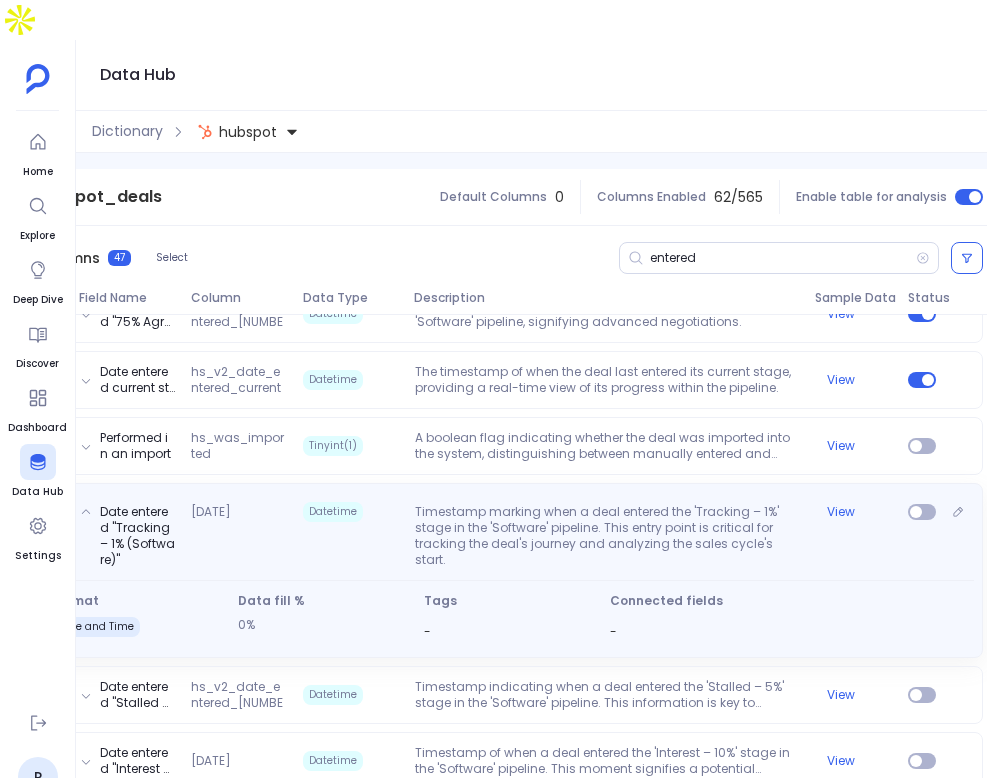scroll, scrollTop: 3016, scrollLeft: 0, axis: vertical 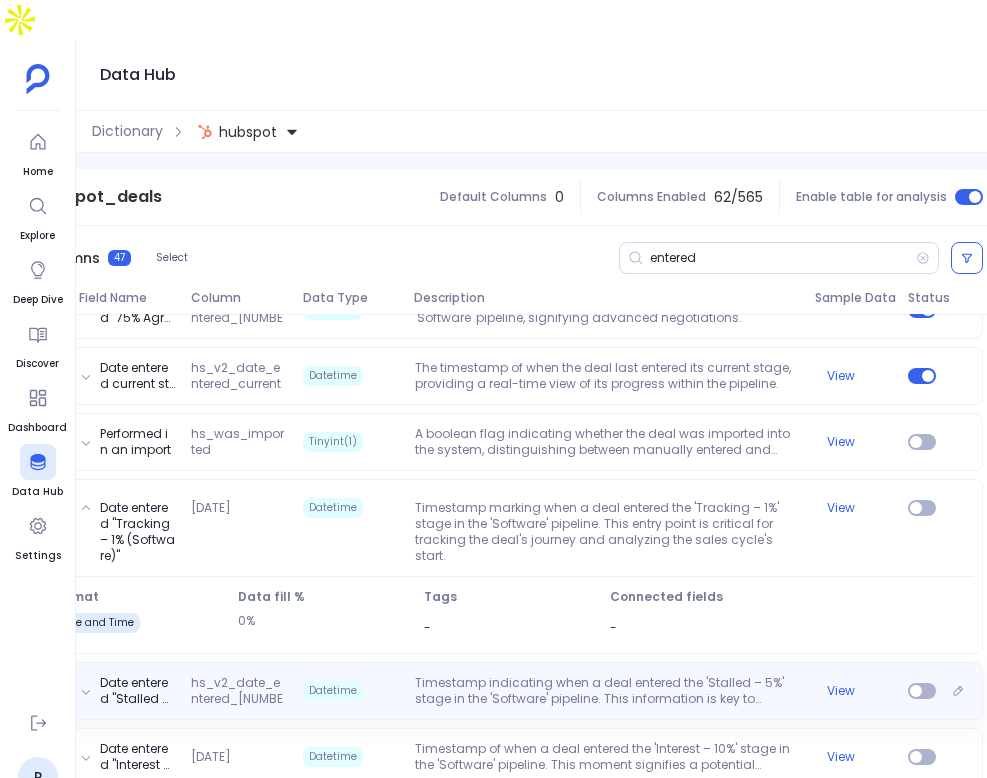 click on "Date entered "Stalled – 5% (Software)" hs_v2_date_entered_1105853073 Datetime Timestamp indicating when a deal entered the 'Stalled – 5%' stage in the 'Software' pipeline. This information is key to identifying when a deal encounters delays or issues in progression. View" at bounding box center (509, 691) 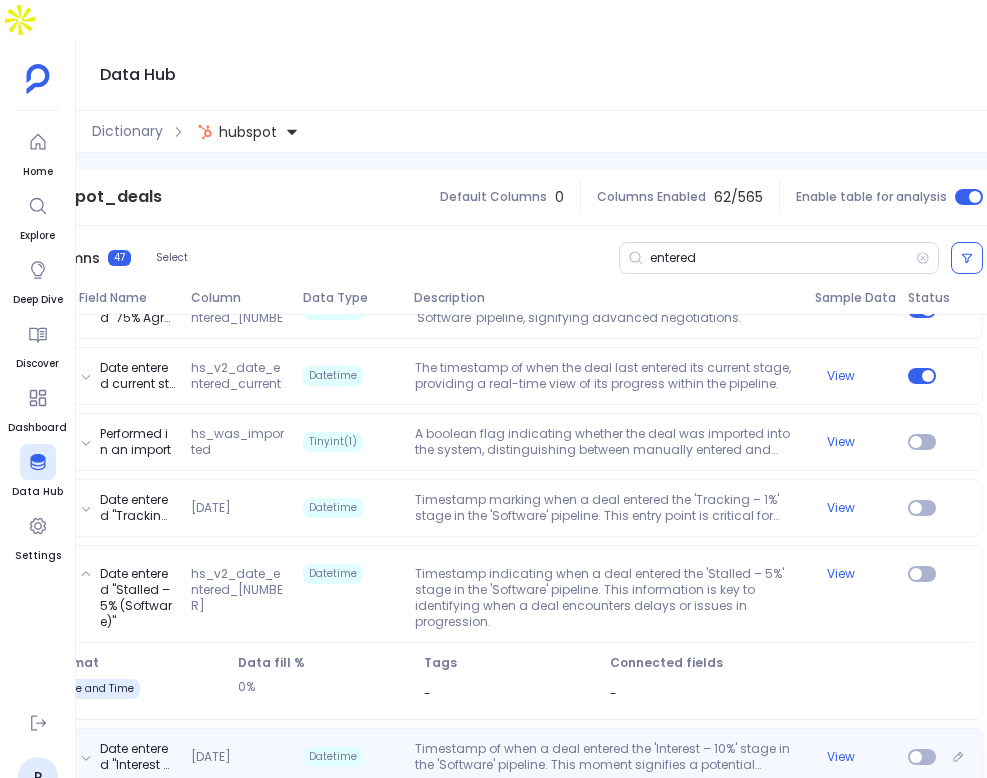 click on "Date entered "Interest – 10% (Software)" hs_v2_date_entered_1105853074 Datetime Timestamp of when a deal entered the 'Interest – 10%' stage in the 'Software' pipeline. This moment signifies a potential increase in engagement and interest from the deal's counterpart. View" at bounding box center (509, 757) 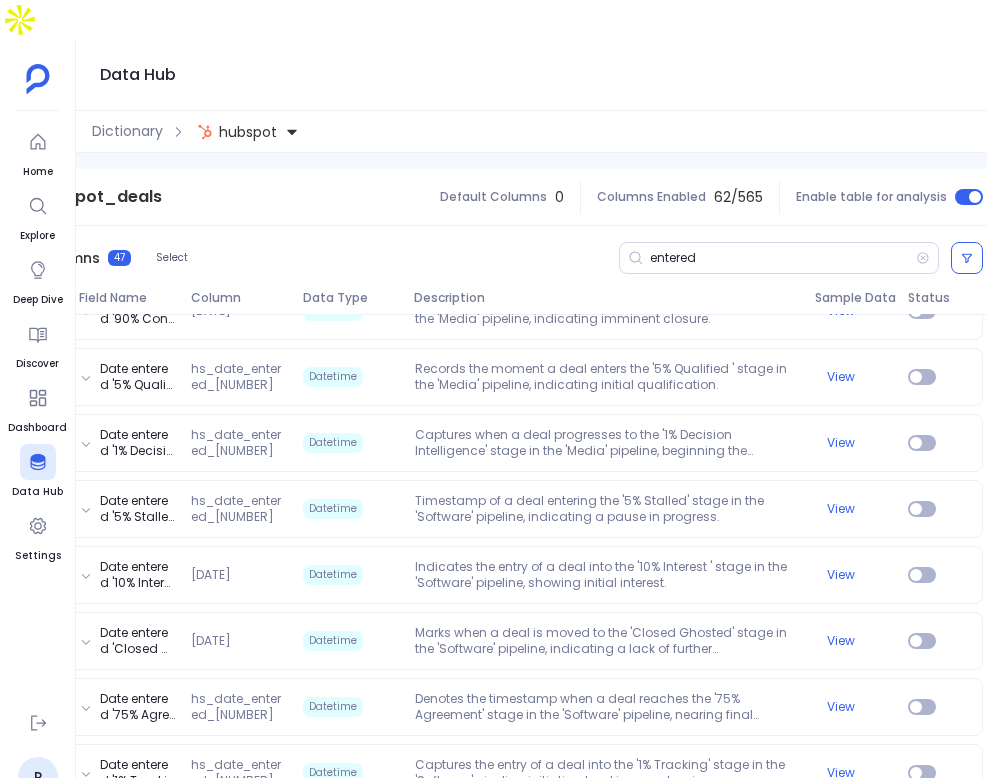 scroll, scrollTop: 527, scrollLeft: 0, axis: vertical 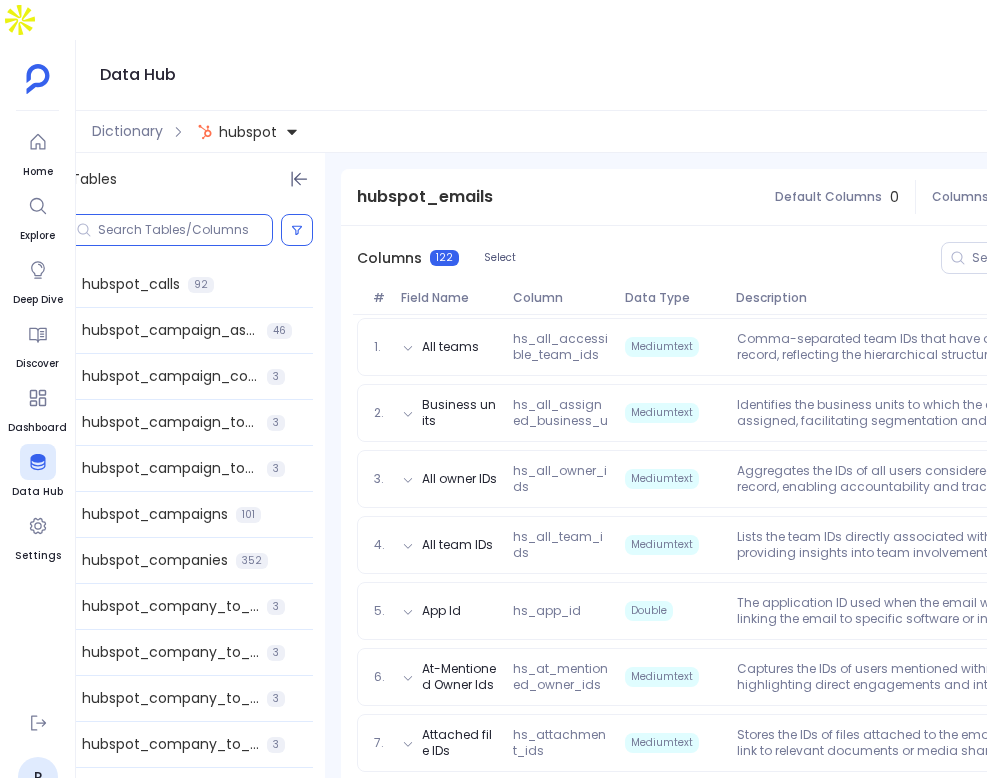click at bounding box center (185, 230) 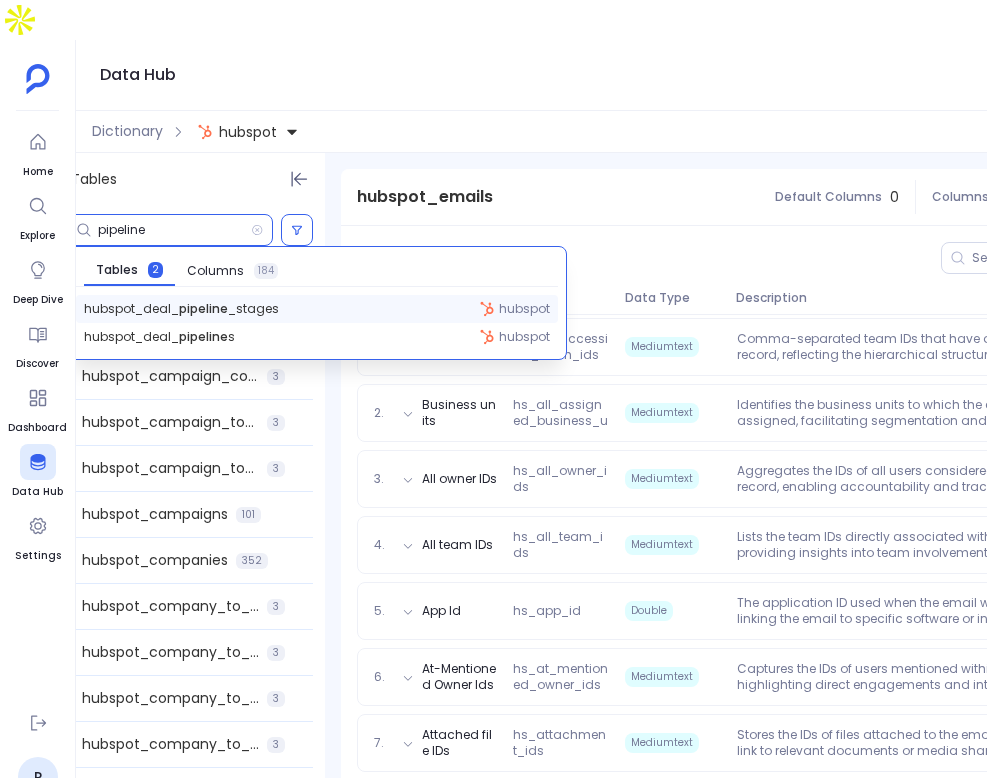 type on "pipeline" 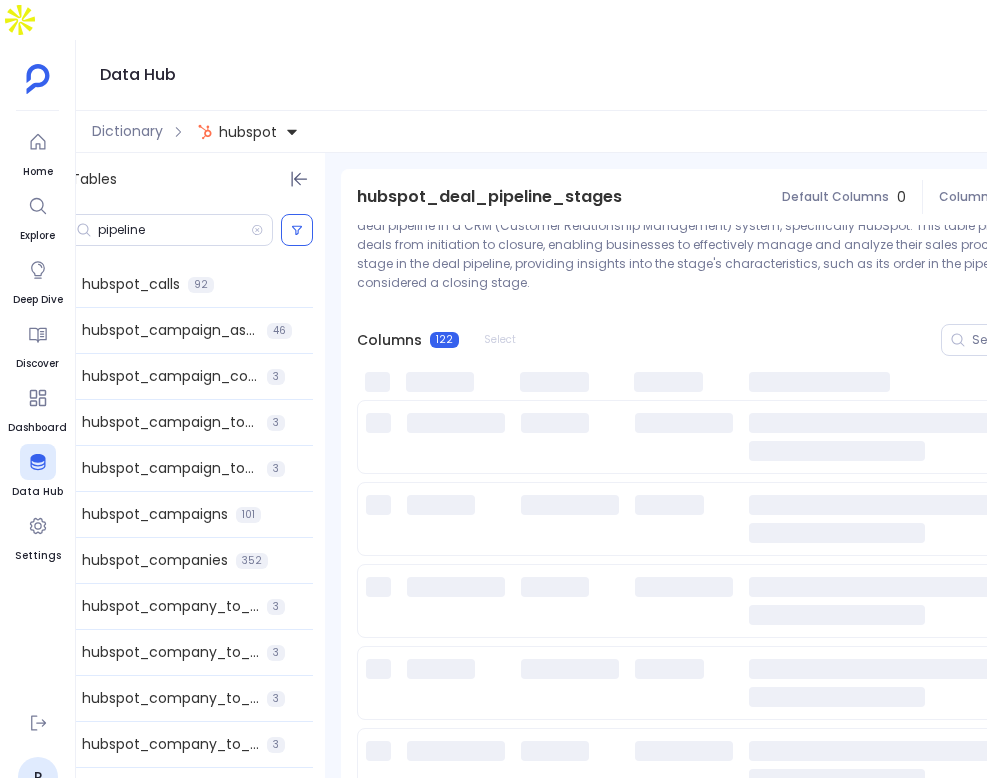 scroll, scrollTop: 86, scrollLeft: 0, axis: vertical 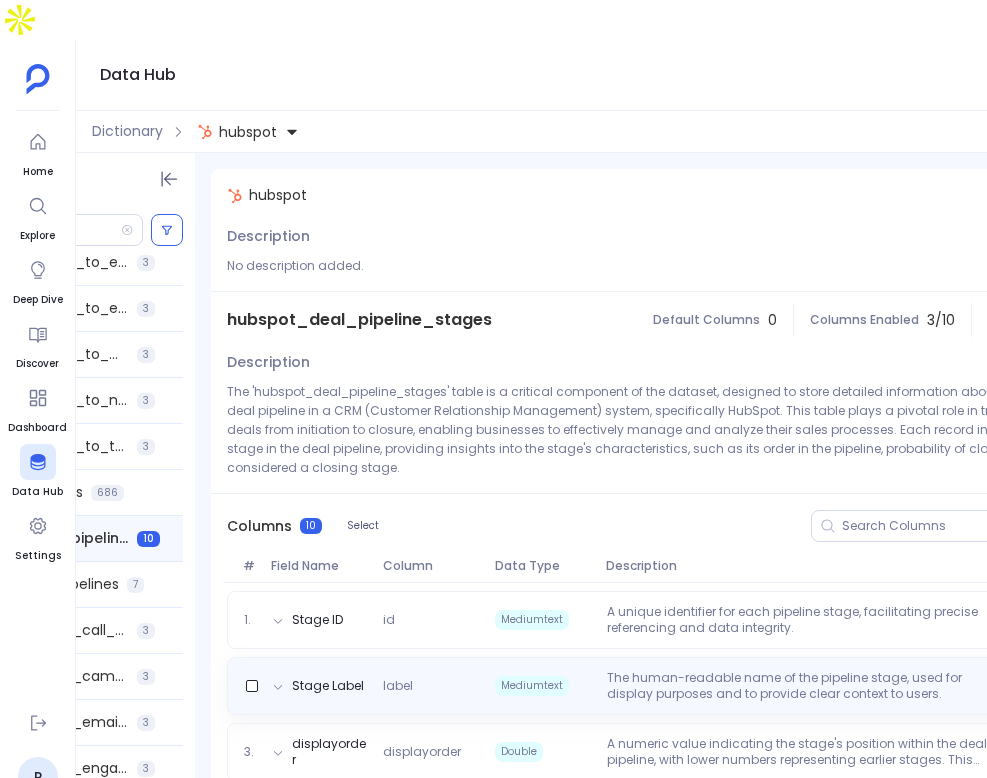 click on "The human-readable name of the pipeline stage, used for display purposes and to provide clear context to users." at bounding box center [799, 686] 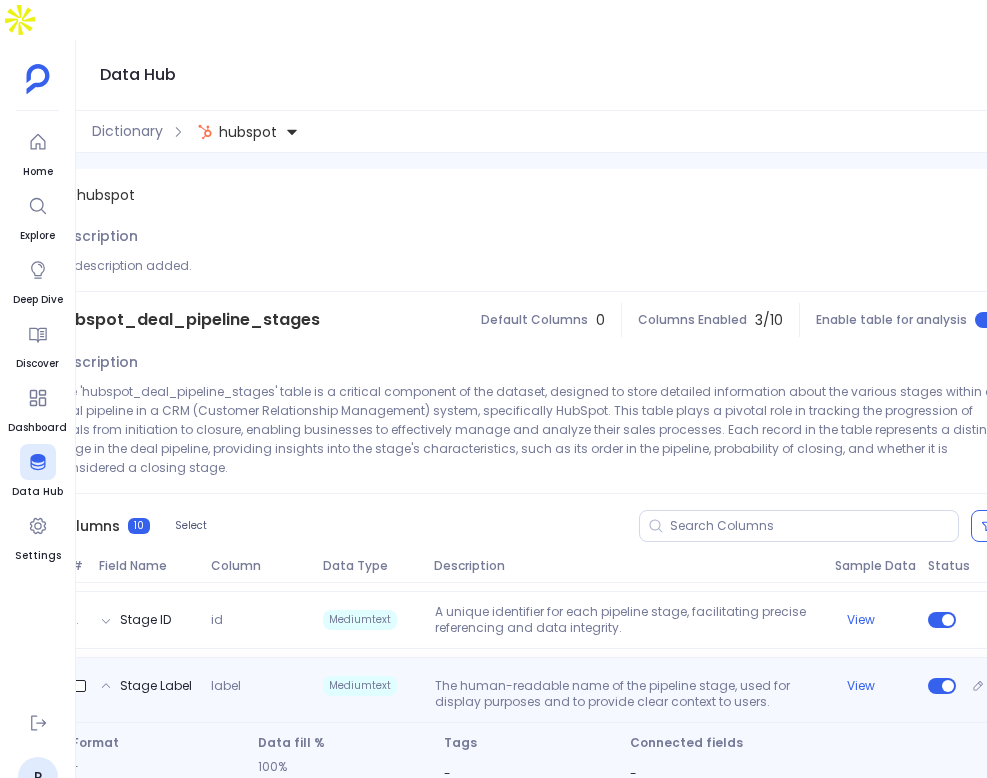 scroll, scrollTop: 0, scrollLeft: 343, axis: horizontal 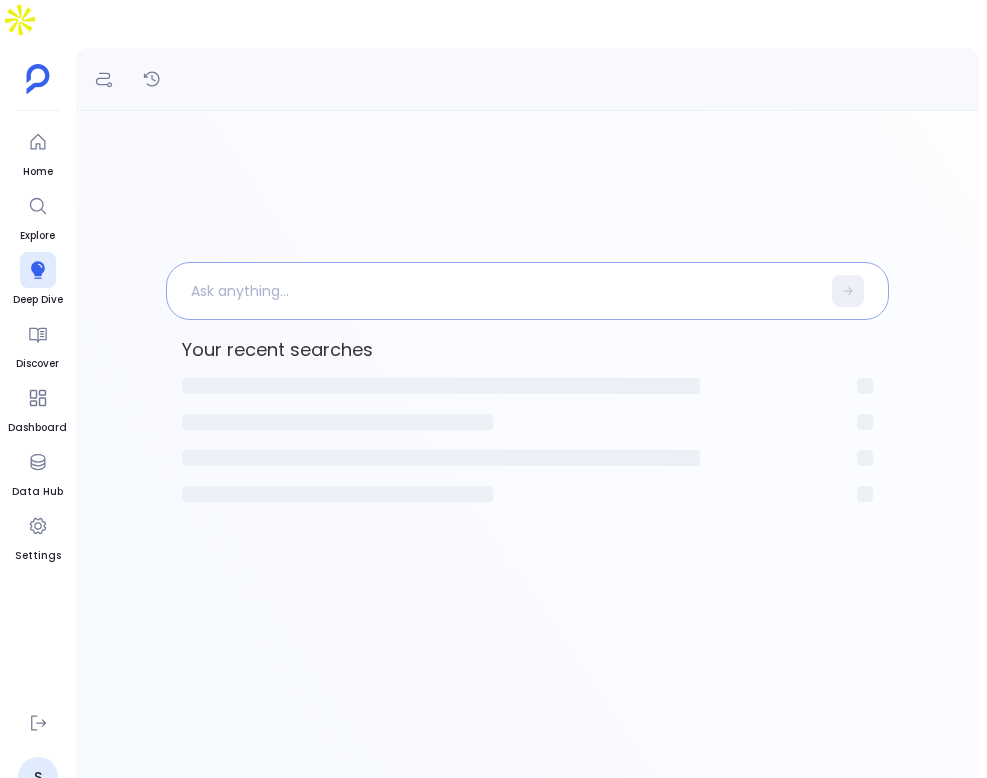 click at bounding box center (493, 291) 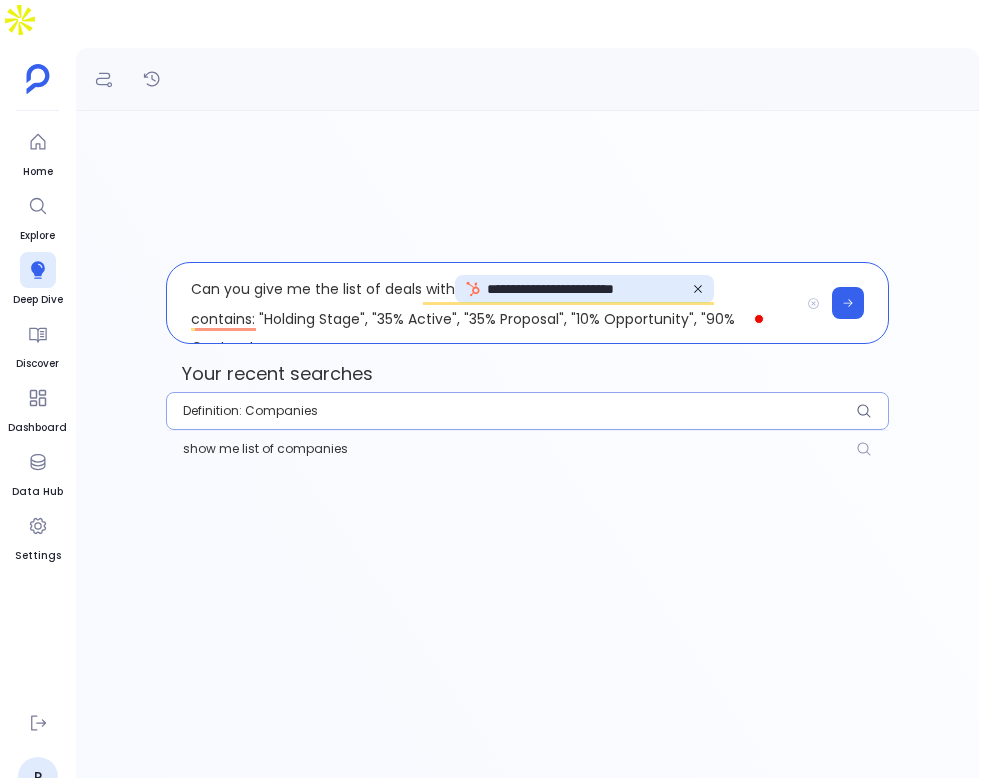 scroll, scrollTop: 13, scrollLeft: 0, axis: vertical 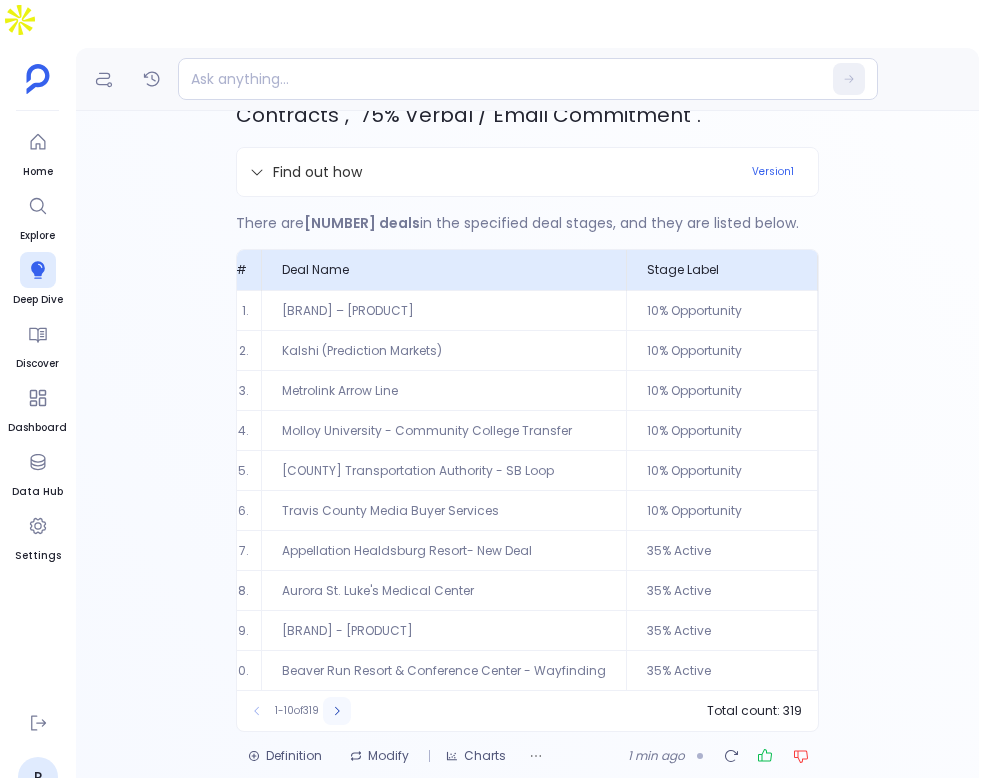click at bounding box center [257, 711] 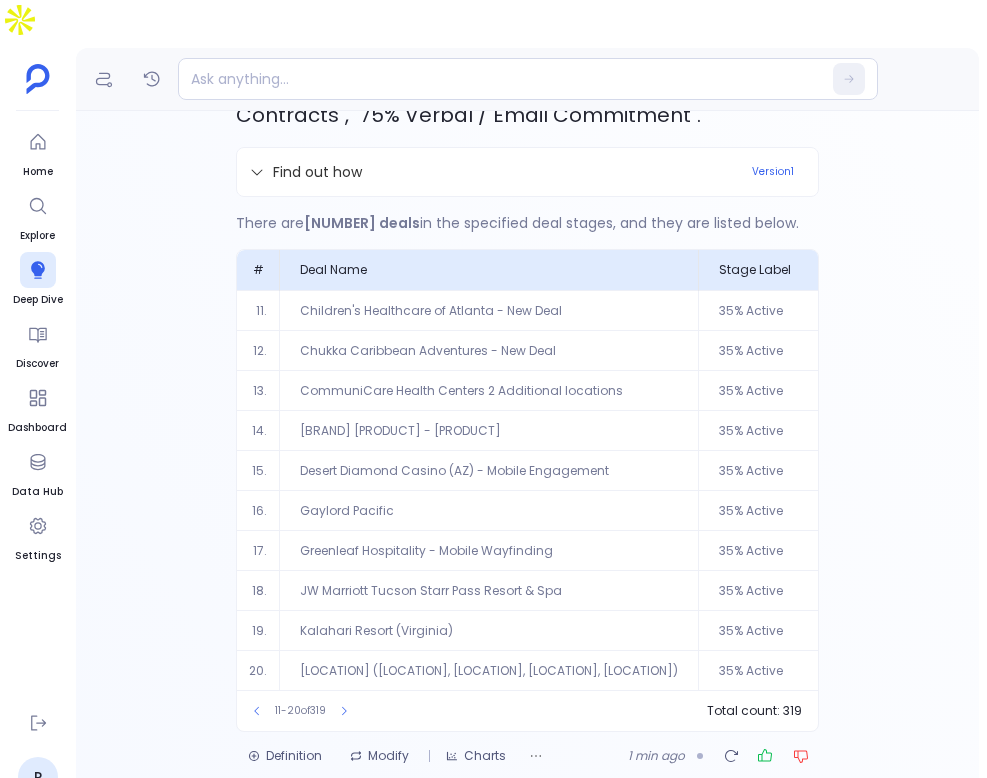 click at bounding box center [344, 711] 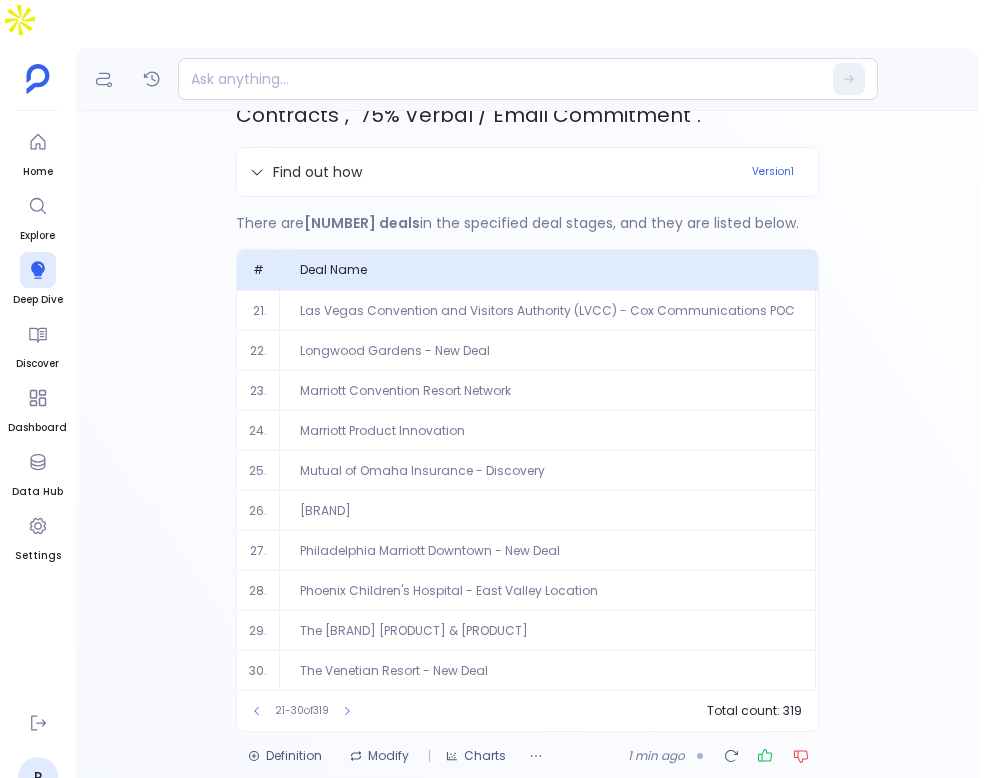 click at bounding box center [347, 711] 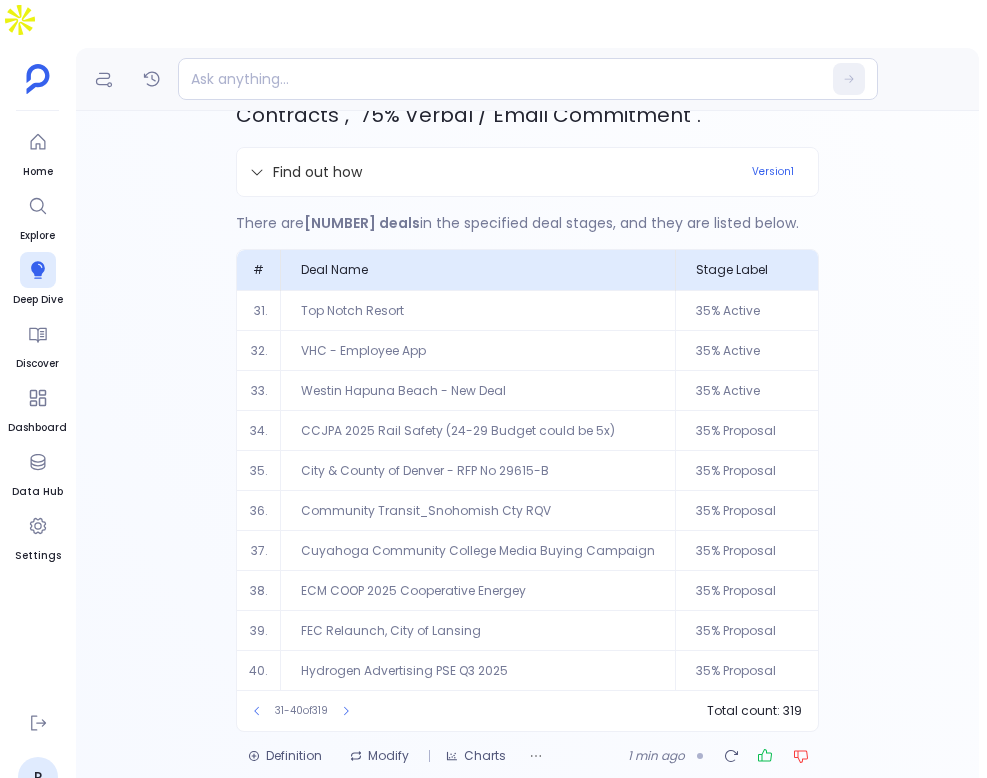 scroll, scrollTop: 0, scrollLeft: 33, axis: horizontal 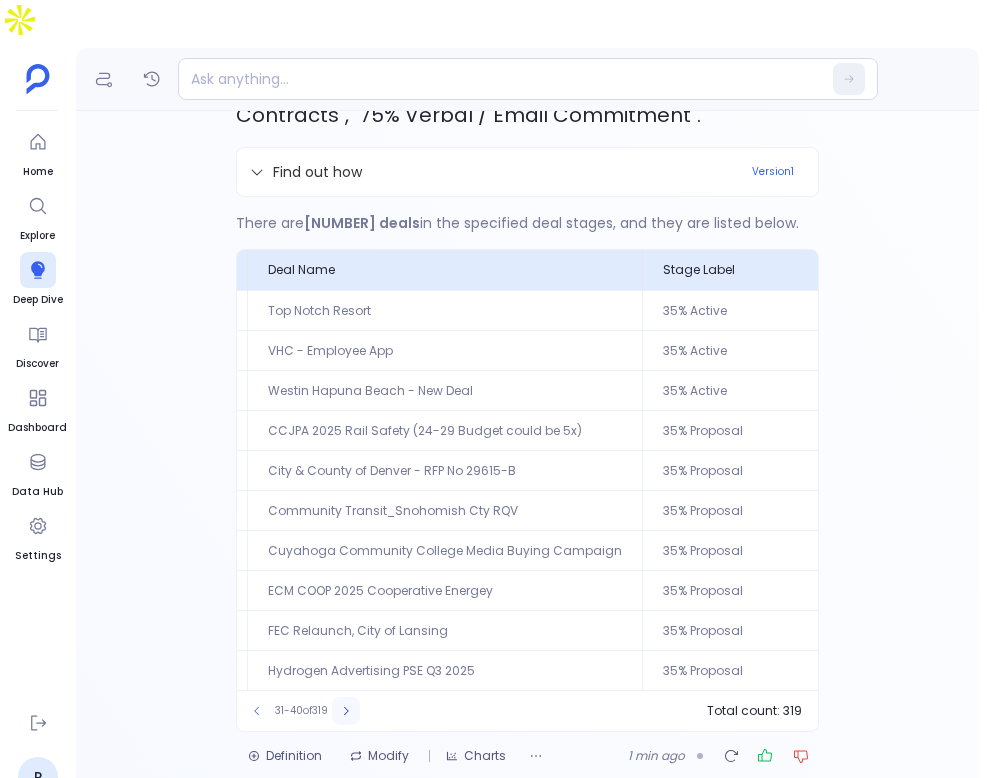 click at bounding box center [346, 711] 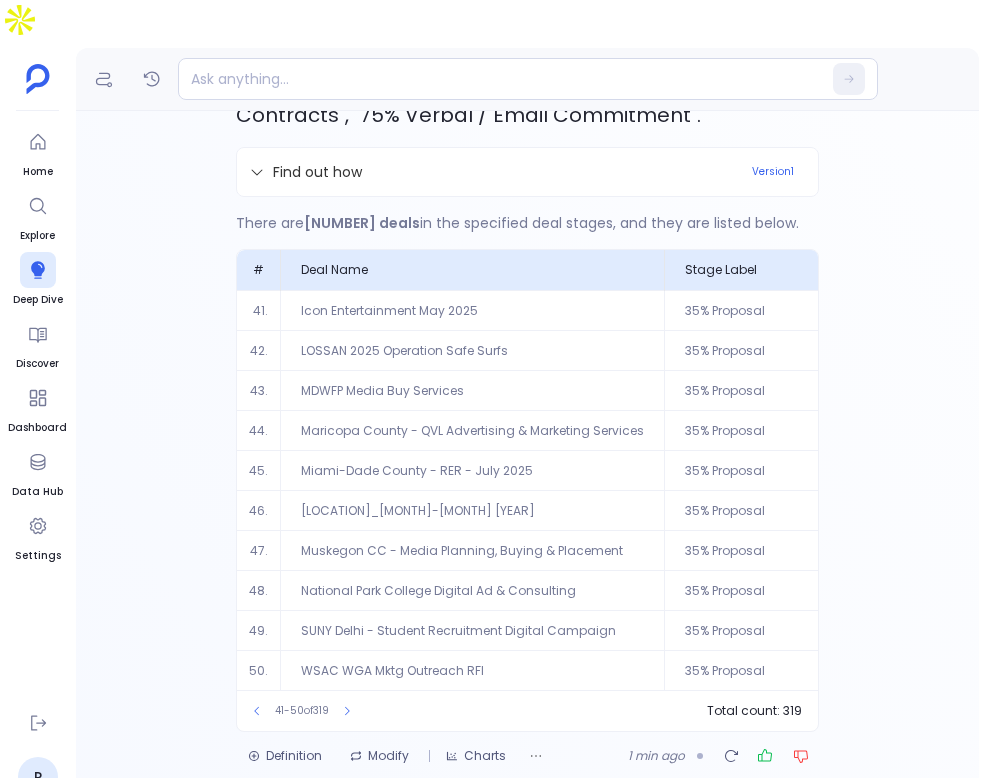 click at bounding box center [347, 711] 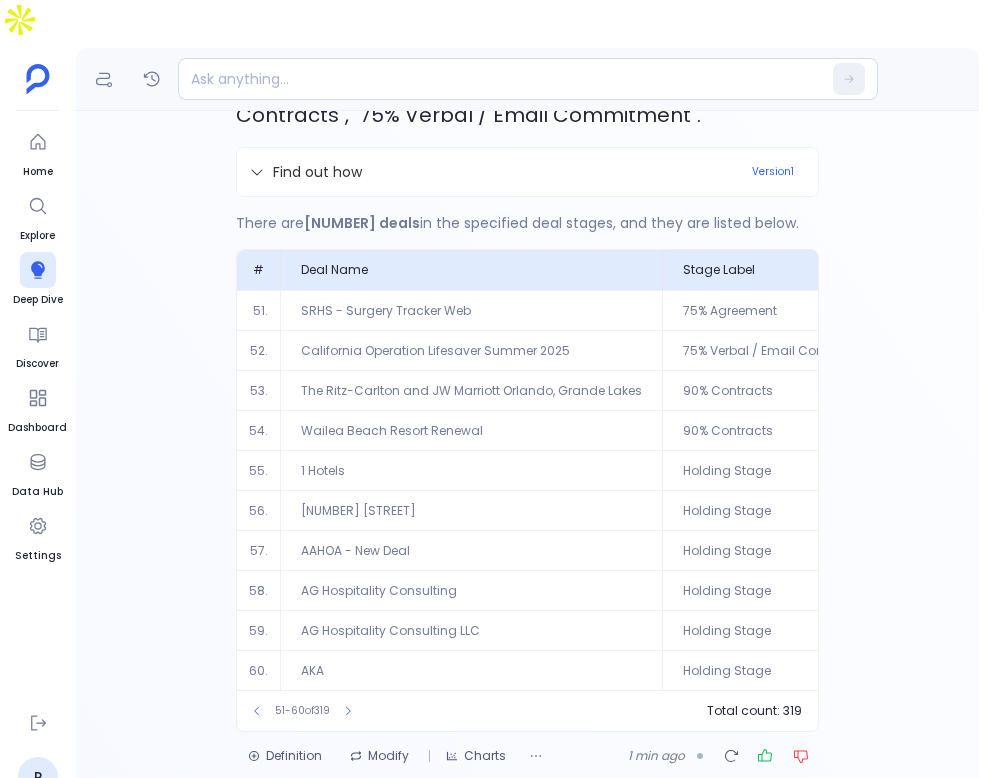 scroll, scrollTop: 0, scrollLeft: 0, axis: both 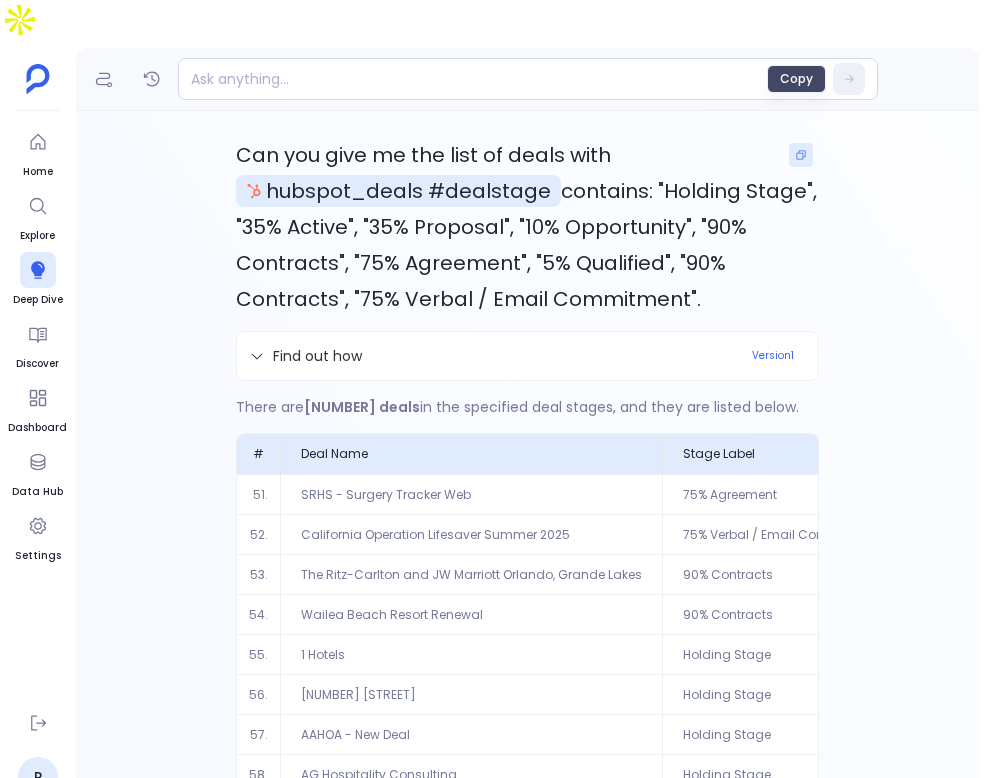 click at bounding box center [801, 155] 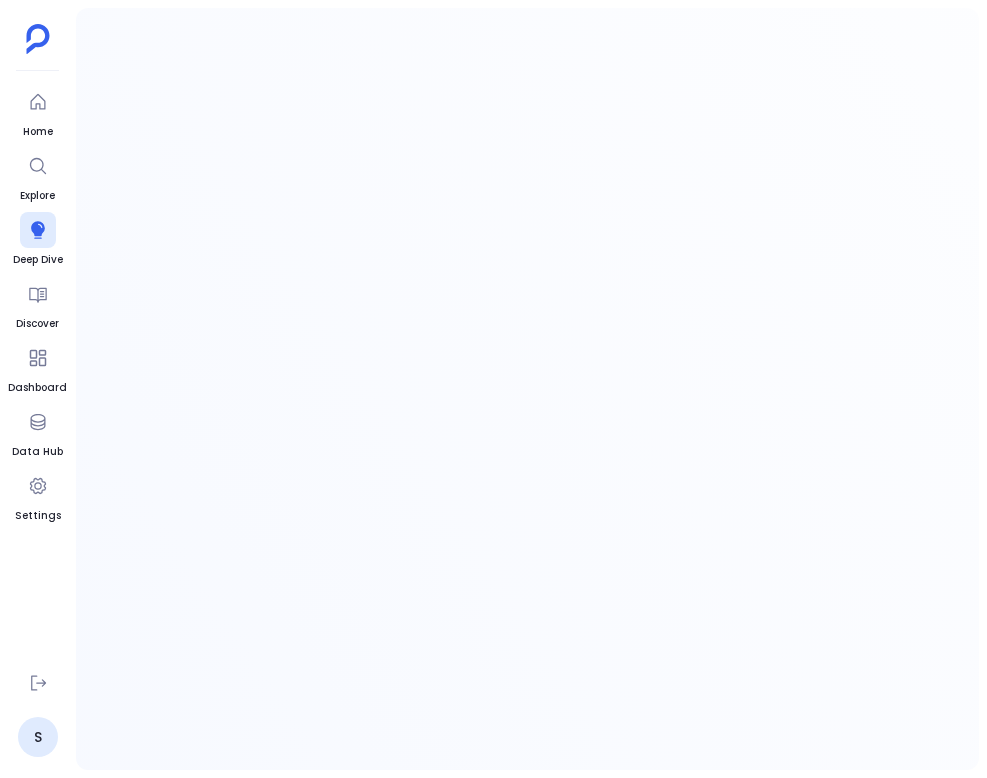 scroll, scrollTop: 0, scrollLeft: 0, axis: both 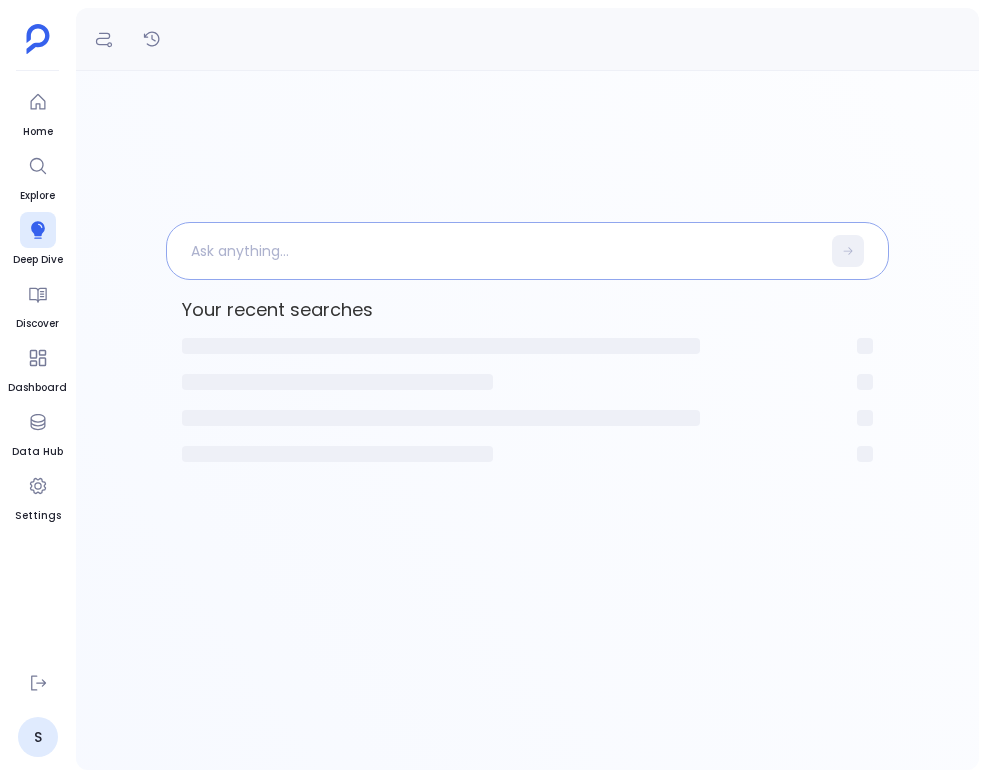 click at bounding box center (493, 251) 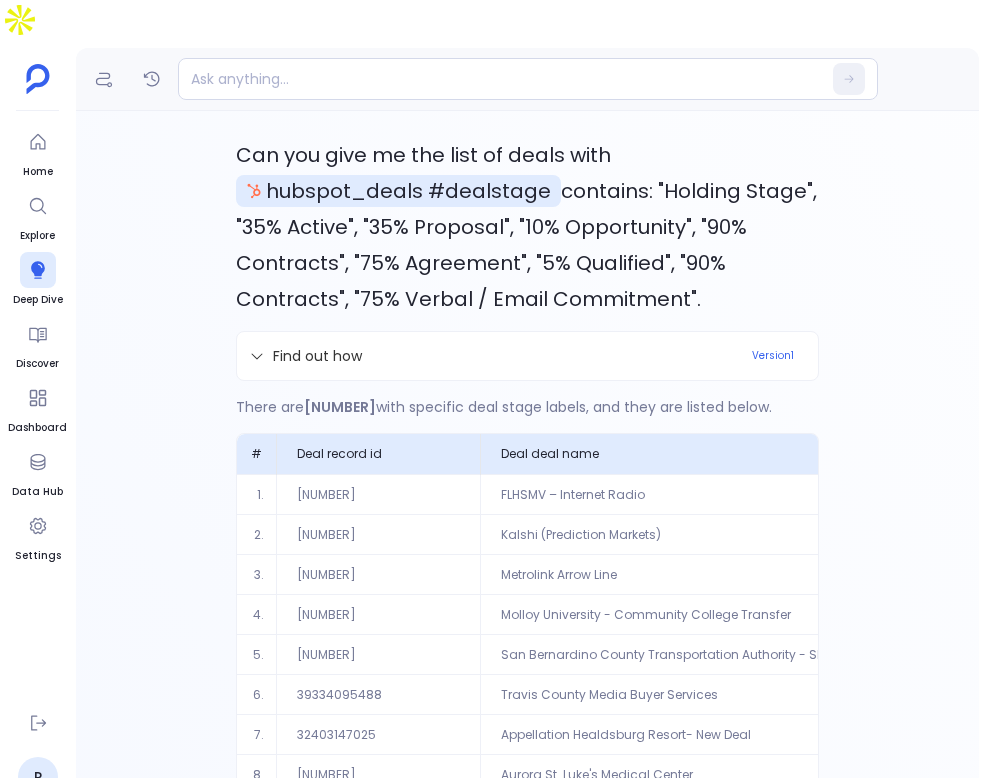 scroll, scrollTop: 192, scrollLeft: 0, axis: vertical 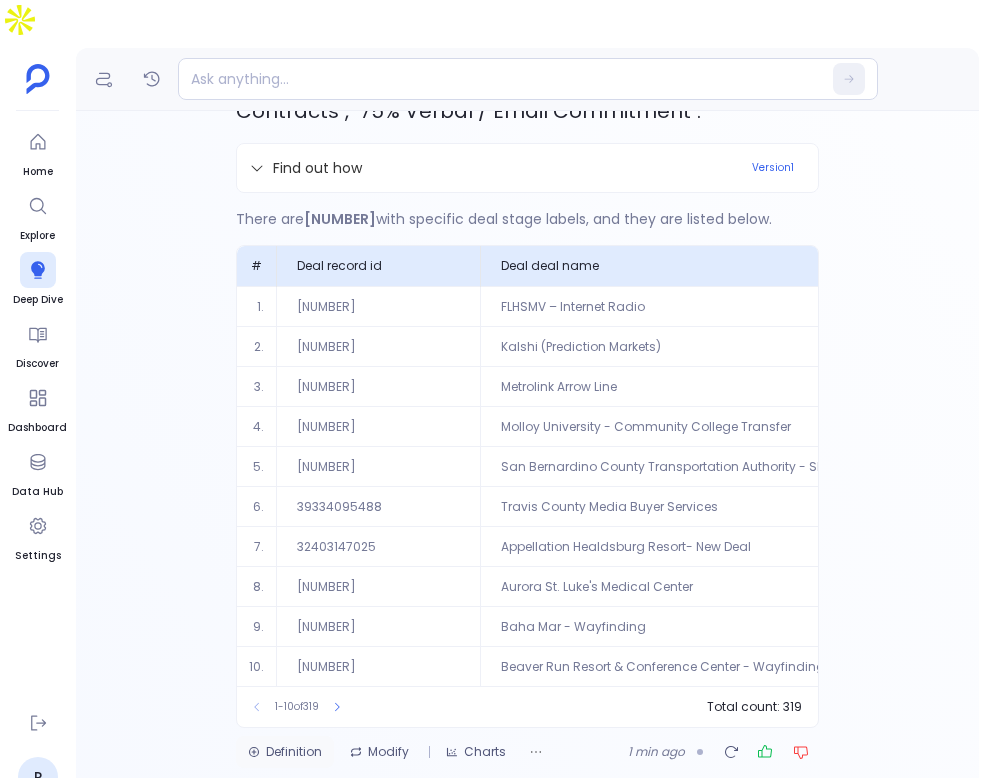click on "Definition" at bounding box center (285, 752) 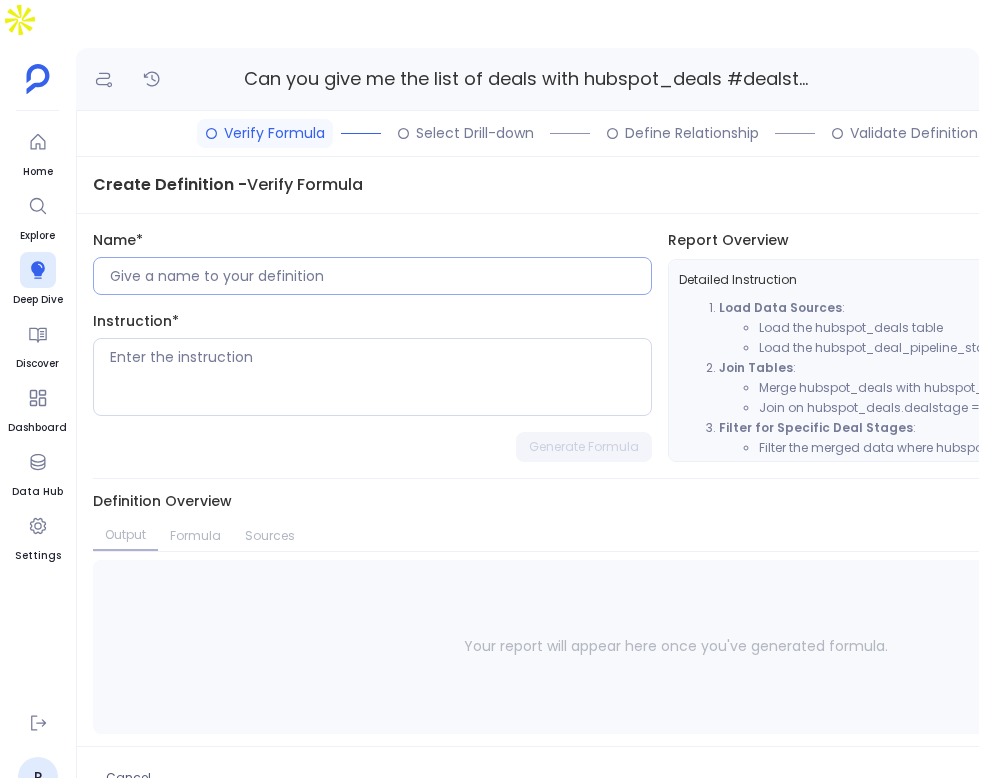 click at bounding box center [380, 276] 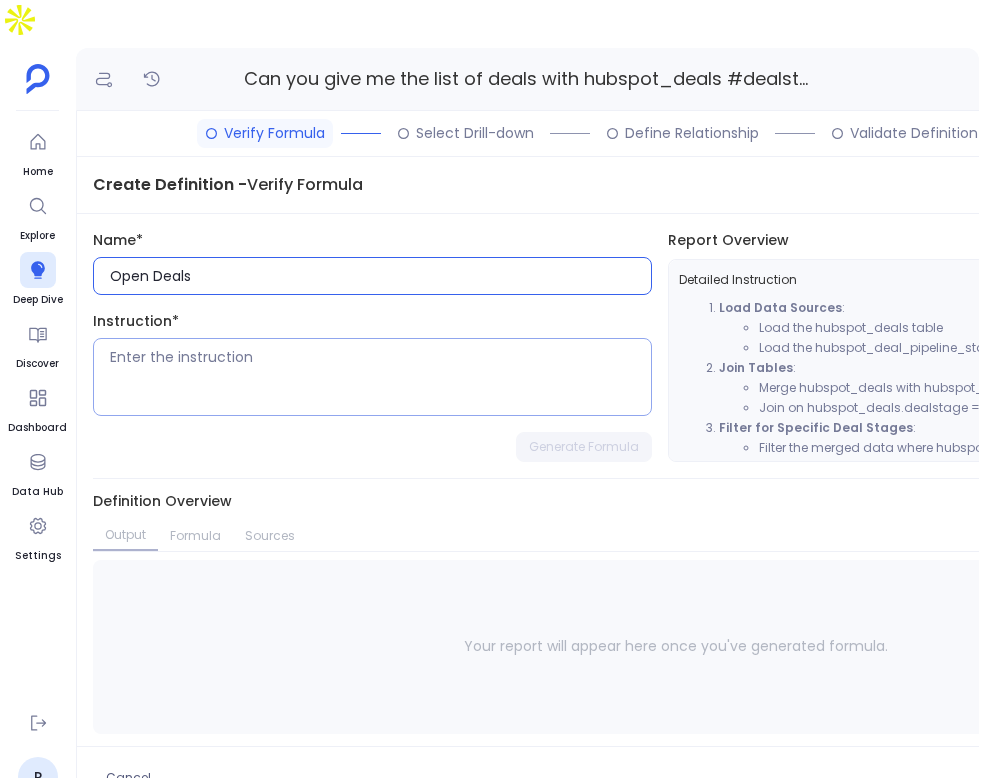 type on "Open Deals" 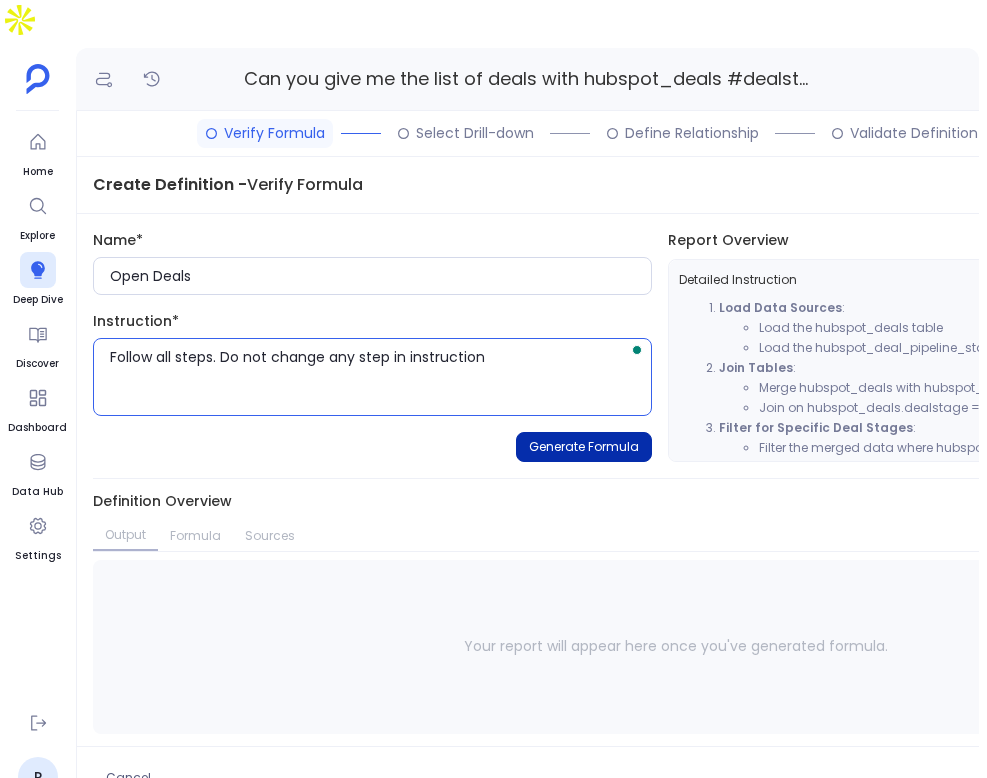 type on "Follow all steps. Do not change any step in instruction" 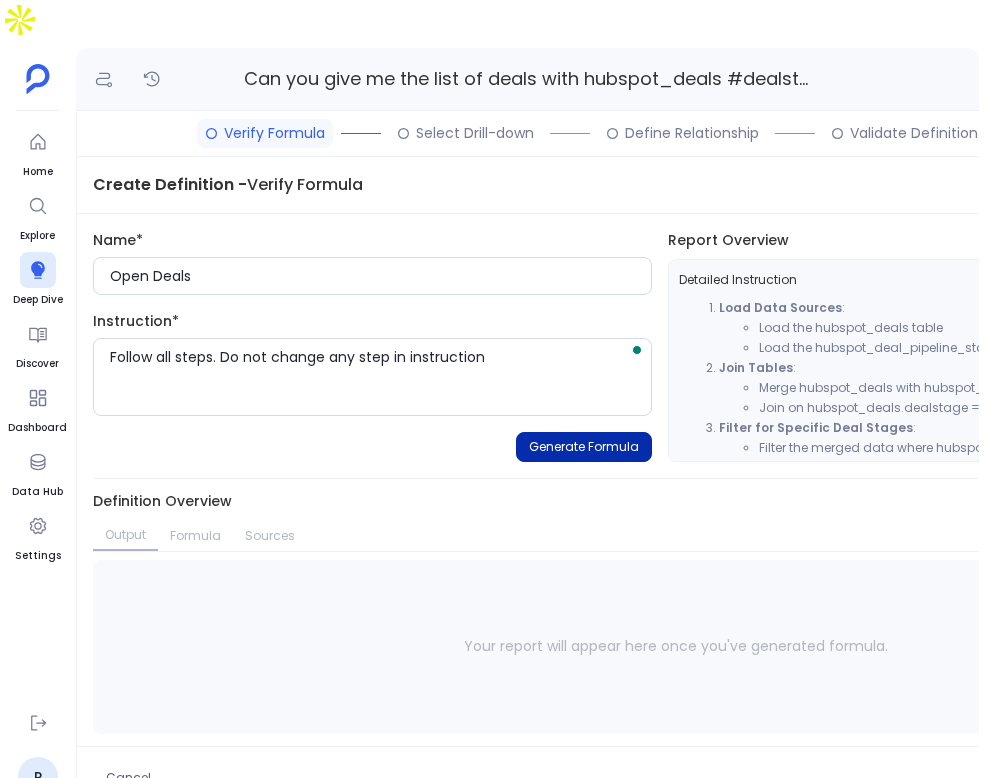 click on "Generate Formula" at bounding box center (584, 447) 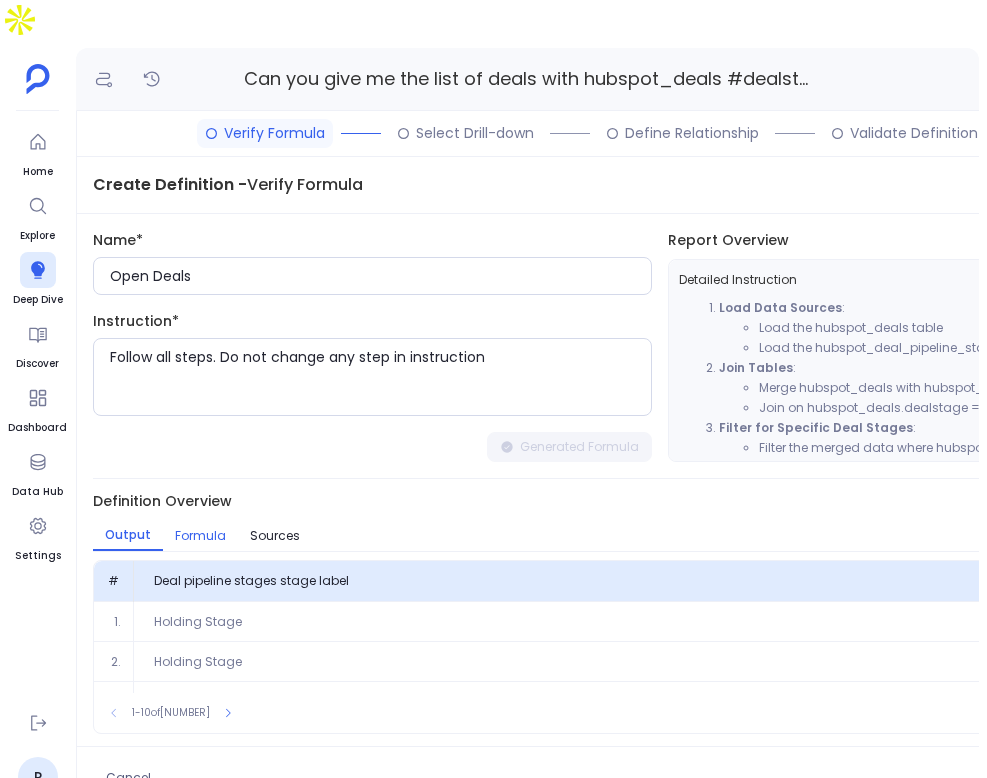 click on "Formula" at bounding box center (200, 536) 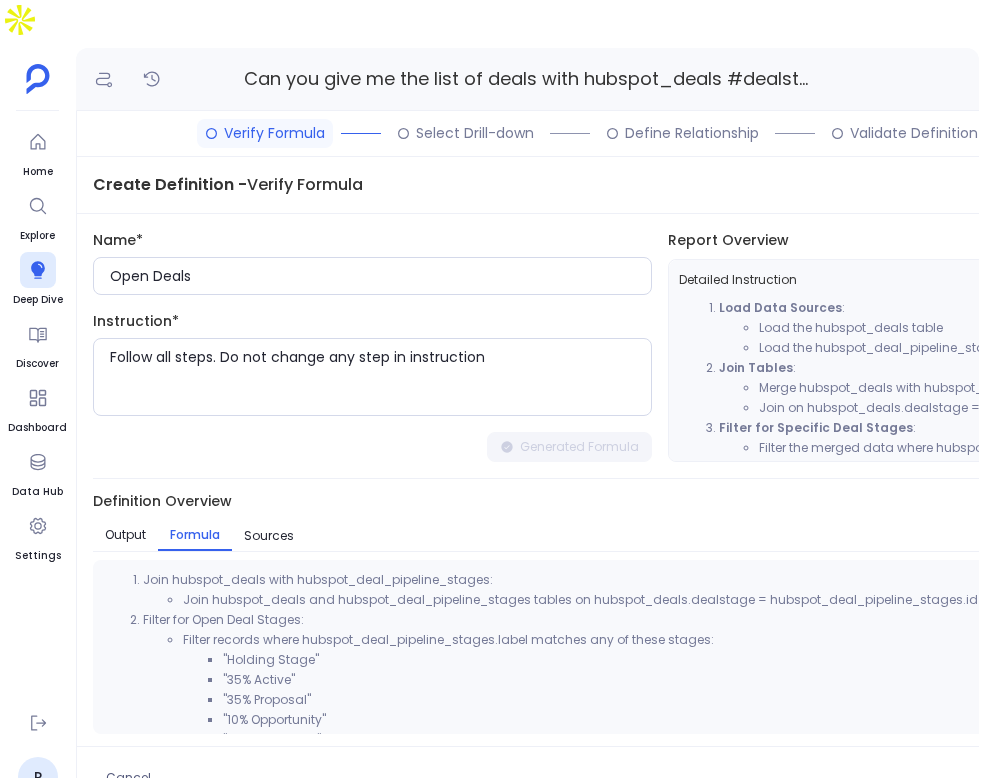 scroll, scrollTop: 0, scrollLeft: 16, axis: horizontal 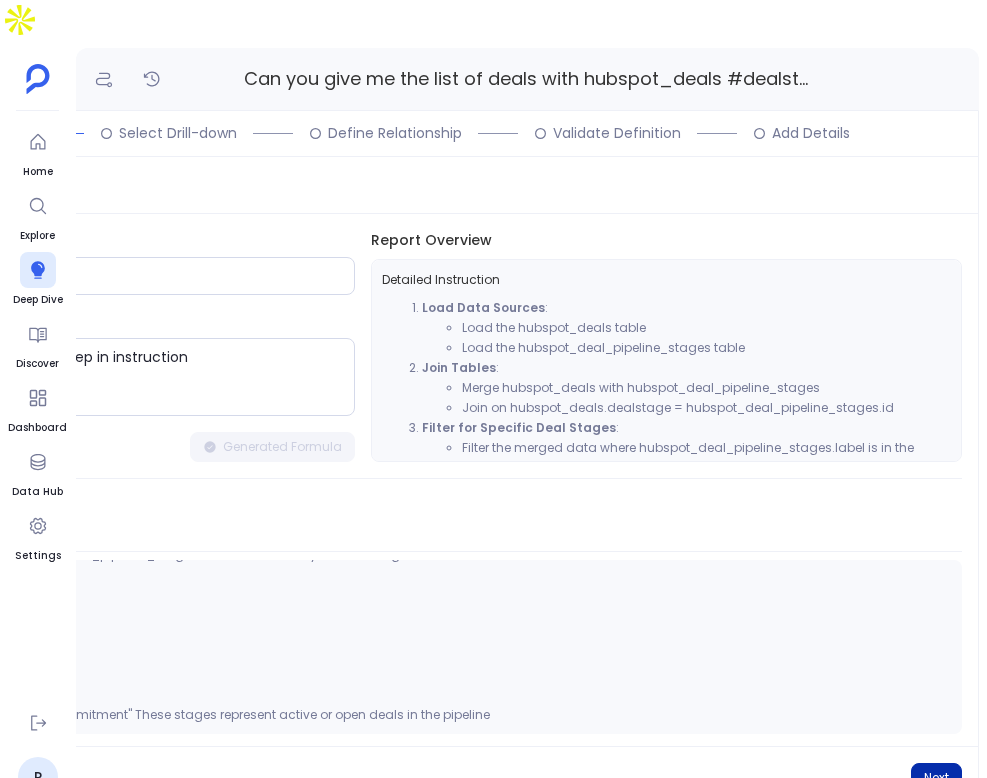 click on "Next" at bounding box center (936, 778) 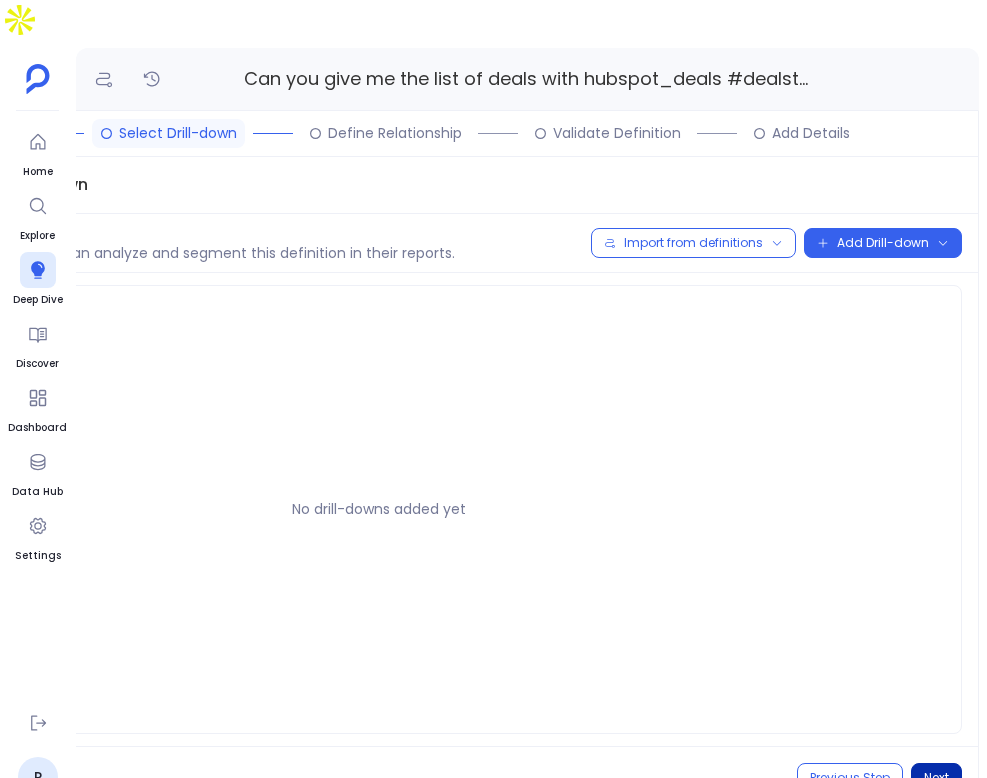 click on "Next" at bounding box center [936, 778] 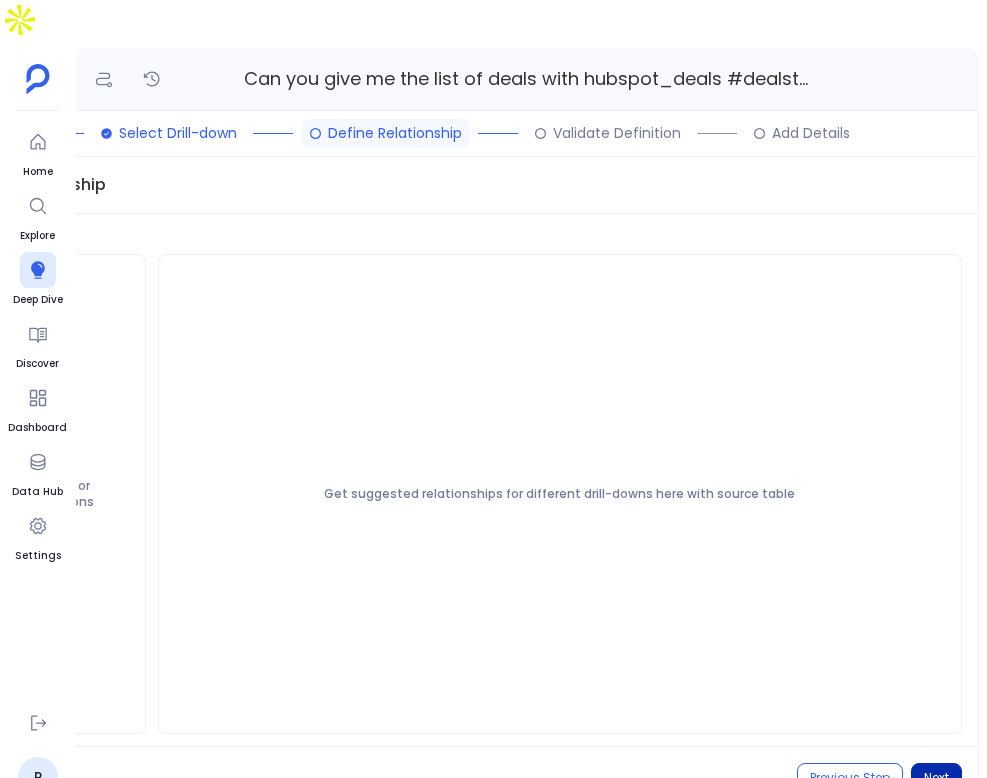 click on "Next" at bounding box center [936, 778] 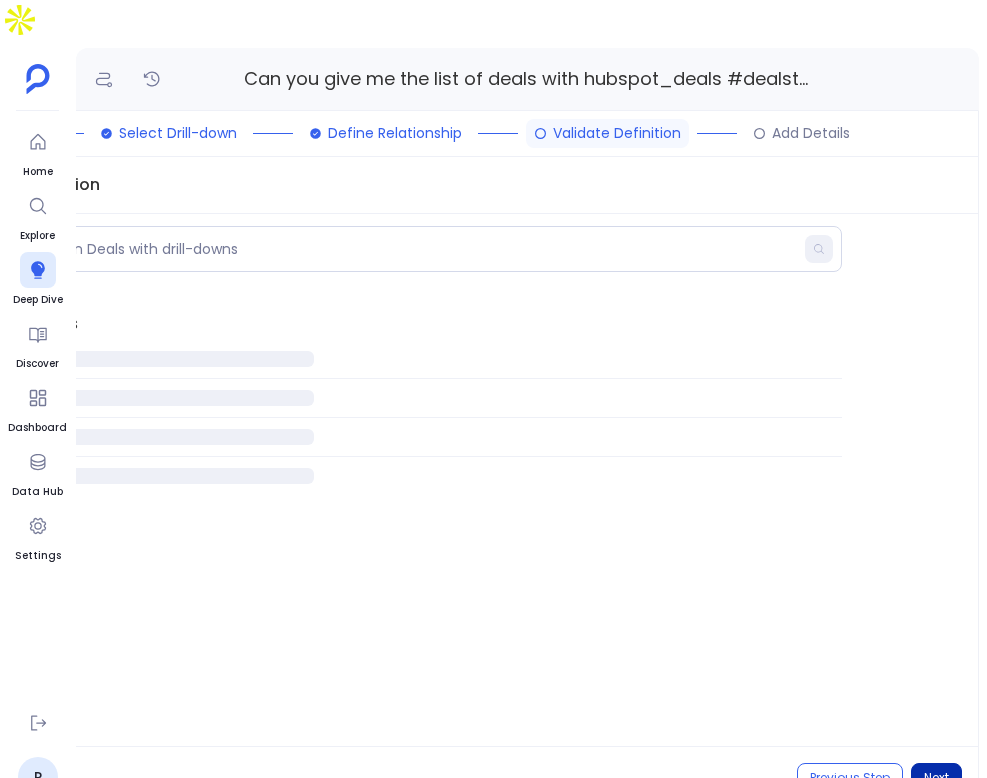click on "Next" at bounding box center [936, 778] 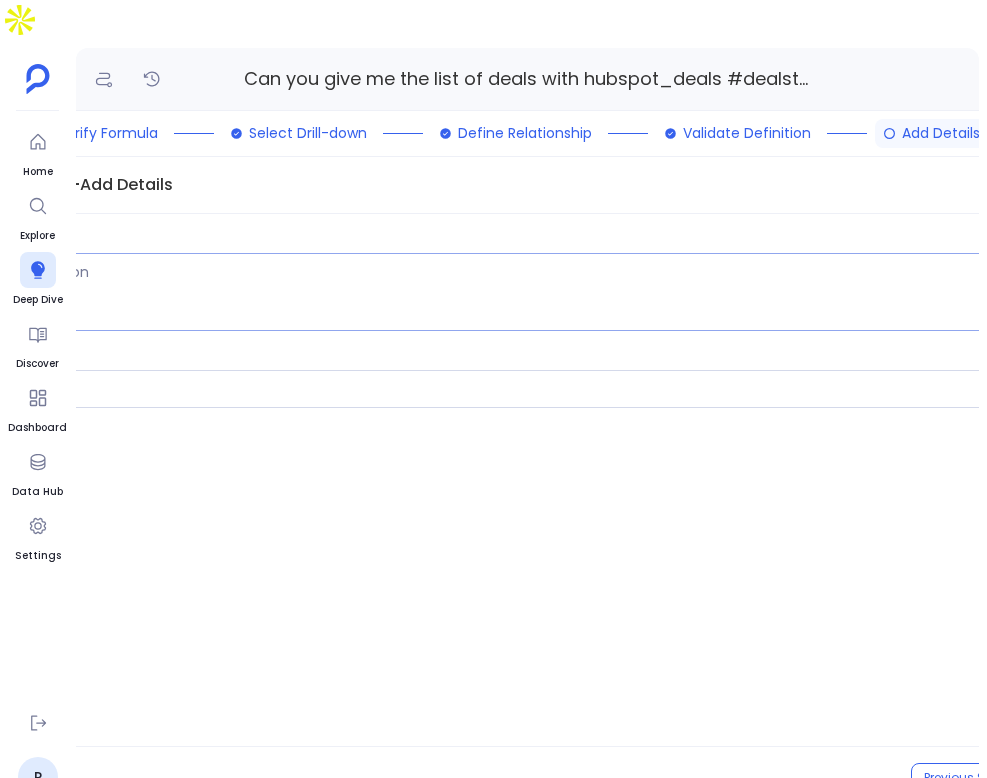 scroll, scrollTop: 0, scrollLeft: 0, axis: both 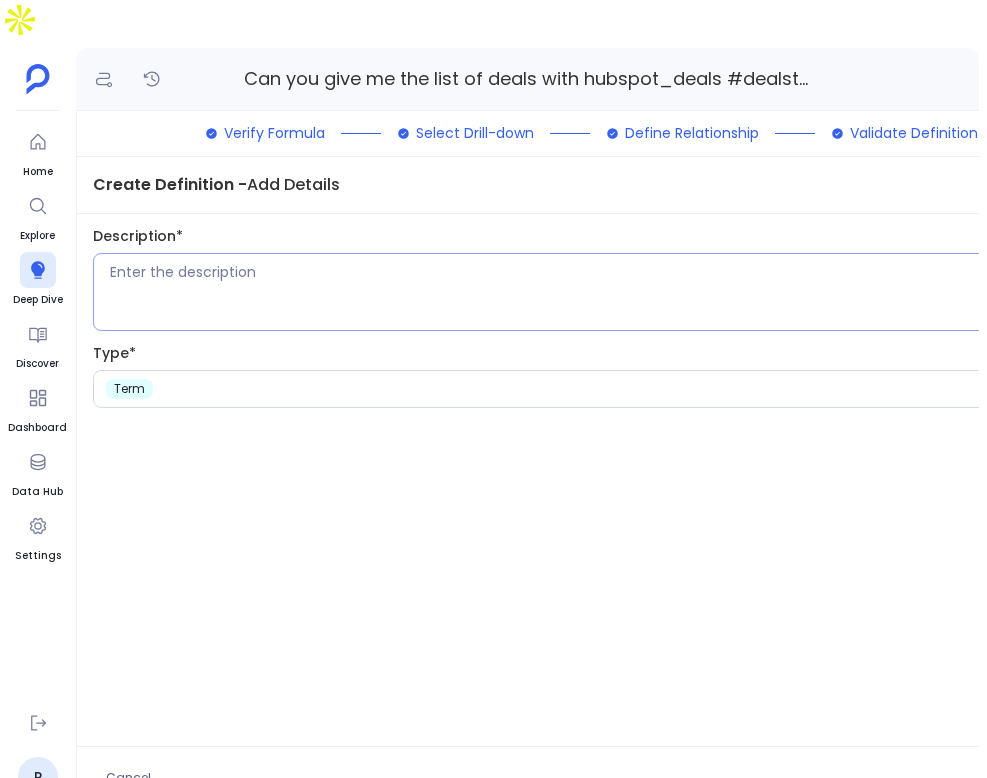 click at bounding box center (684, 292) 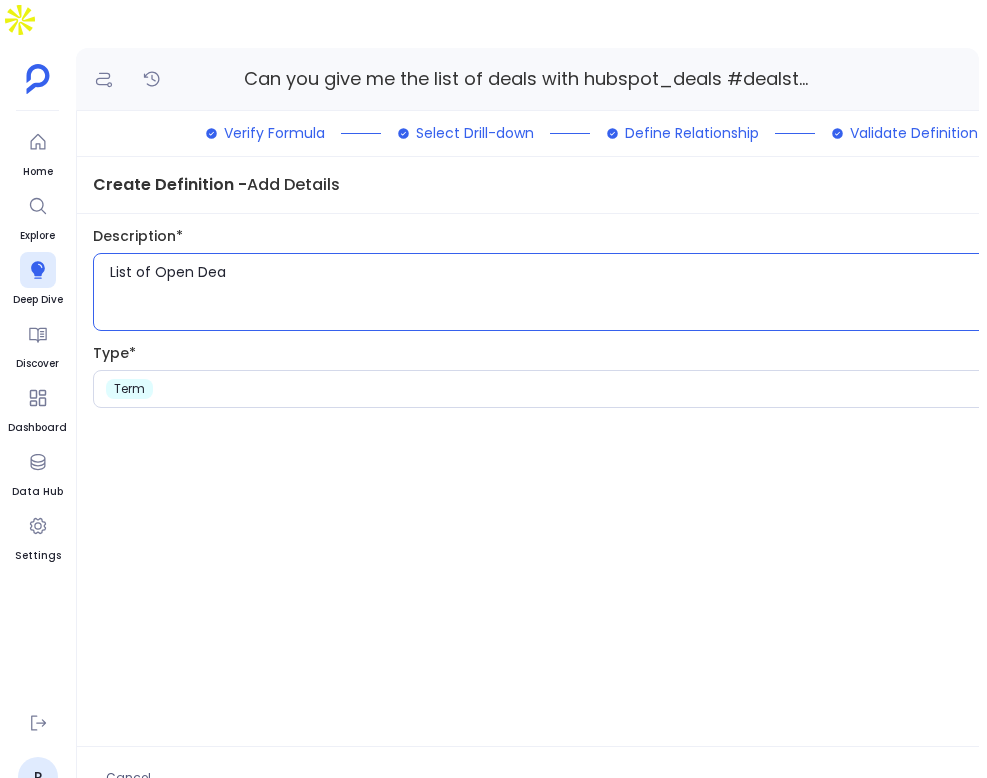 scroll, scrollTop: 0, scrollLeft: 37, axis: horizontal 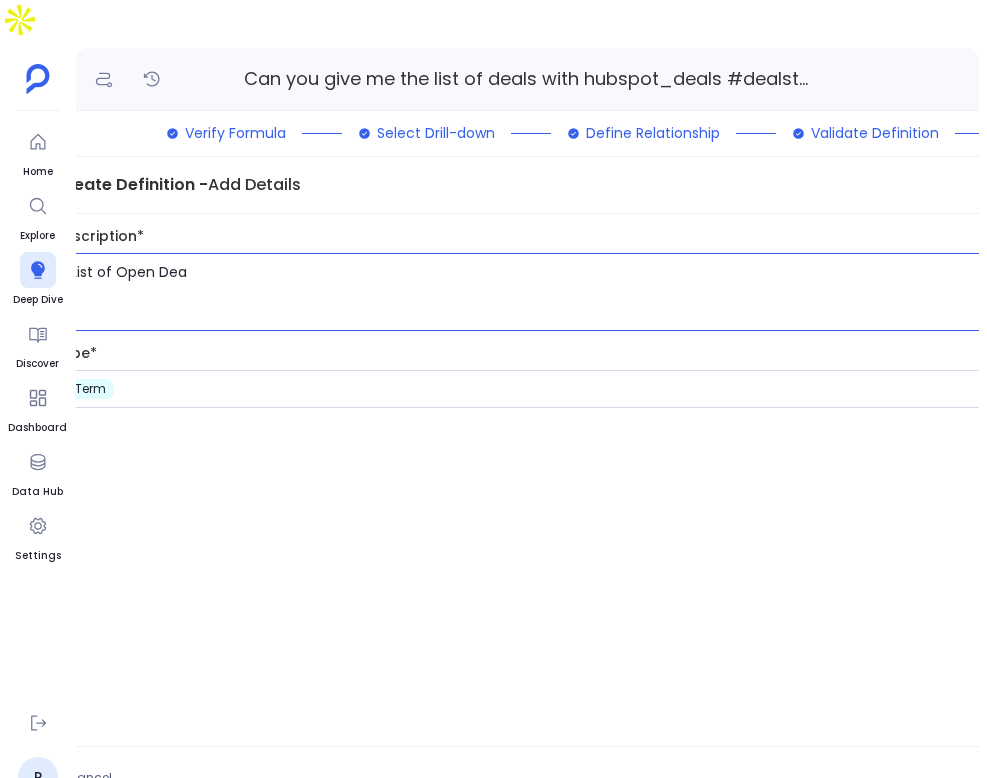type on "List of Open Dea" 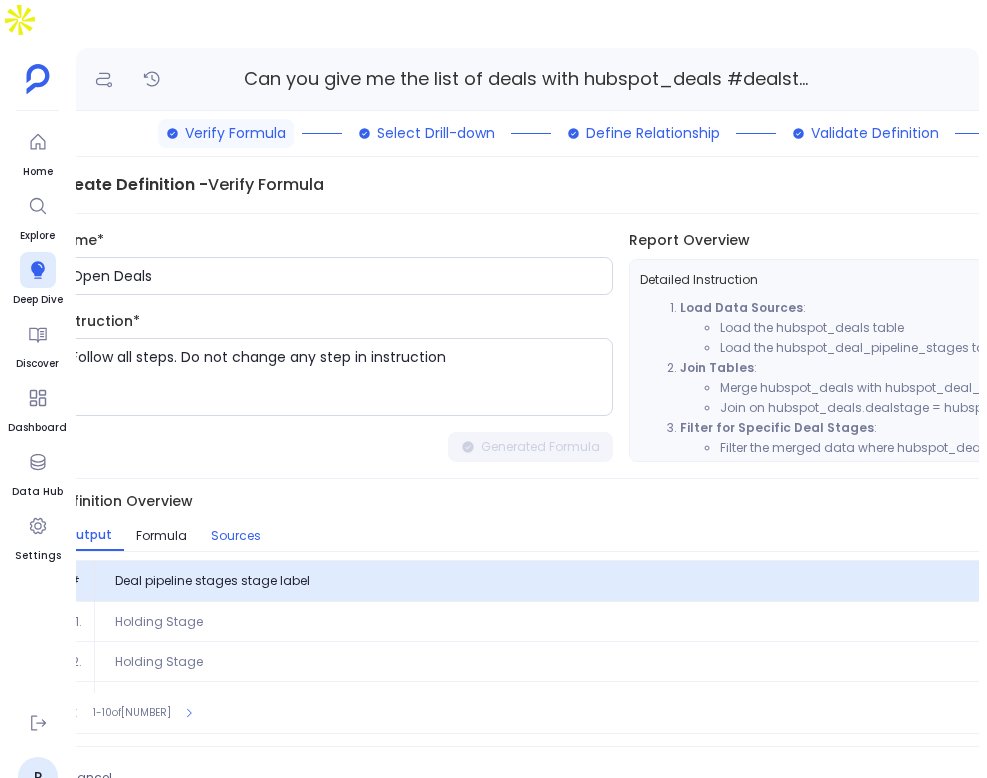 click on "Sources" at bounding box center [236, 536] 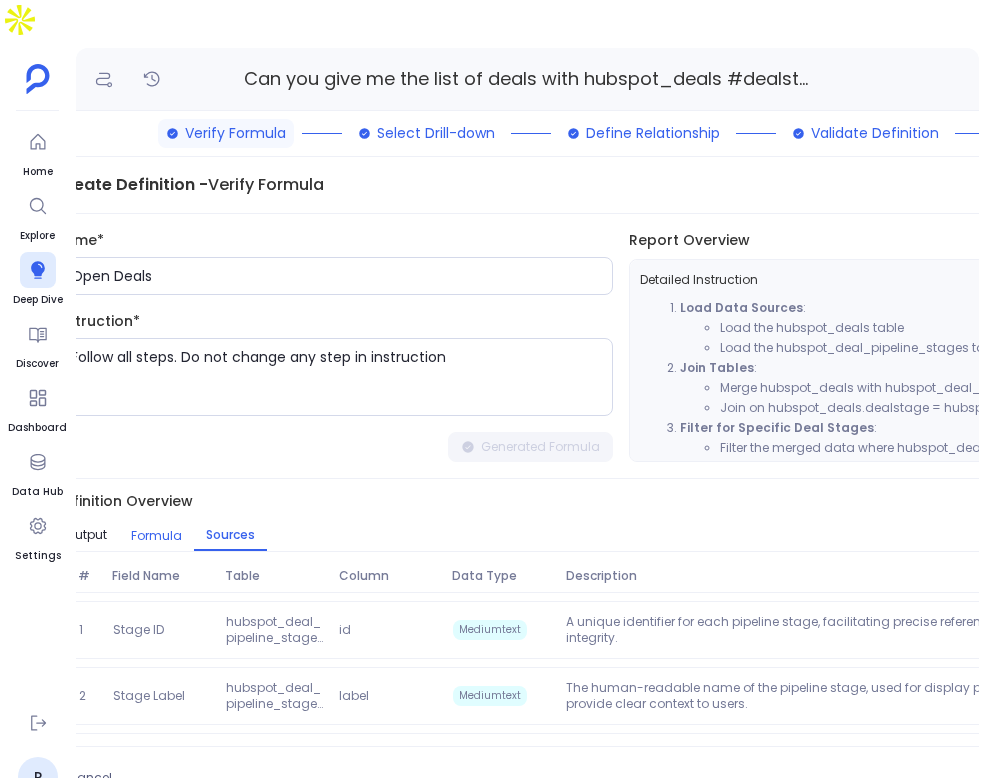 click on "Formula" at bounding box center (156, 536) 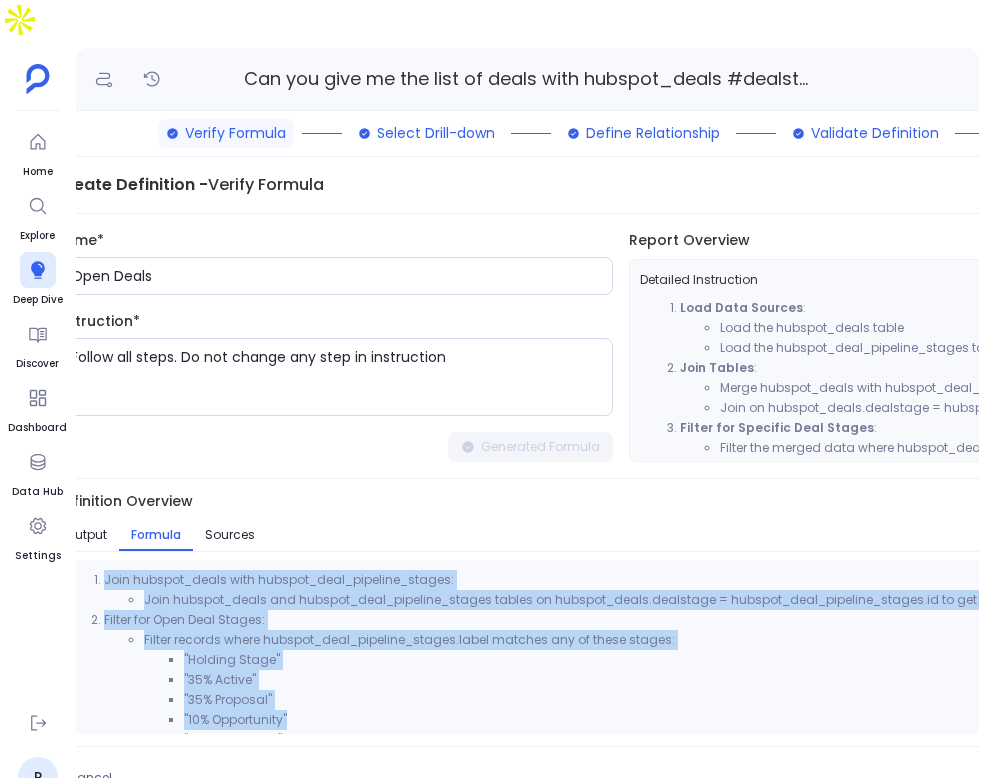 drag, startPoint x: 90, startPoint y: 531, endPoint x: 386, endPoint y: 673, distance: 328.29865 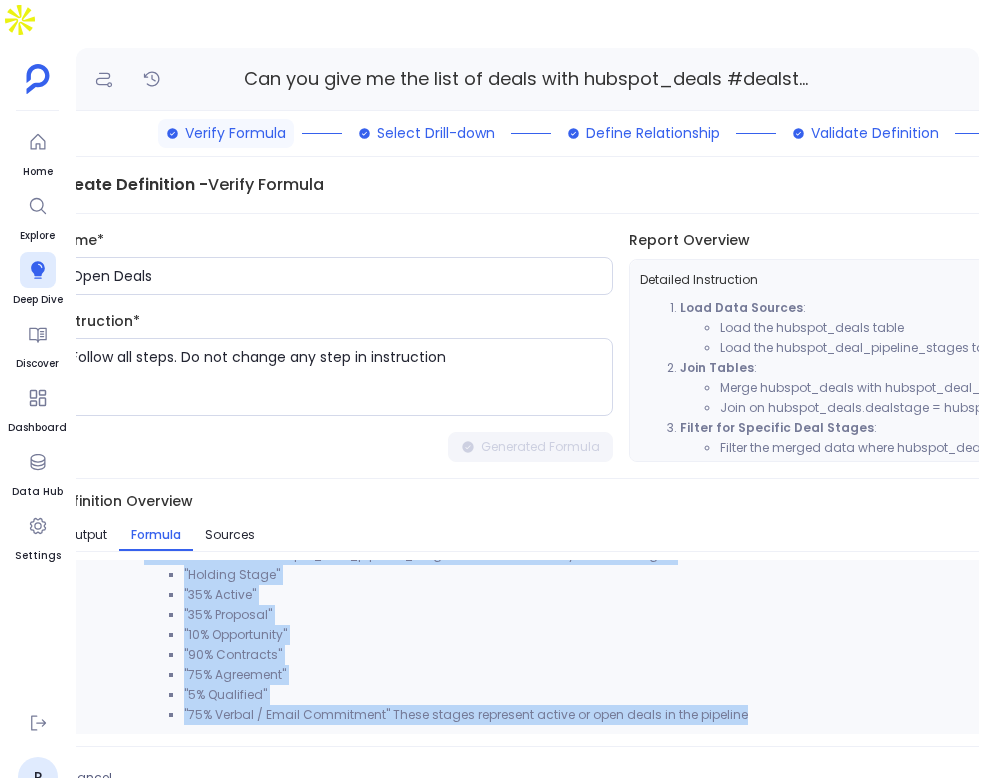 click on ""75% Verbal / Email Commitment"
These stages represent active or open deals in the pipeline" at bounding box center [697, 715] 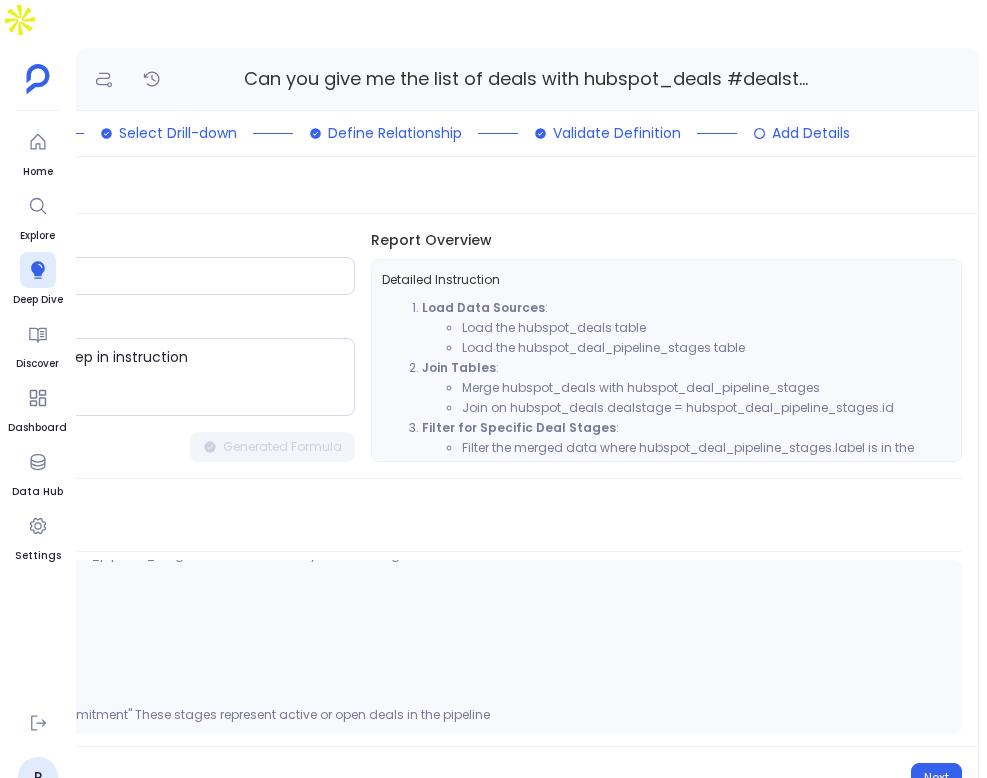 click on "Verify Formula Select Drill-down Define Relationship Validate Definition Add Details" at bounding box center [379, 134] 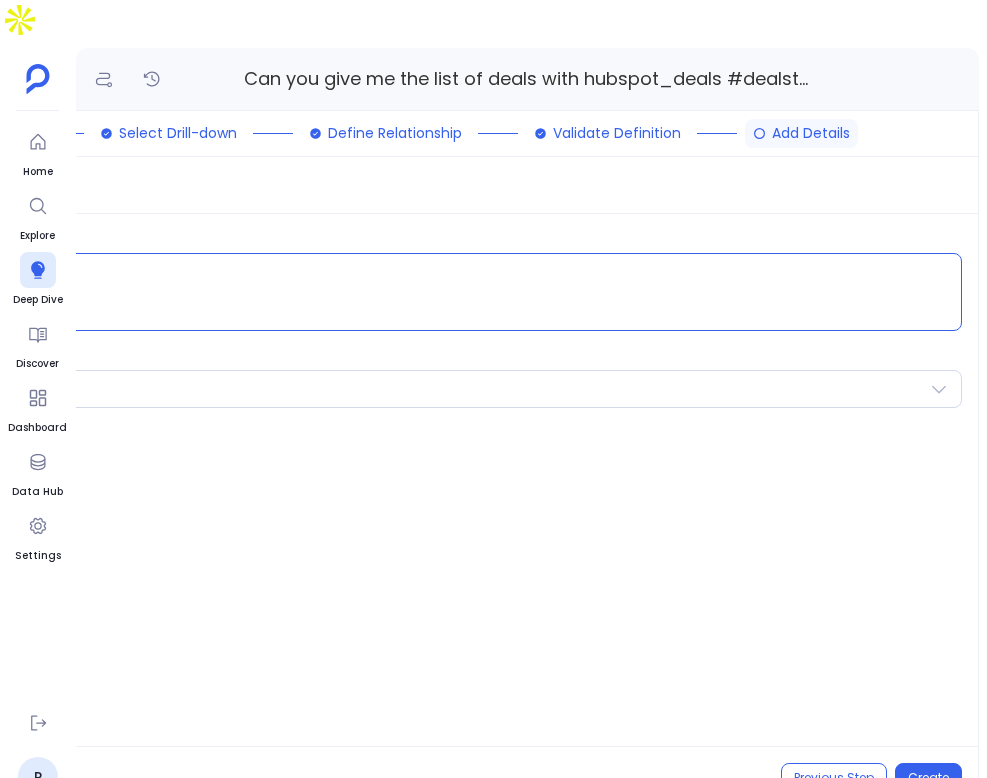 click on "List of Open Dea" at bounding box center (387, 292) 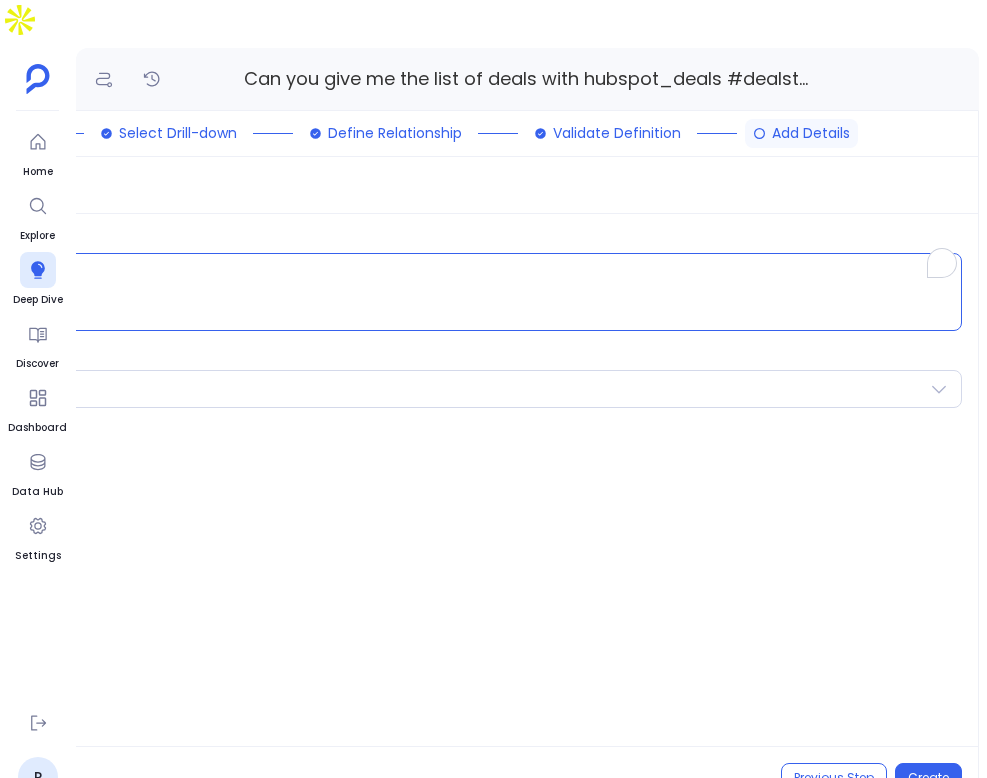 scroll, scrollTop: 0, scrollLeft: 166, axis: horizontal 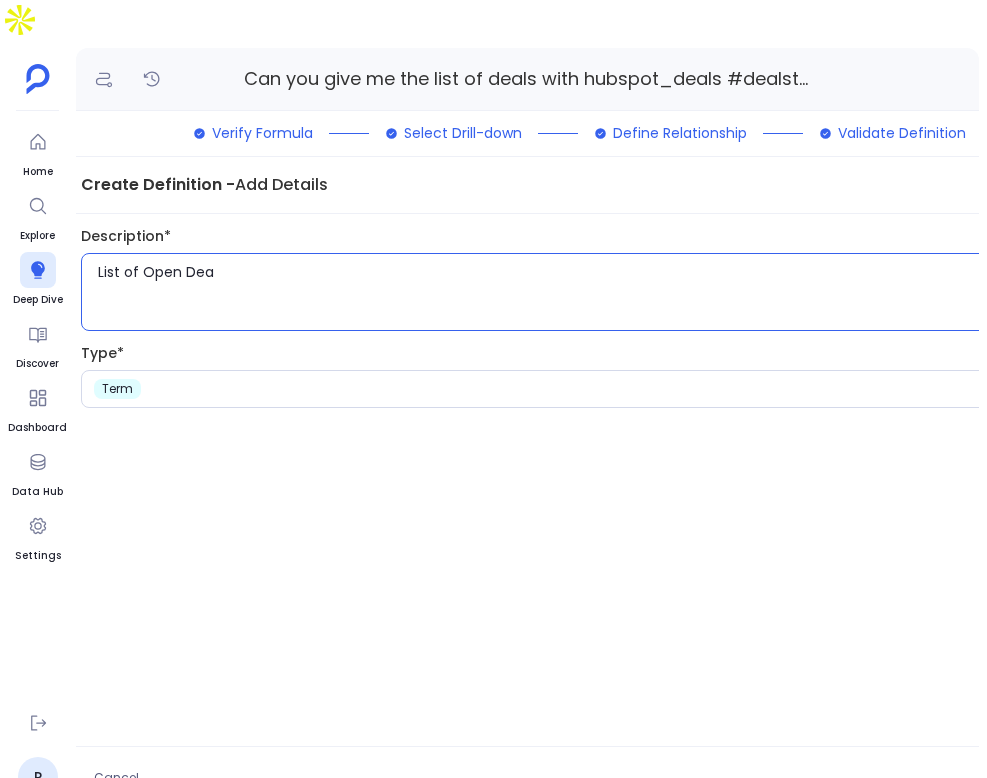 click on "List of Open Dea" at bounding box center [672, 292] 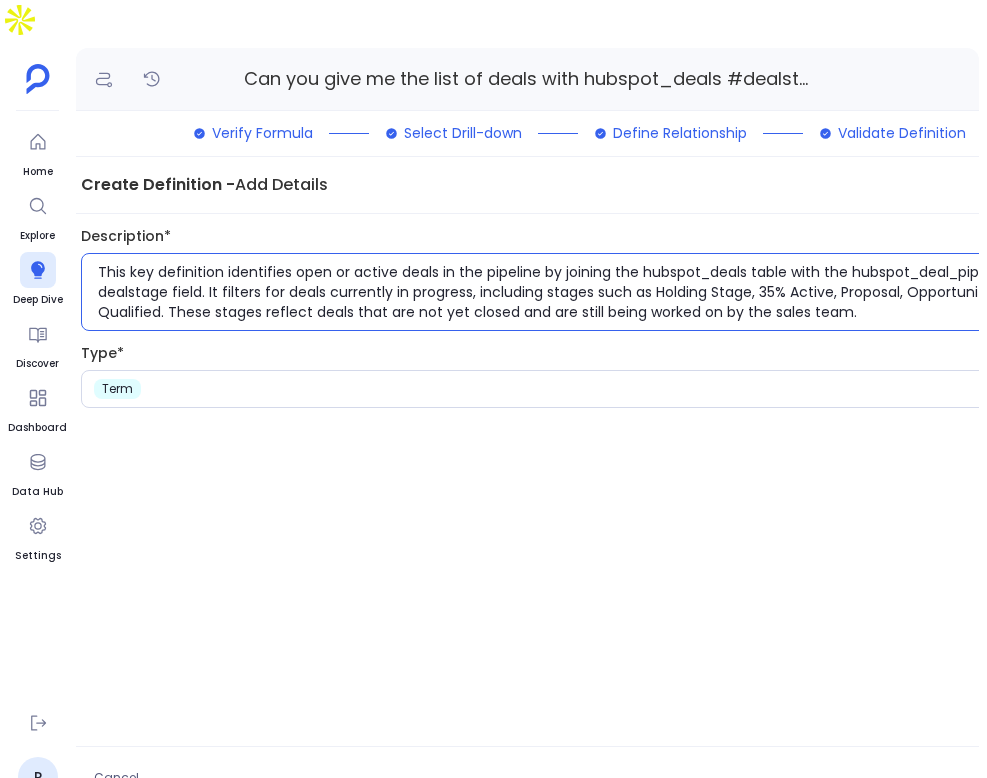 click on "This key definition identifies open or active deals in the pipeline by joining the hubspot_deals table with the hubspot_deal_pipeline_stages table using the dealstage field. It filters for deals currently in progress, including stages such as Holding Stage, 35% Active, Proposal, Opportunity, Contracts, Agreement, and Qualified. These stages reflect deals that are not yet closed and are still being worked on by the sales team." at bounding box center [672, 292] 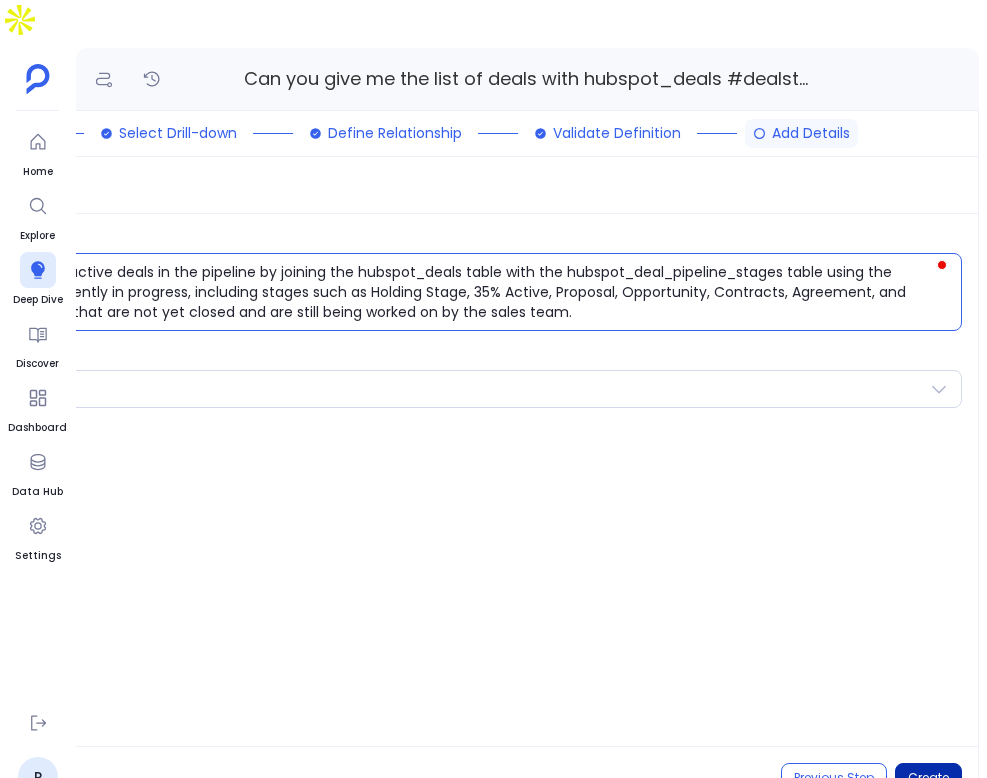 type on "This key definition identifies open or active deals in the pipeline by joining the hubspot_deals table with the hubspot_deal_pipeline_stages table using the dealstage field. It filters for deals currently in progress, including stages such as Holding Stage, 35% Active, Proposal, Opportunity, Contracts, Agreement, and Qualified. These stages reflect deals that are not yet closed and are still being worked on by the sales team." 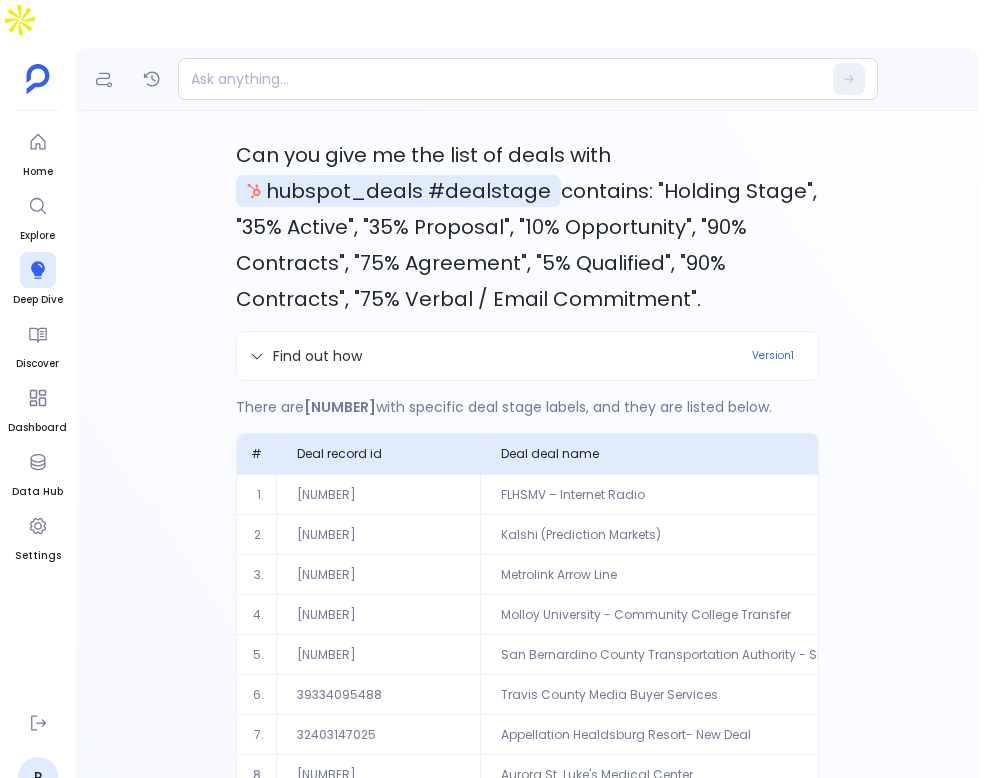scroll, scrollTop: 192, scrollLeft: 0, axis: vertical 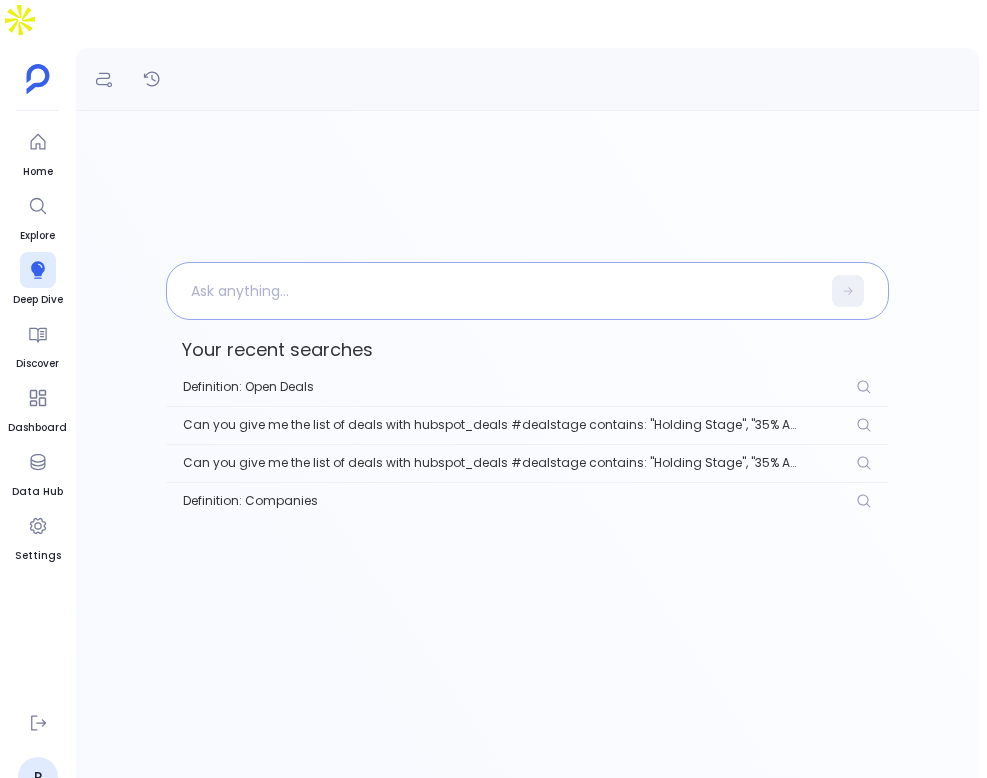 click at bounding box center (493, 291) 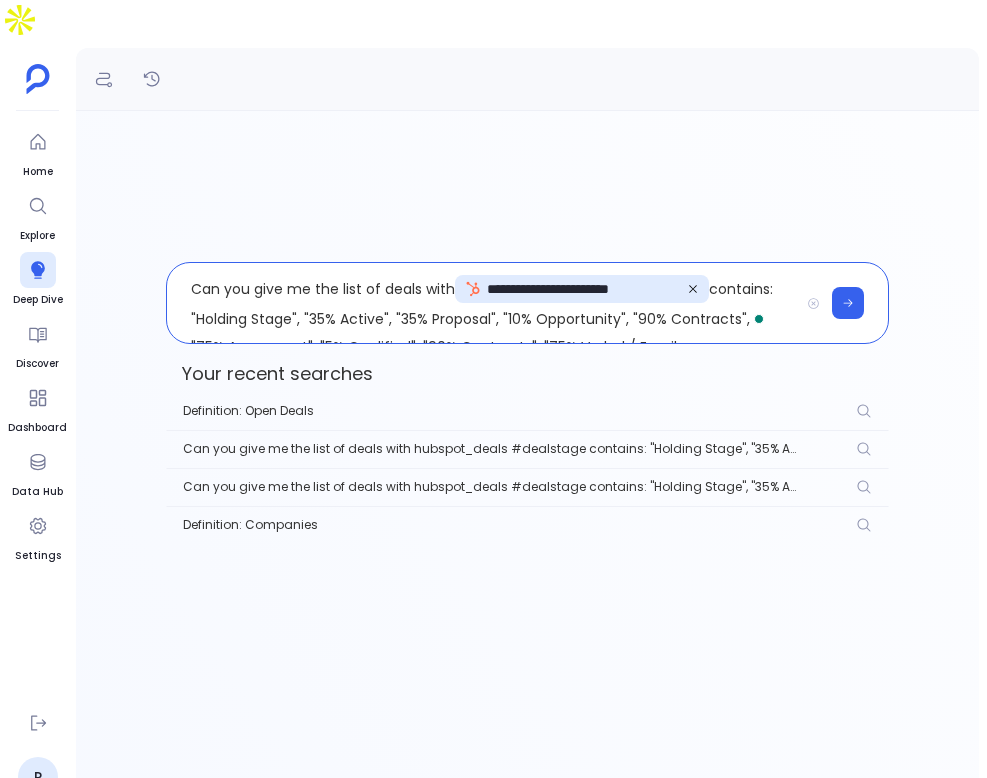 scroll, scrollTop: 30, scrollLeft: 0, axis: vertical 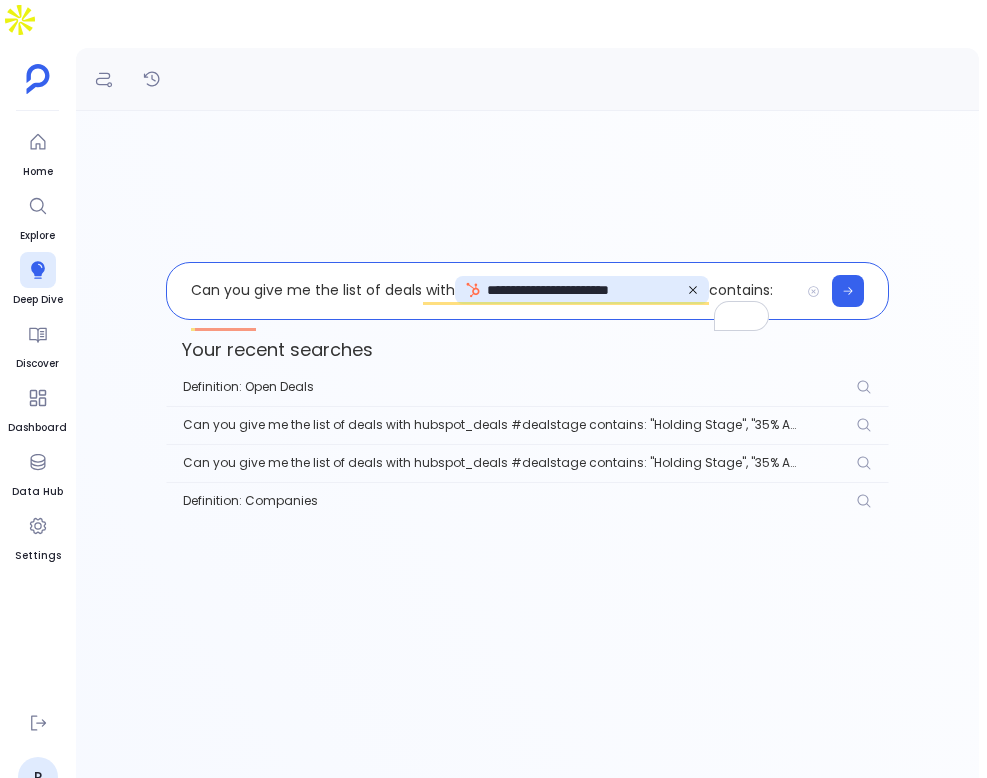 click on "**********" at bounding box center [482, 291] 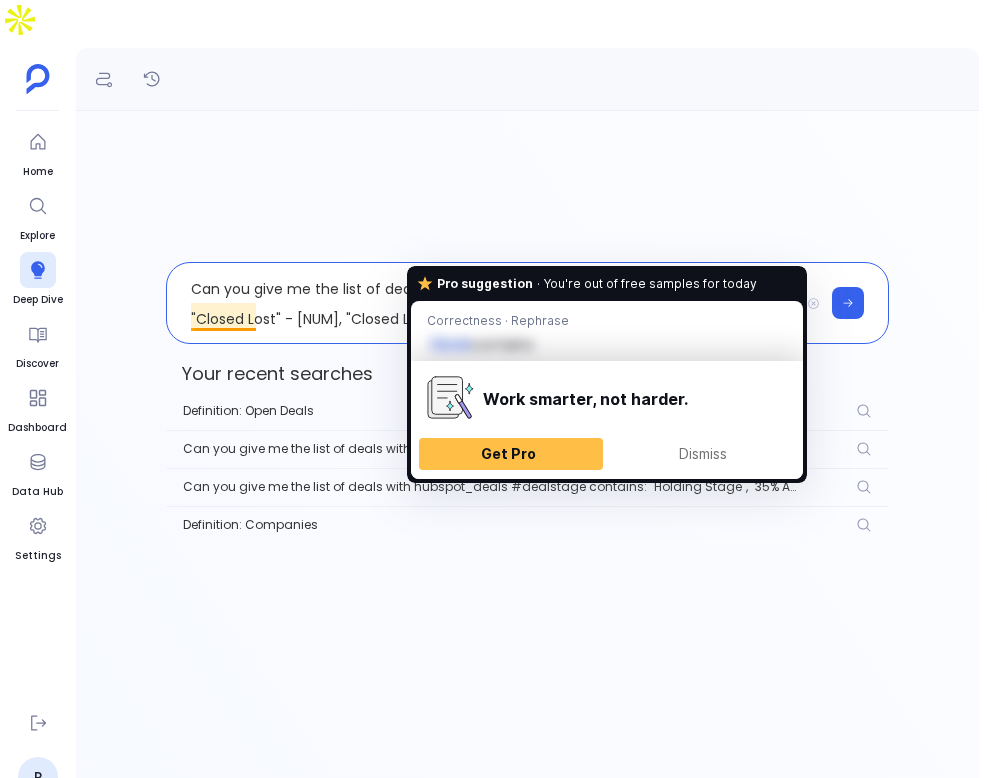 click on "**********" at bounding box center (527, 460) 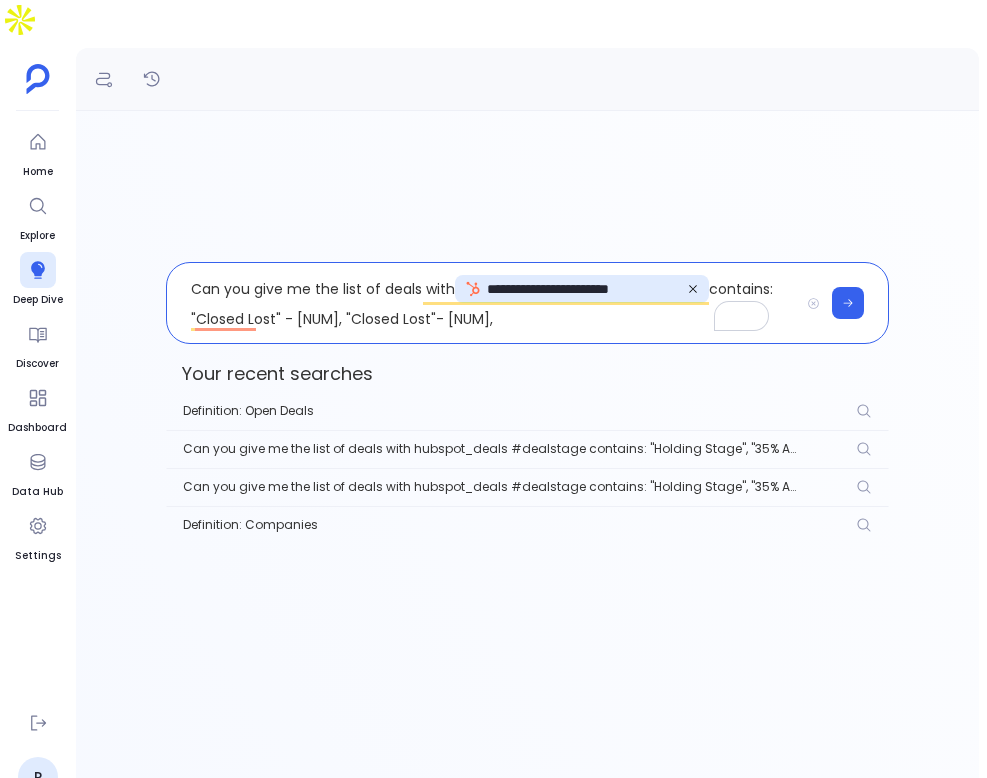 click on "**********" at bounding box center [482, 303] 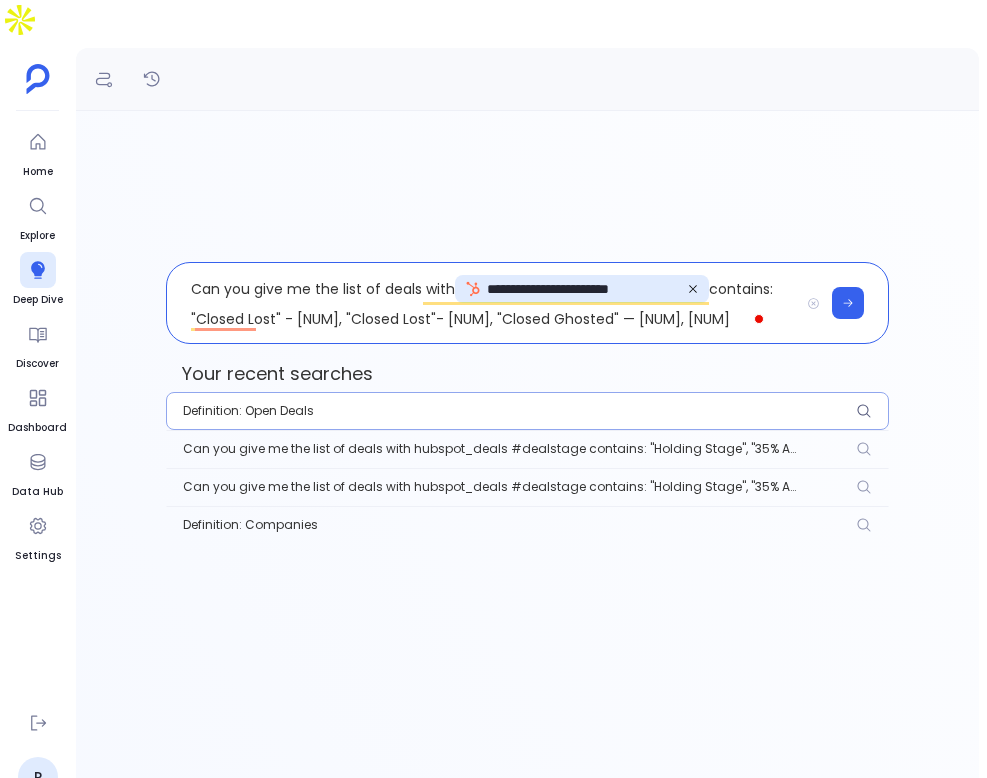 scroll, scrollTop: 13, scrollLeft: 0, axis: vertical 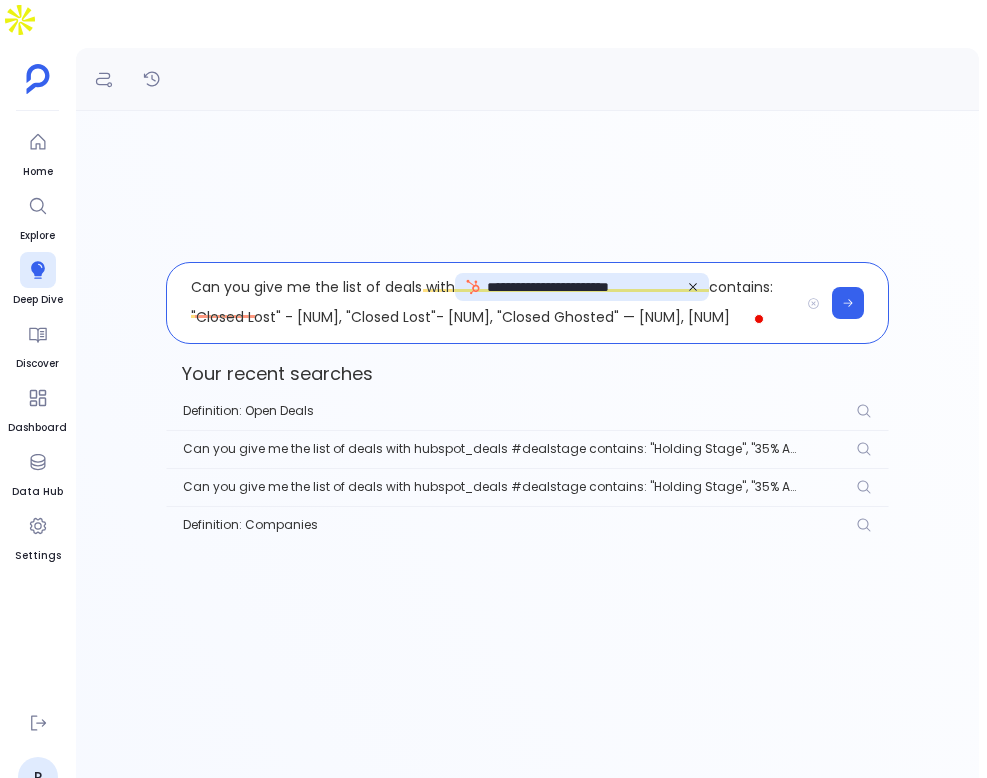 click on "**********" at bounding box center [482, 303] 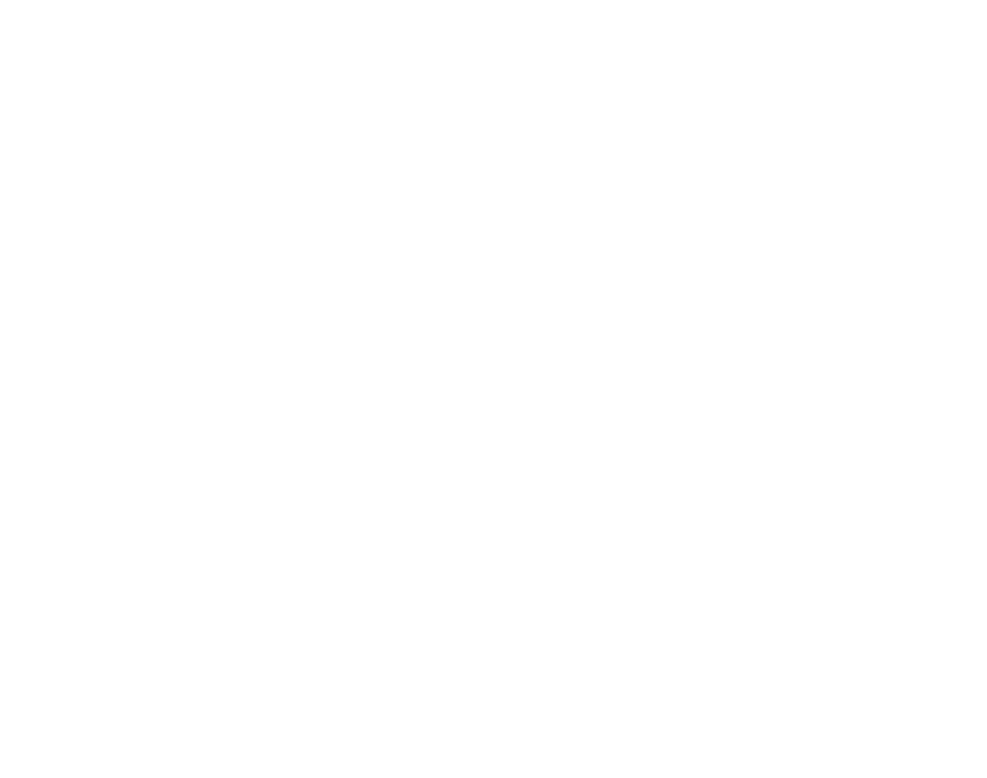 scroll, scrollTop: 0, scrollLeft: 0, axis: both 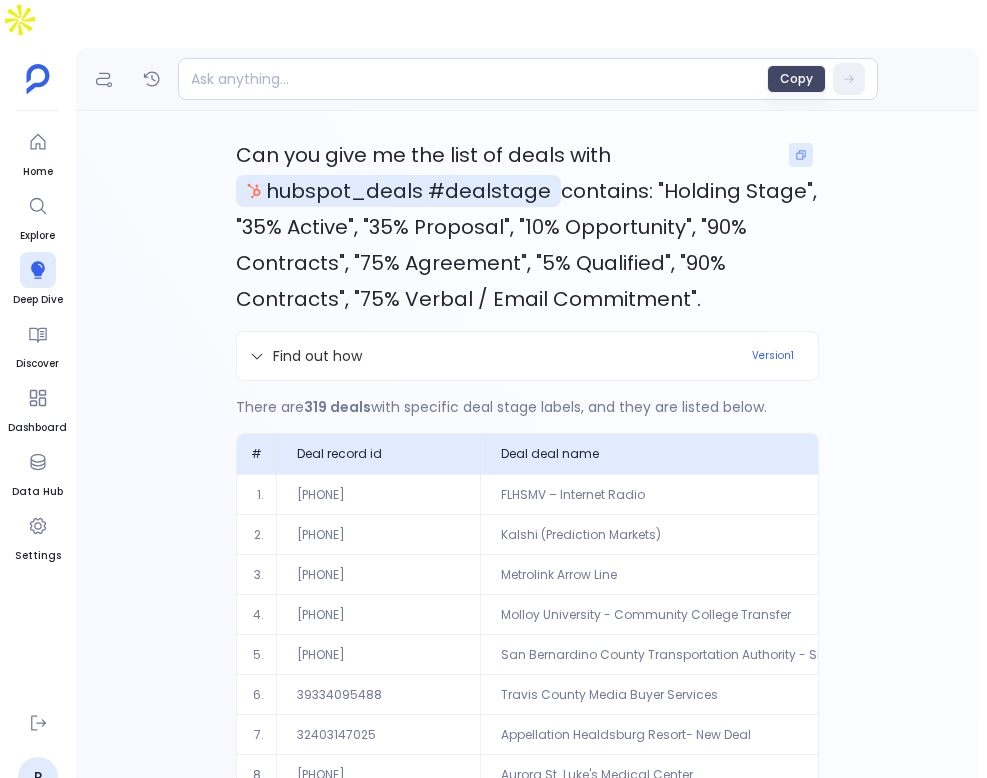 click at bounding box center [801, 155] 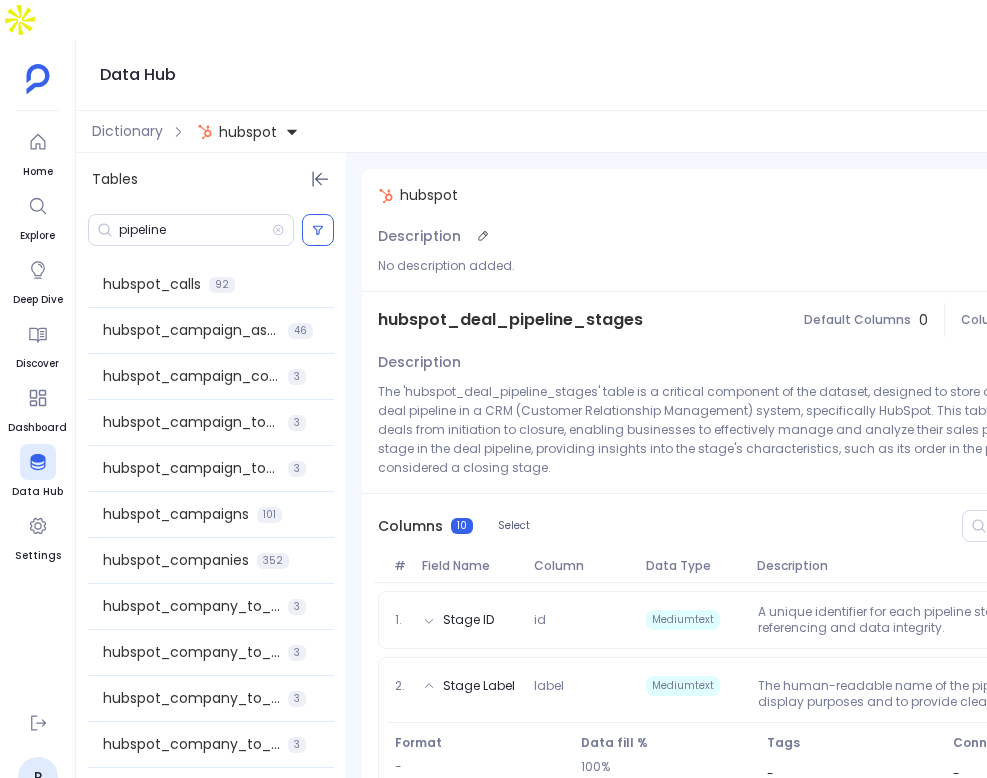 scroll, scrollTop: 0, scrollLeft: 0, axis: both 